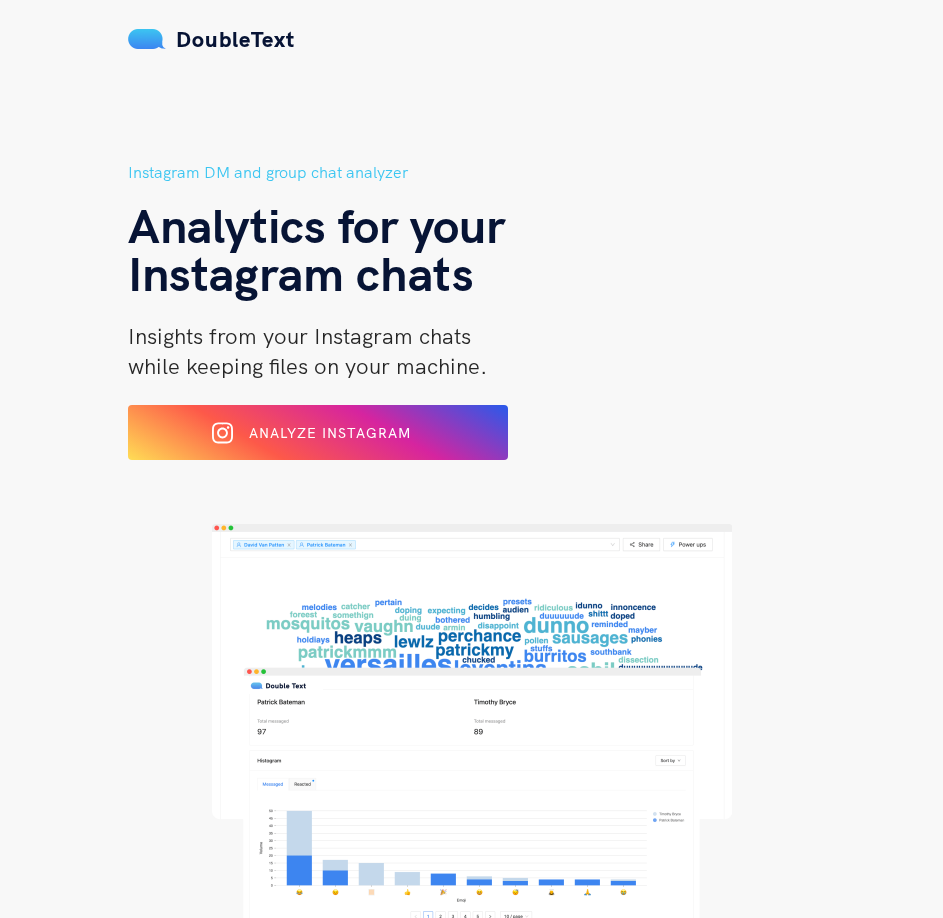 scroll, scrollTop: 0, scrollLeft: 0, axis: both 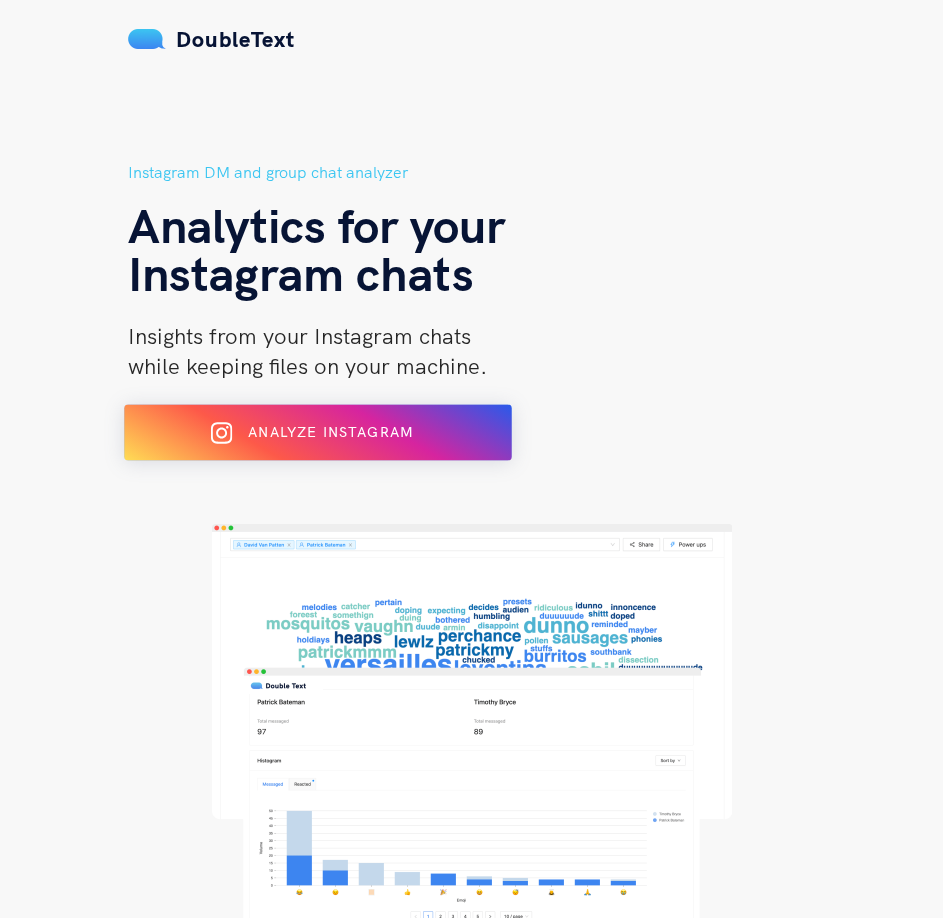 click on "Analyze Instagram" at bounding box center [330, 432] 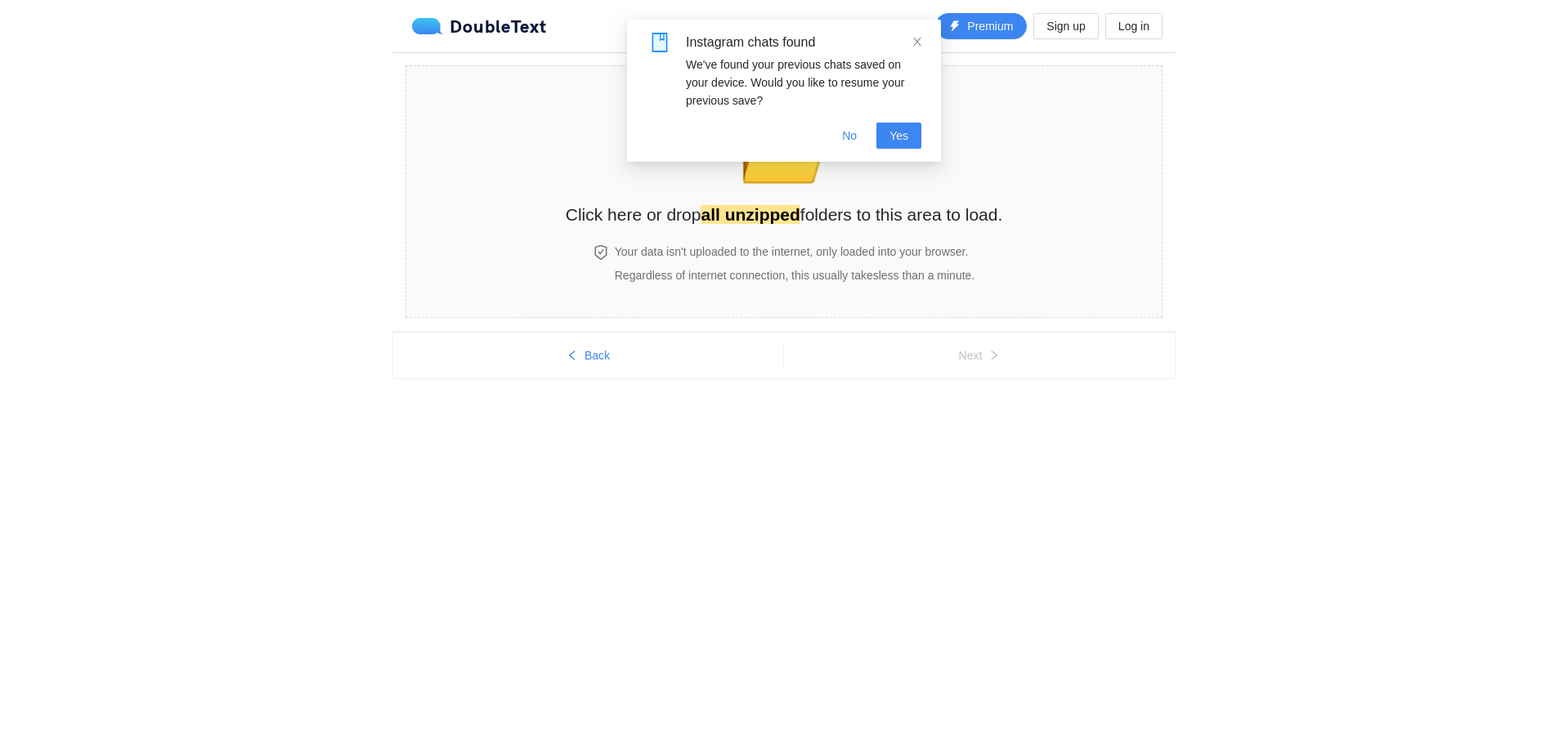 scroll, scrollTop: 0, scrollLeft: 0, axis: both 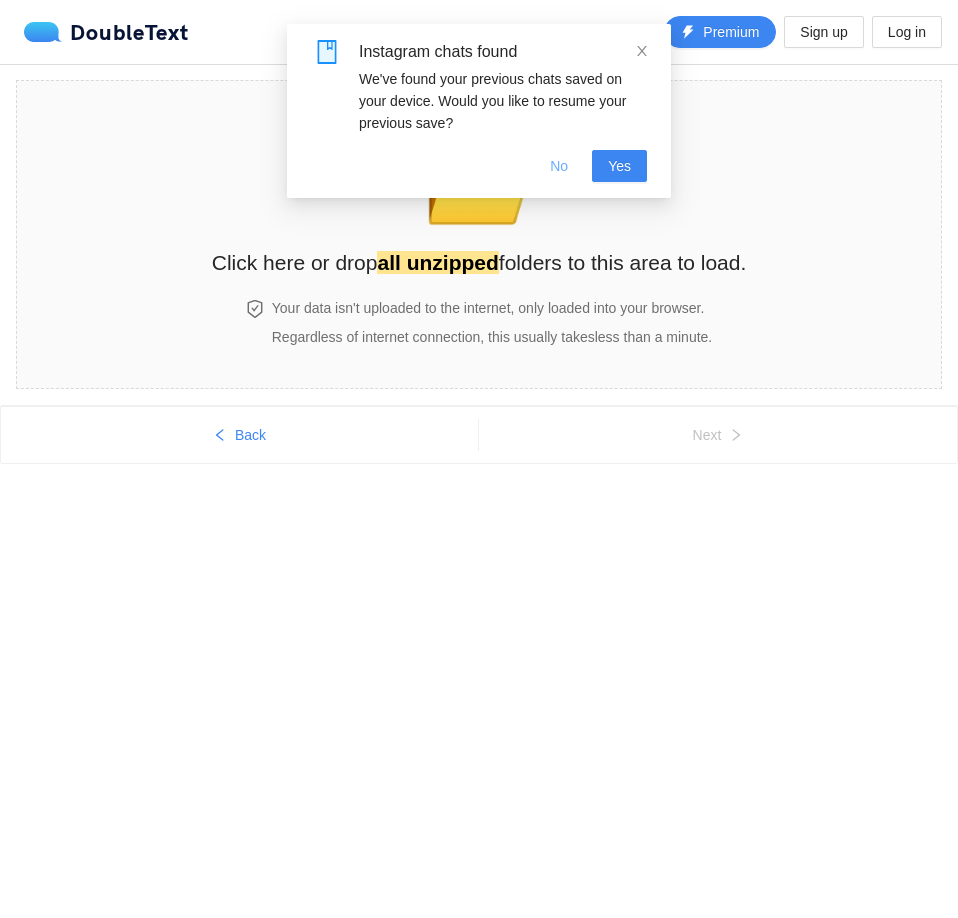 click on "No" at bounding box center (559, 166) 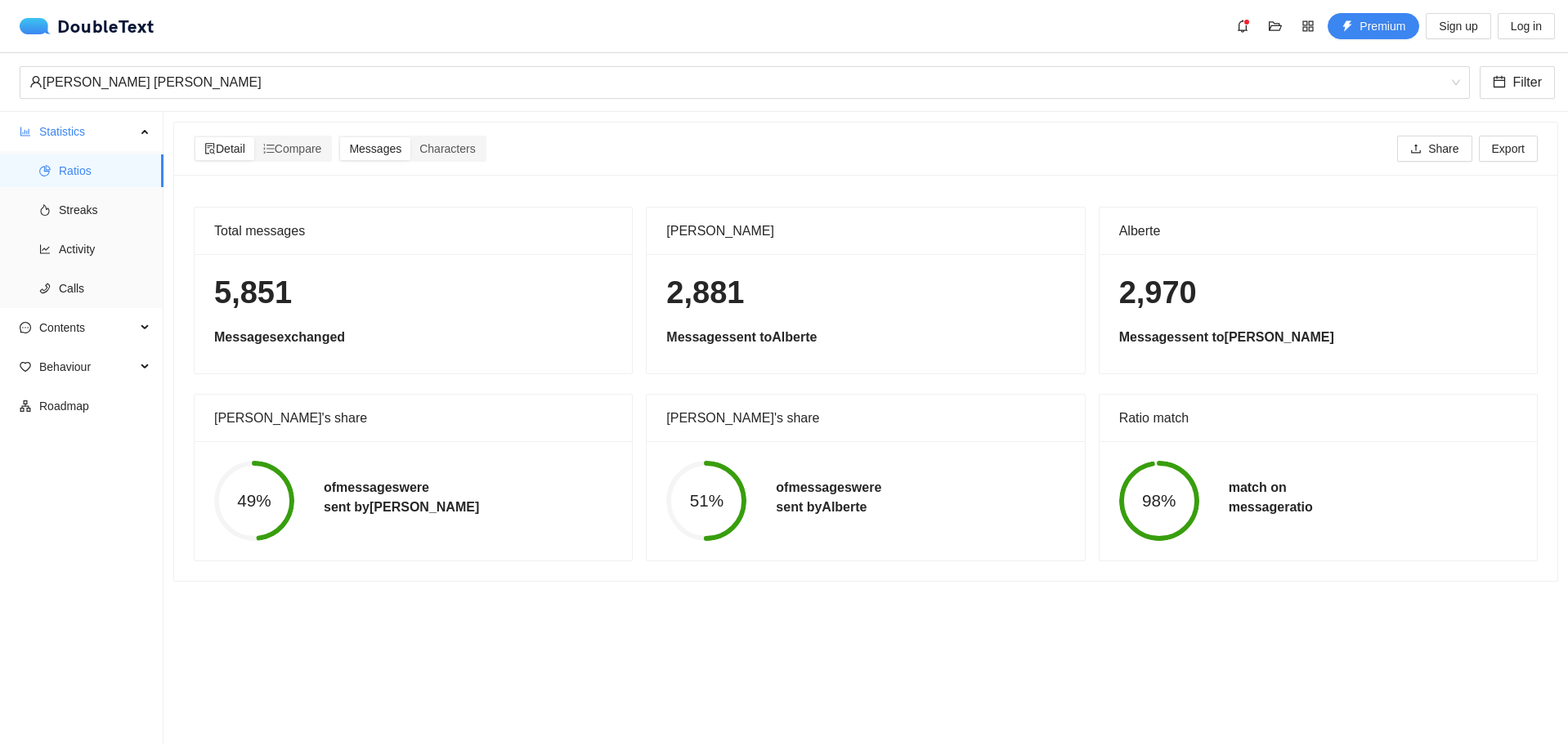click on "Detail  Compare Messages Characters Share Export Total messages 5,851 Messages  exchanged [PERSON_NAME] 2,881 Messages  sent to  [PERSON_NAME] 2,970 Messages  sent to  [PERSON_NAME]'s share 49% of  messages  were   sent by  [PERSON_NAME] share 51% of  messages  were   sent by  [PERSON_NAME] match 98% match on    message  ratio" at bounding box center (866, 427) 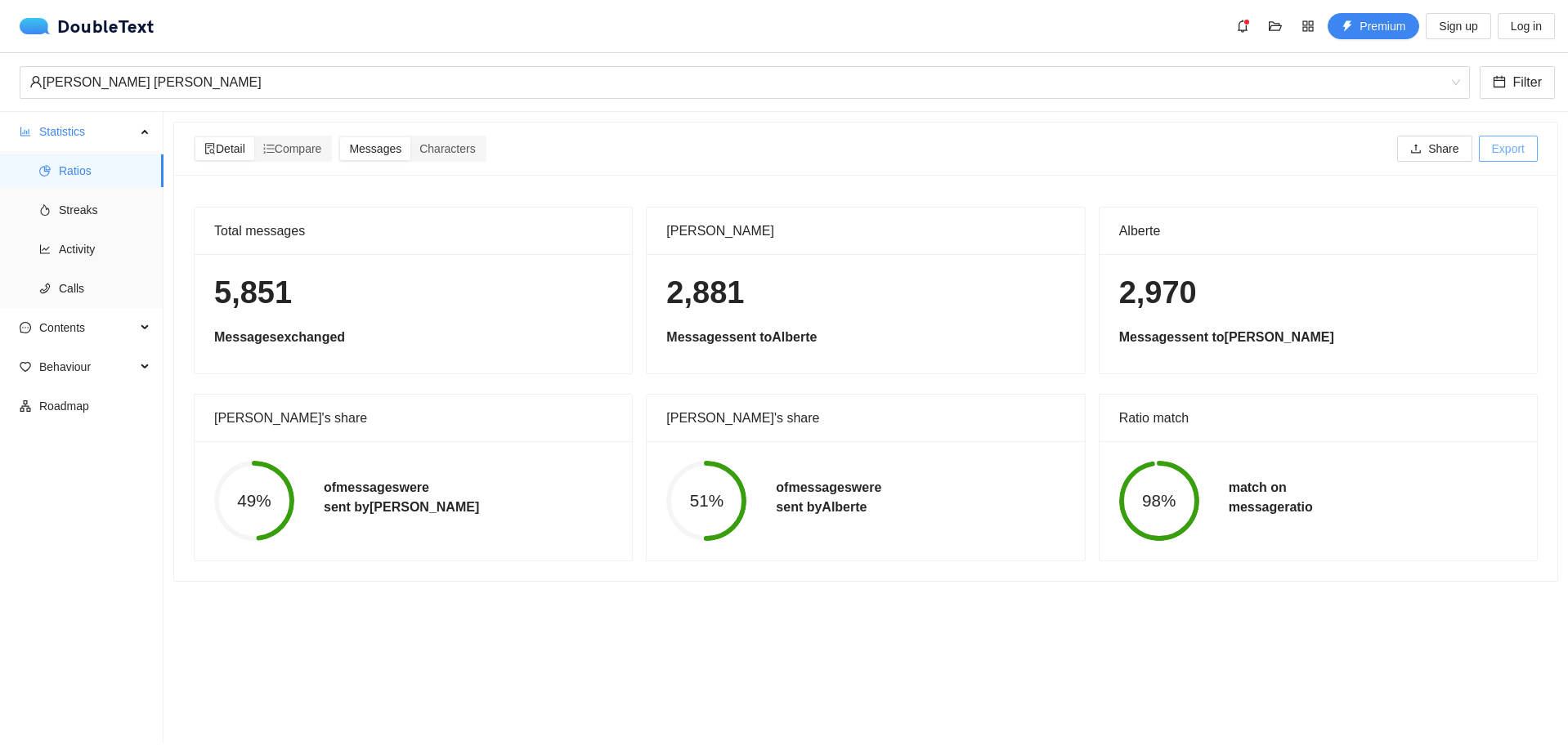 click on "Export" at bounding box center (1508, 149) 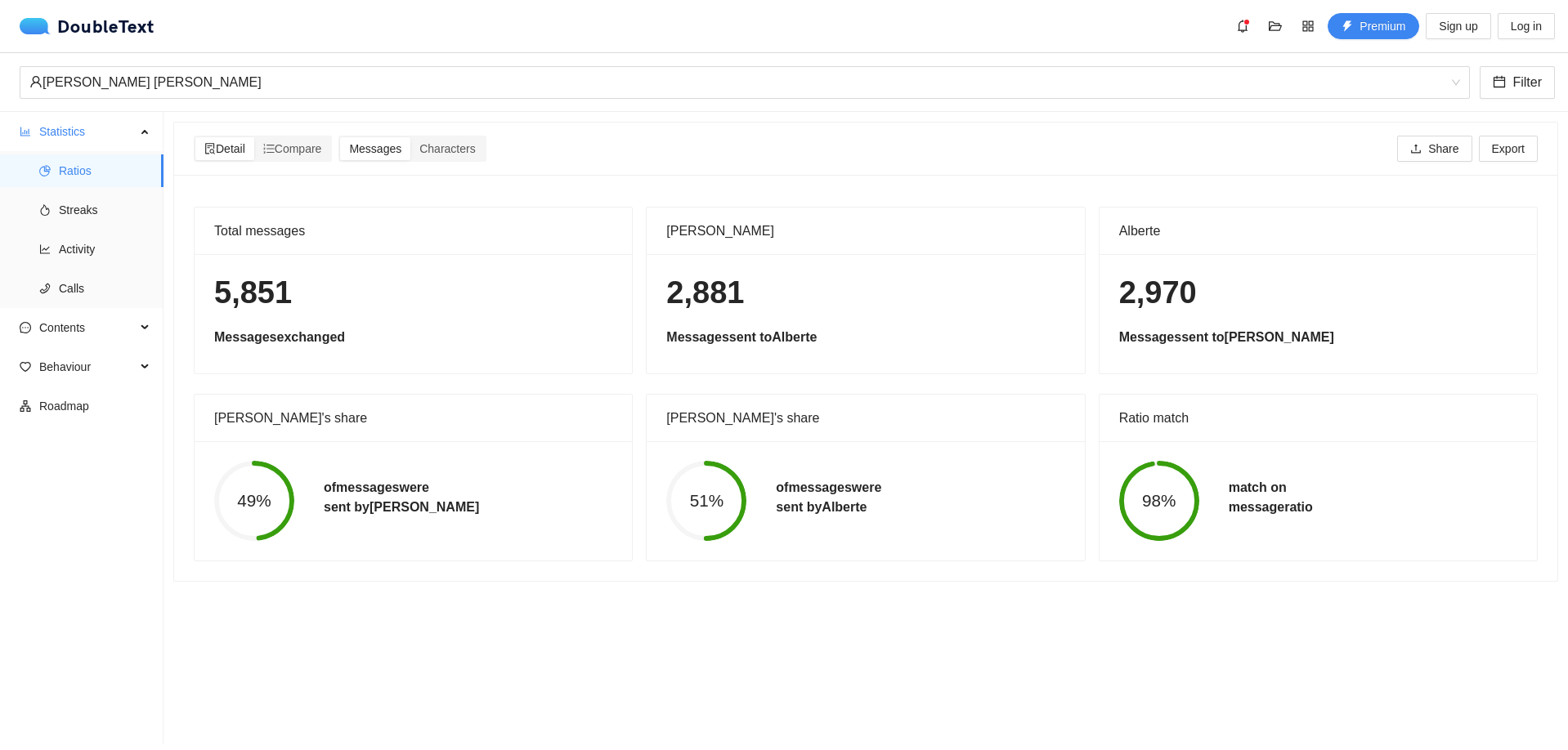 click on "[PERSON_NAME]" at bounding box center [865, 231] 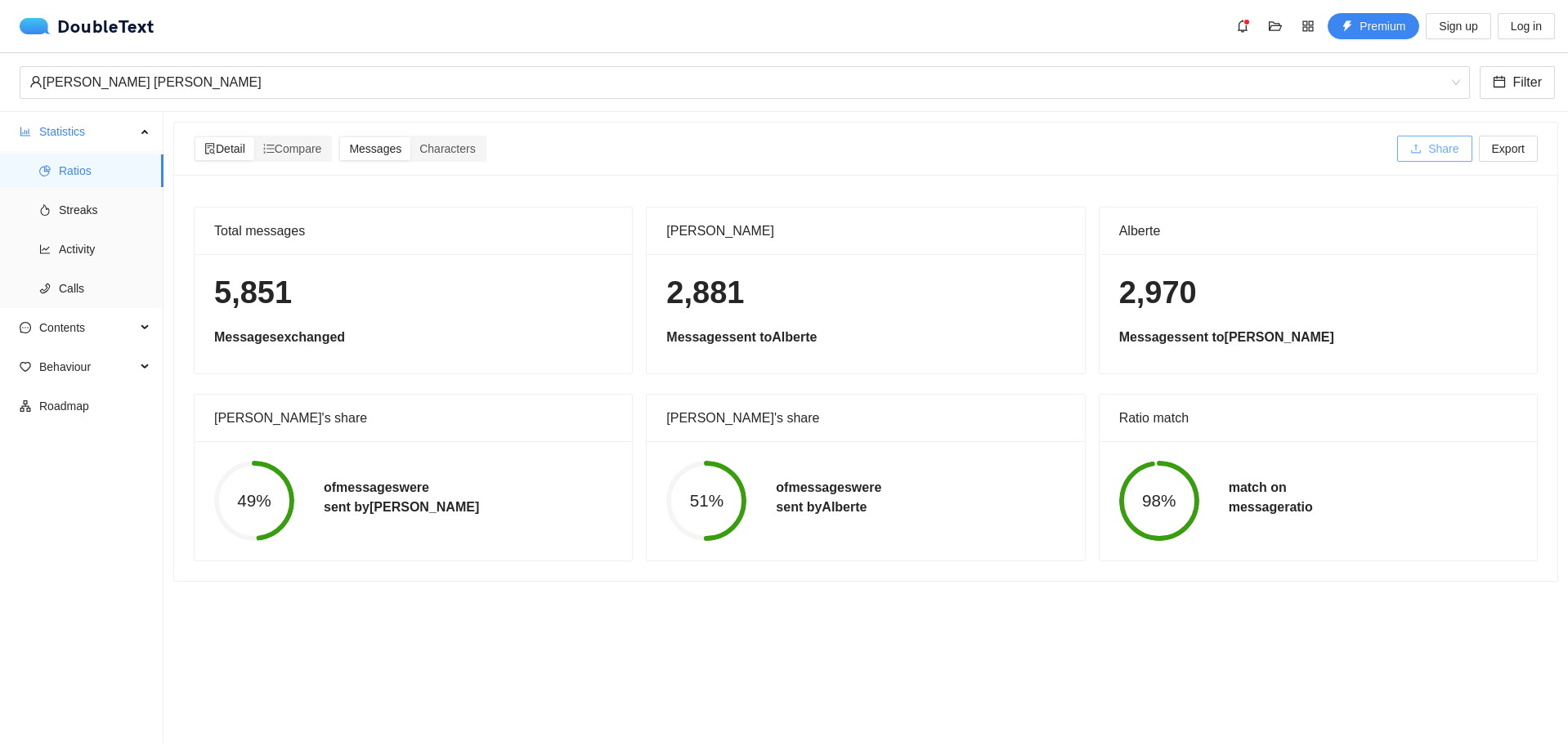 click on "Share" at bounding box center [1443, 149] 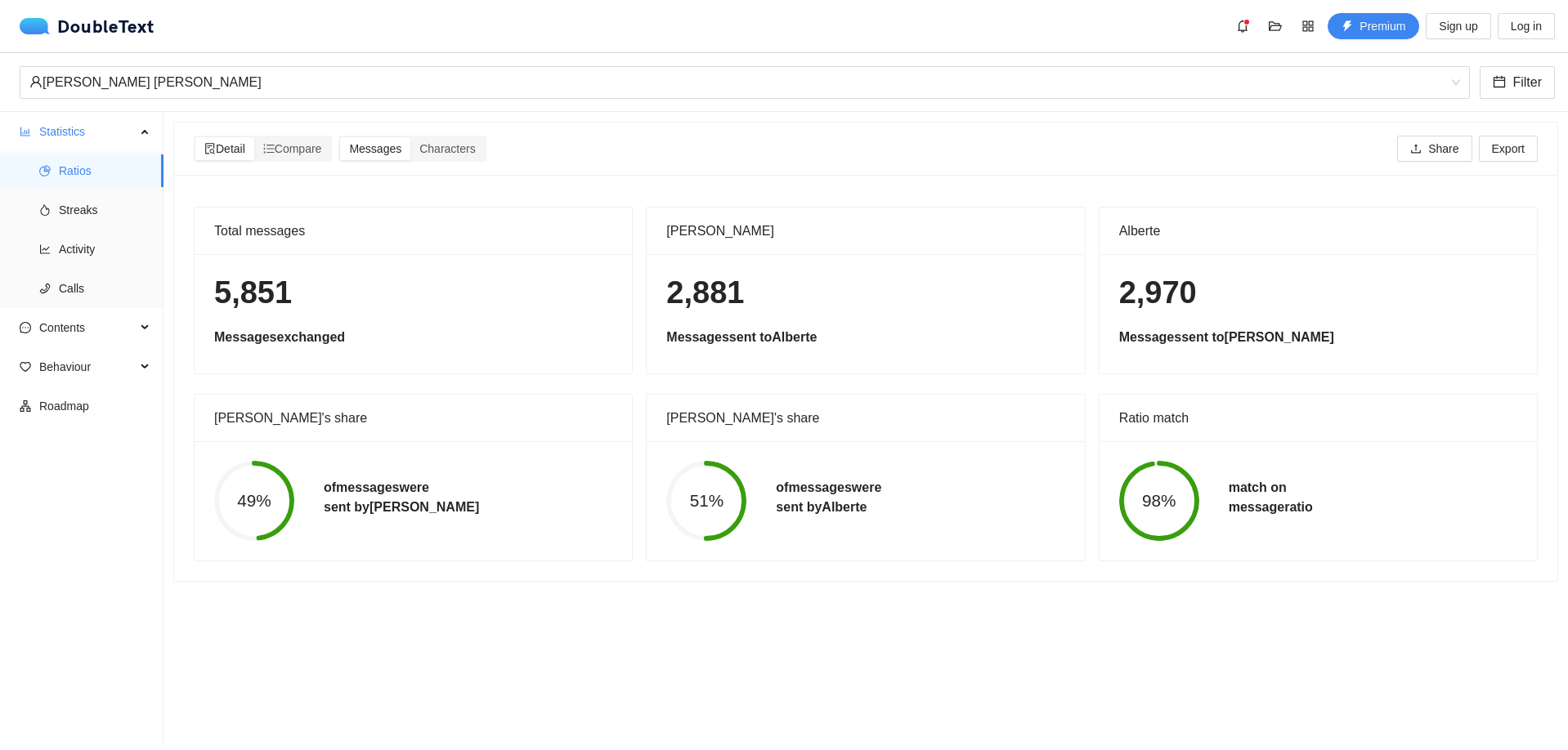 click on "Alberte" at bounding box center [1318, 231] 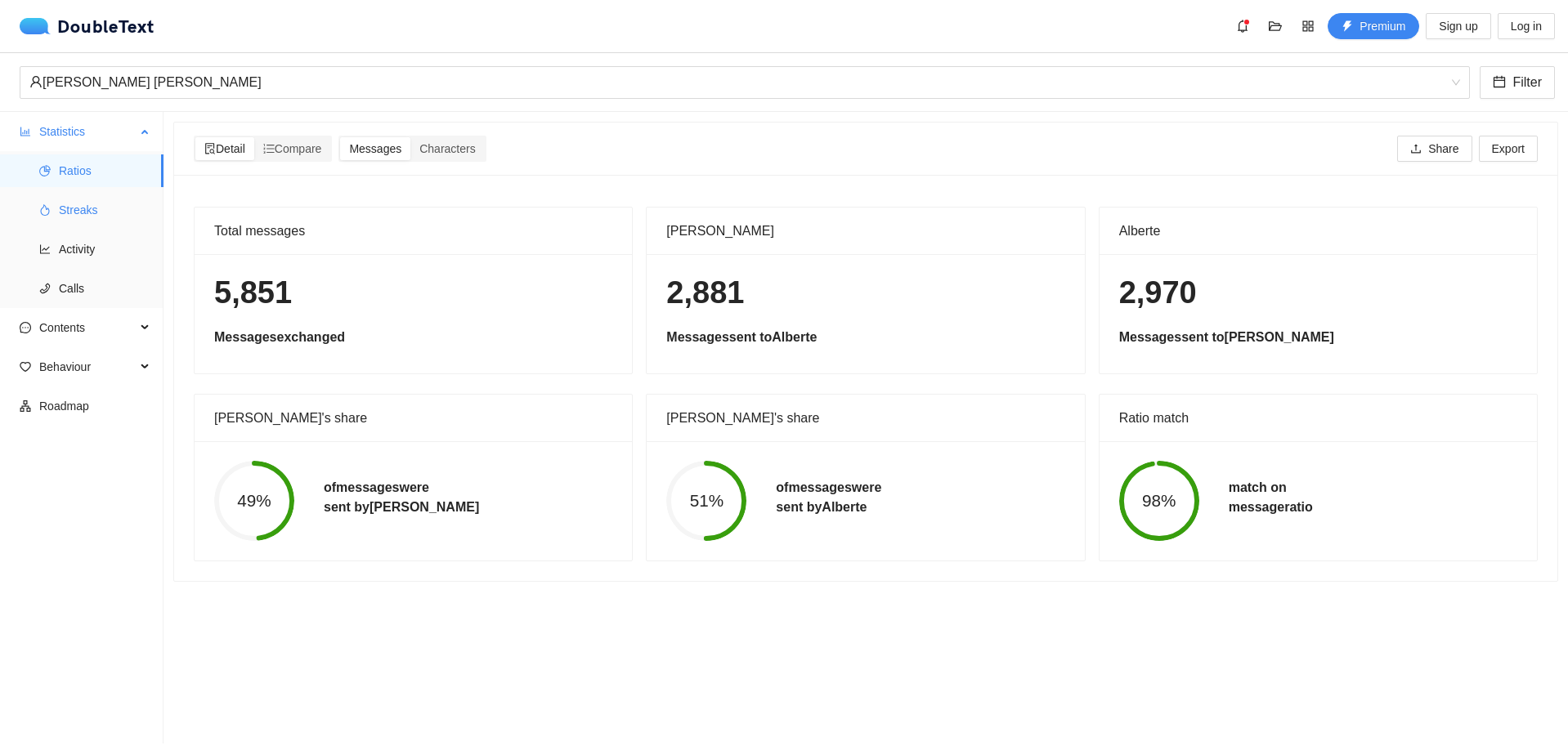 click on "Streaks" at bounding box center (105, 210) 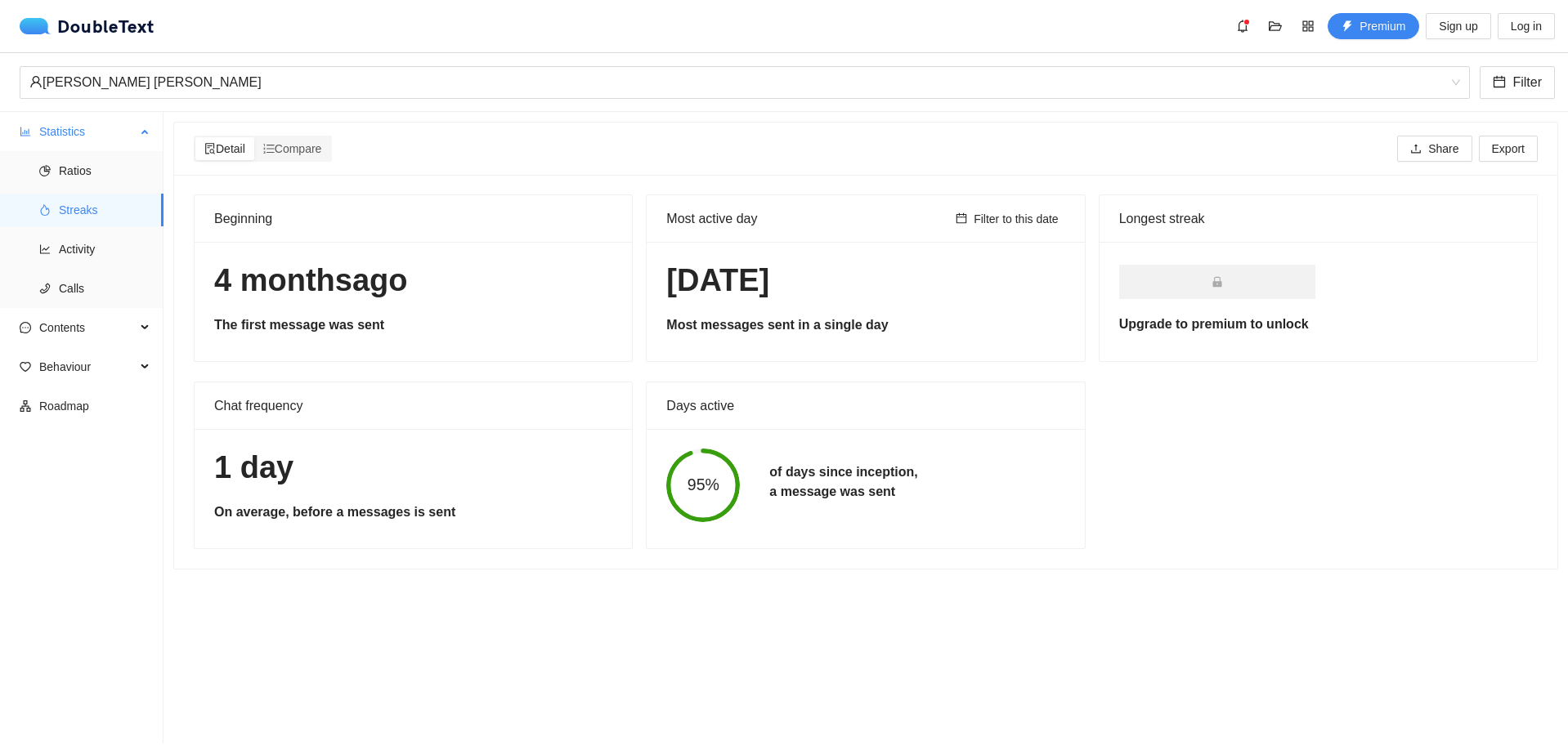 click on "Streaks" at bounding box center (105, 210) 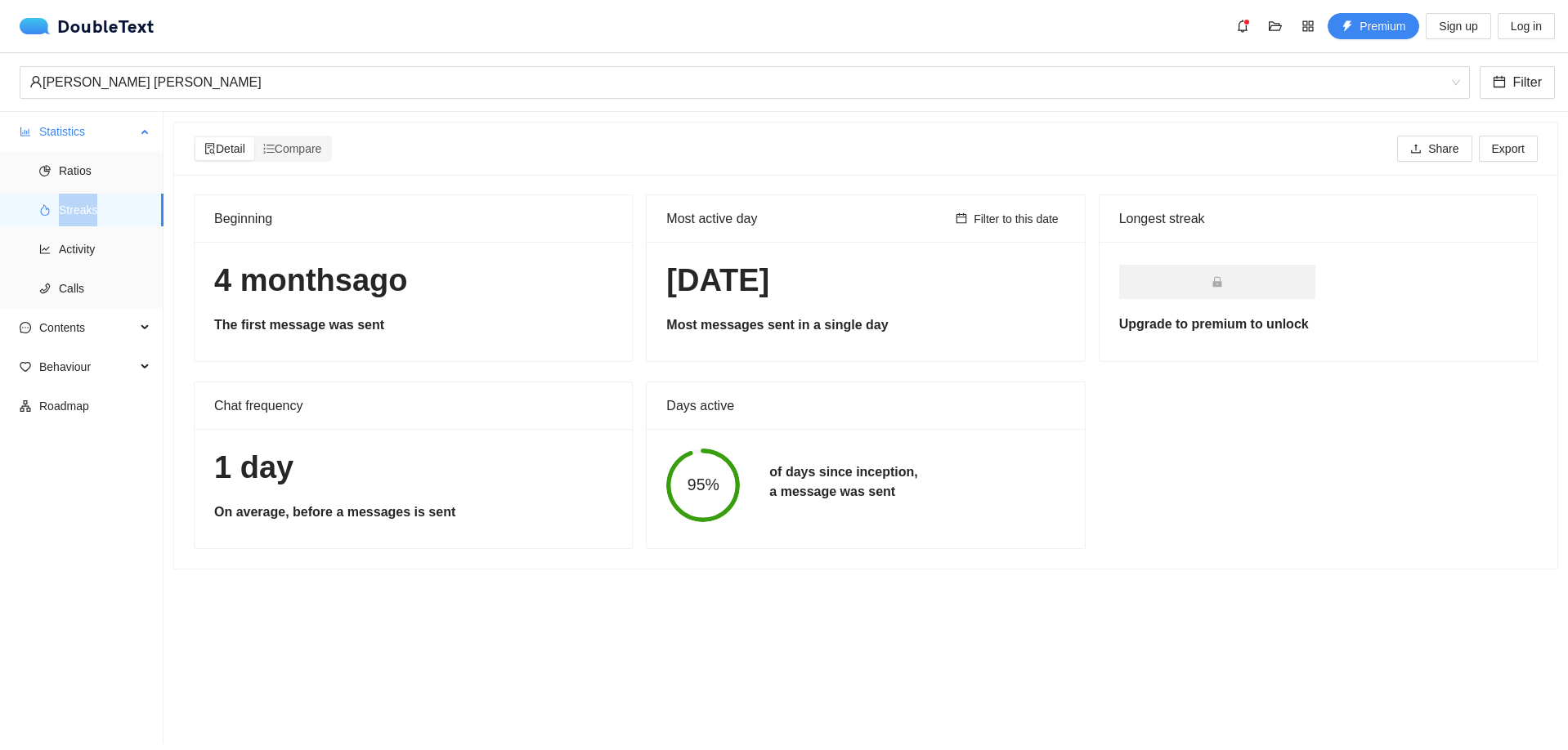 click on "Streaks" at bounding box center [105, 210] 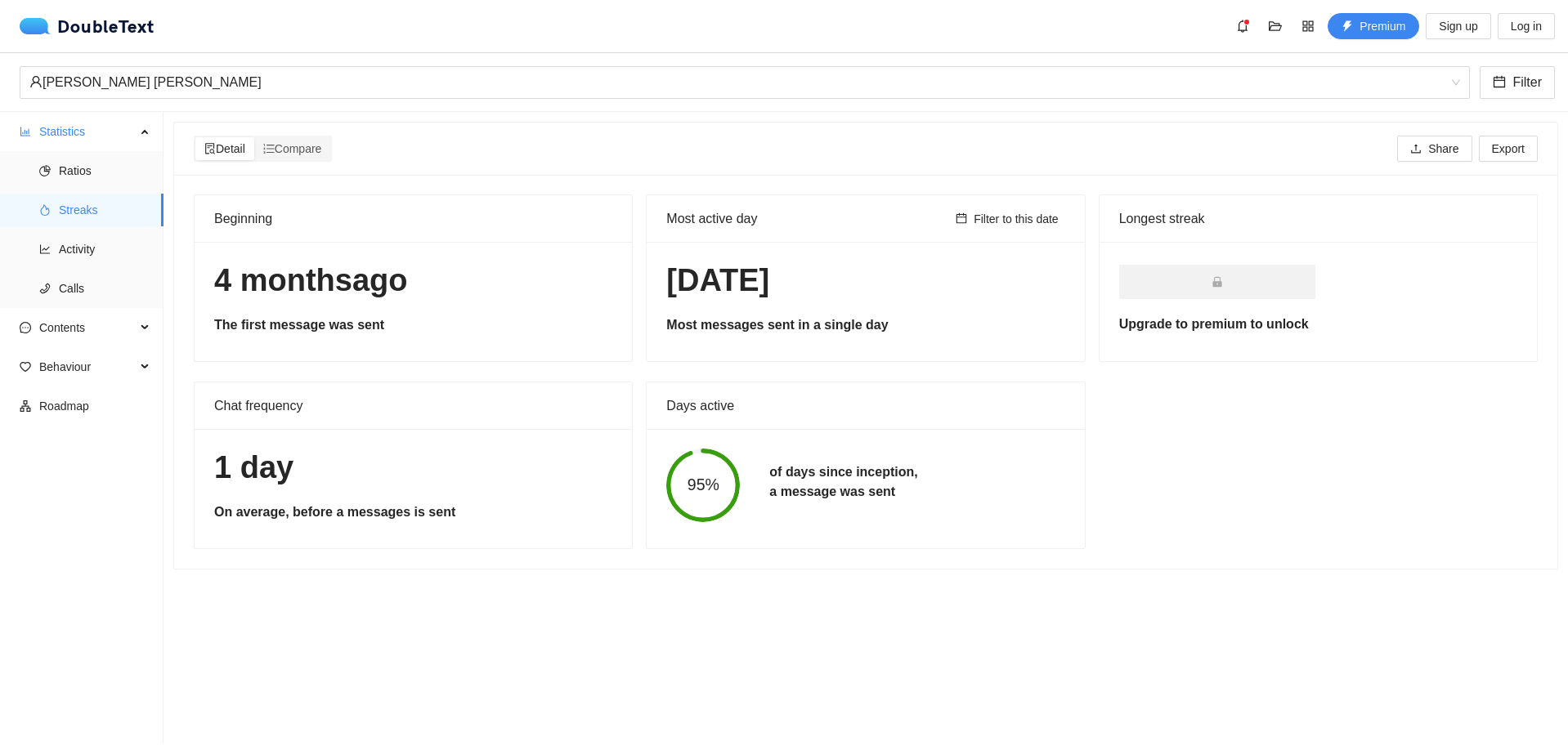click on "Detail  Compare Share Export Beginning [DATE] The first message was sent Most active day Filter to this date [DATE] Most messages sent in a single day Longest streak Upgrade to premium to unlock Chat frequency 1 day On average, before a messages is sent Days active 95% of days since inception,  a message was sent" at bounding box center (866, 427) 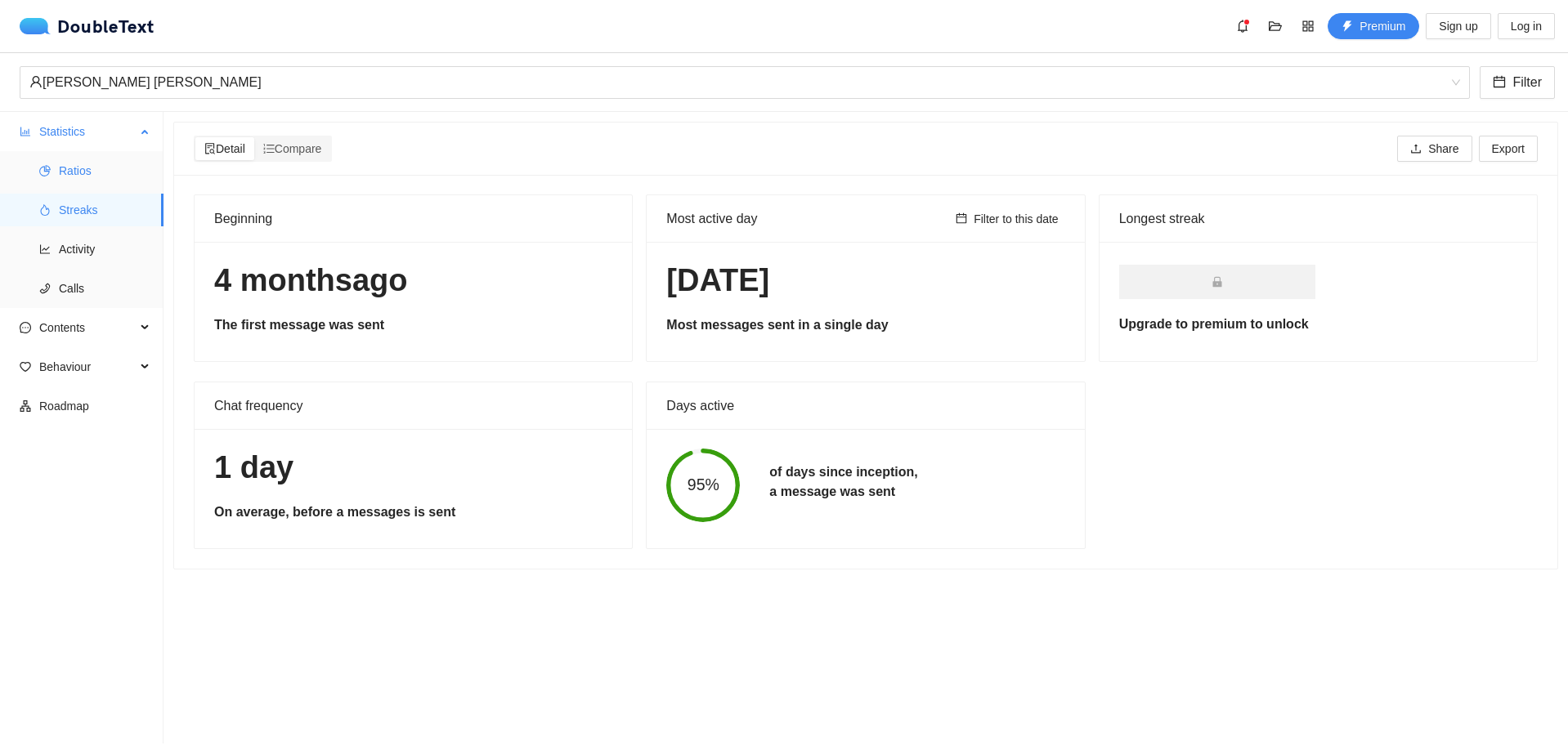 click on "Ratios" at bounding box center [105, 171] 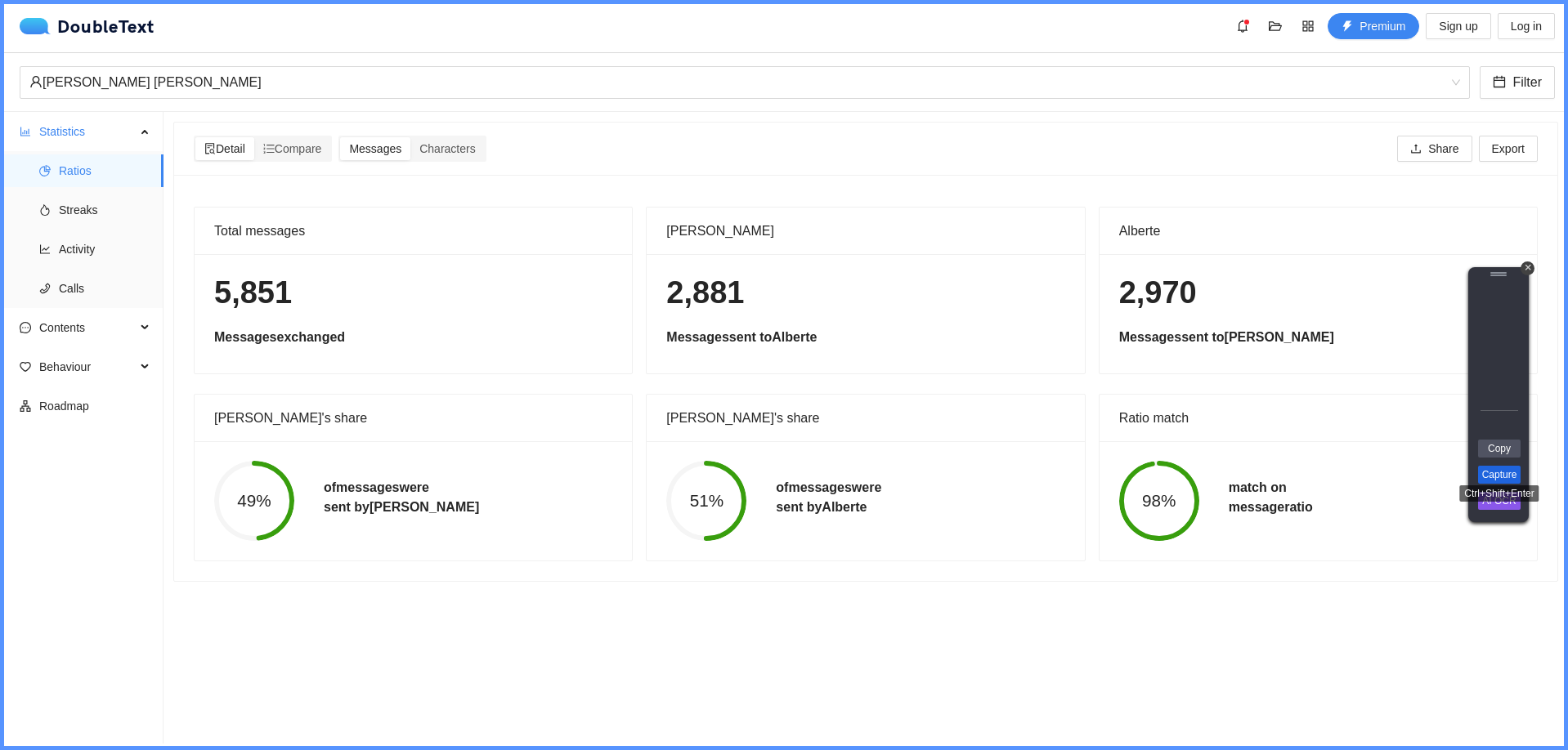 click on "Capture" at bounding box center (1499, 475) 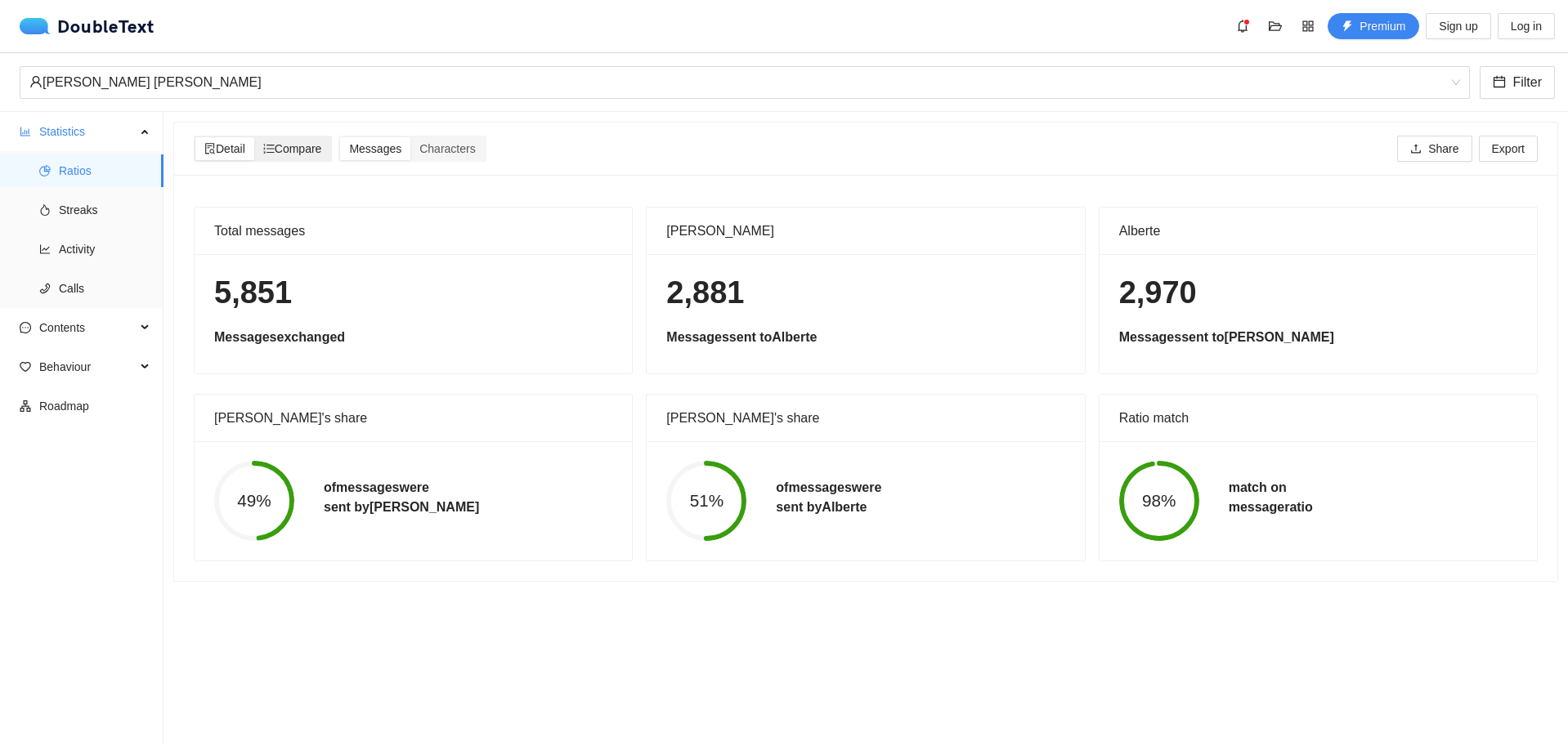 click on "Compare" at bounding box center [293, 149] 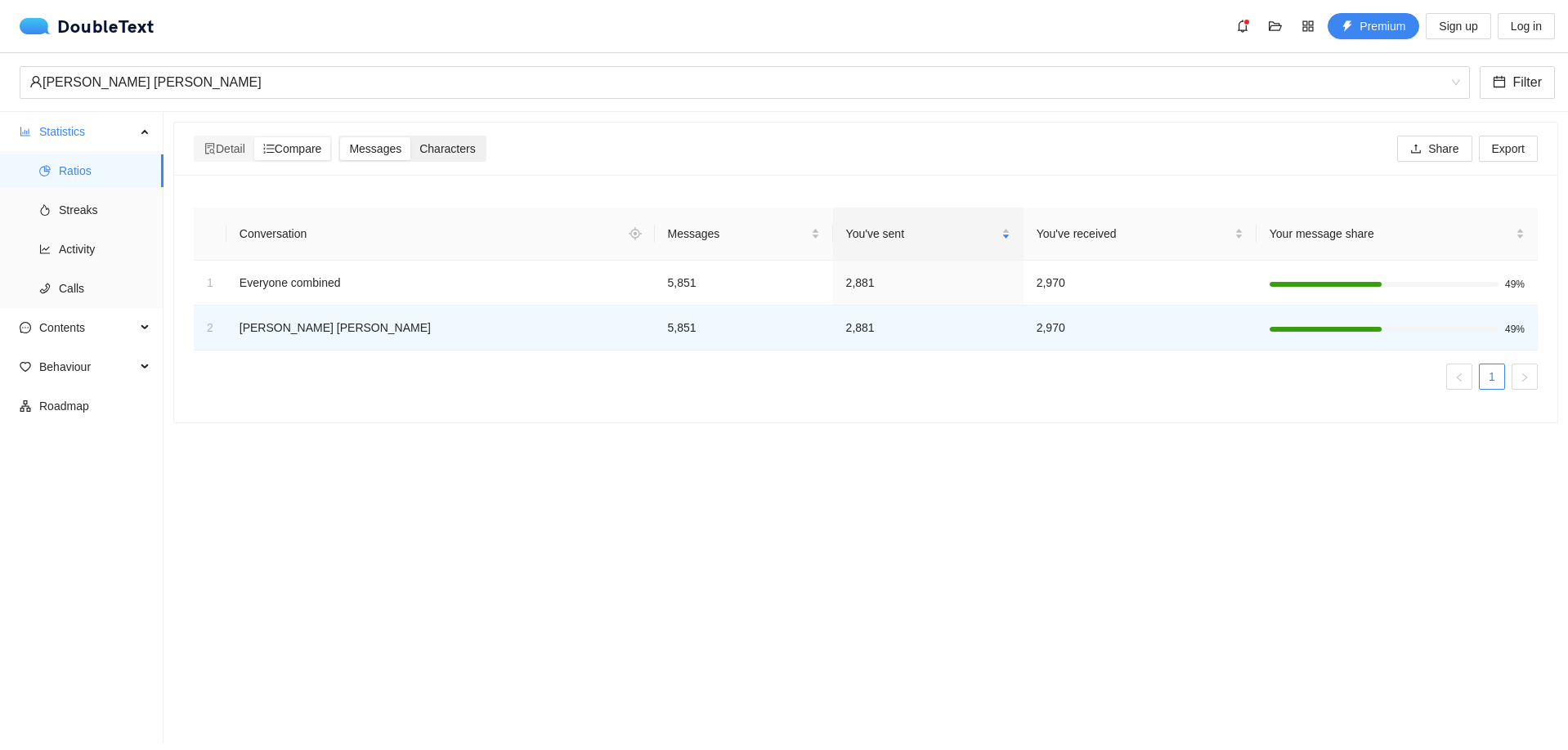 click on "Characters" at bounding box center (447, 149) 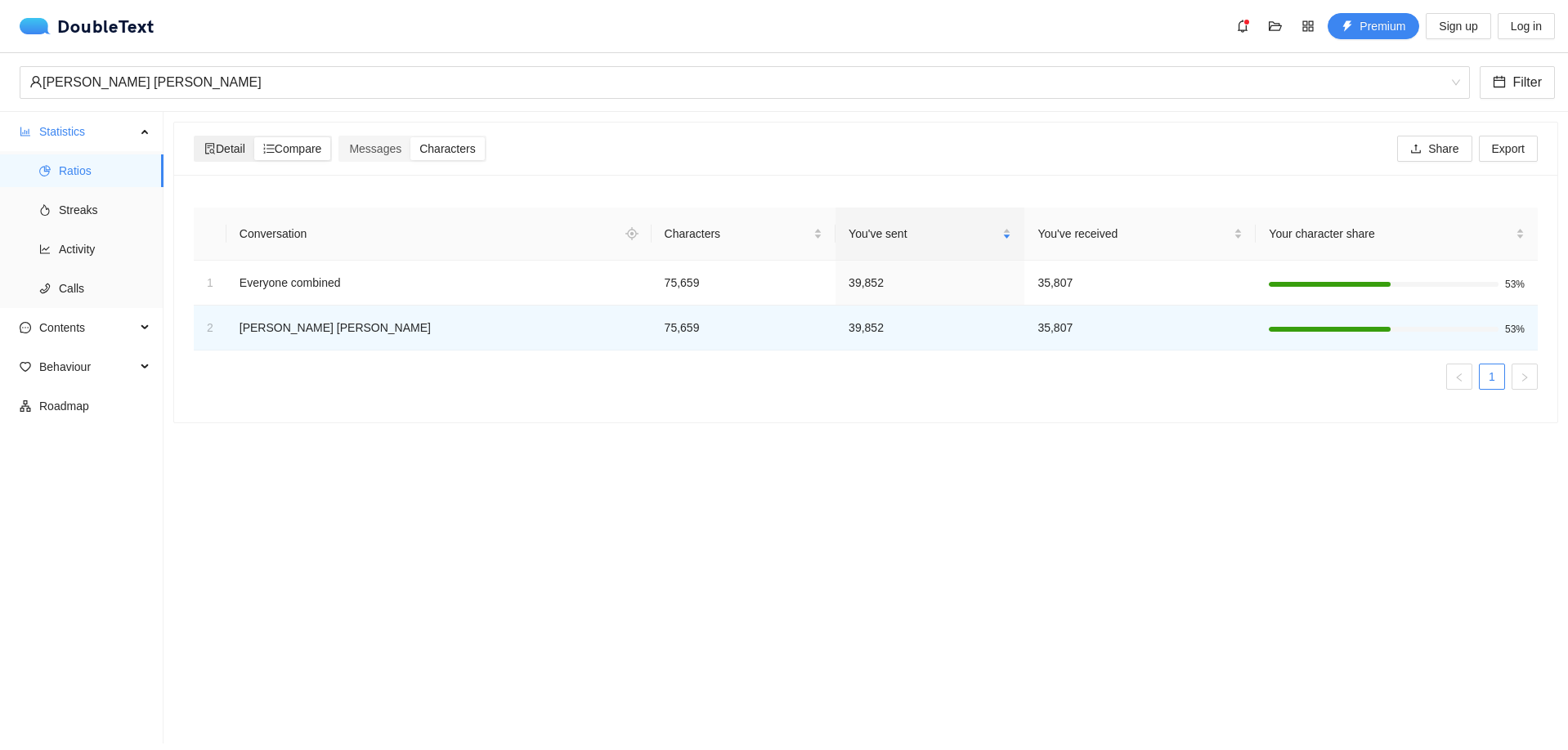 click on "Detail" at bounding box center (225, 149) 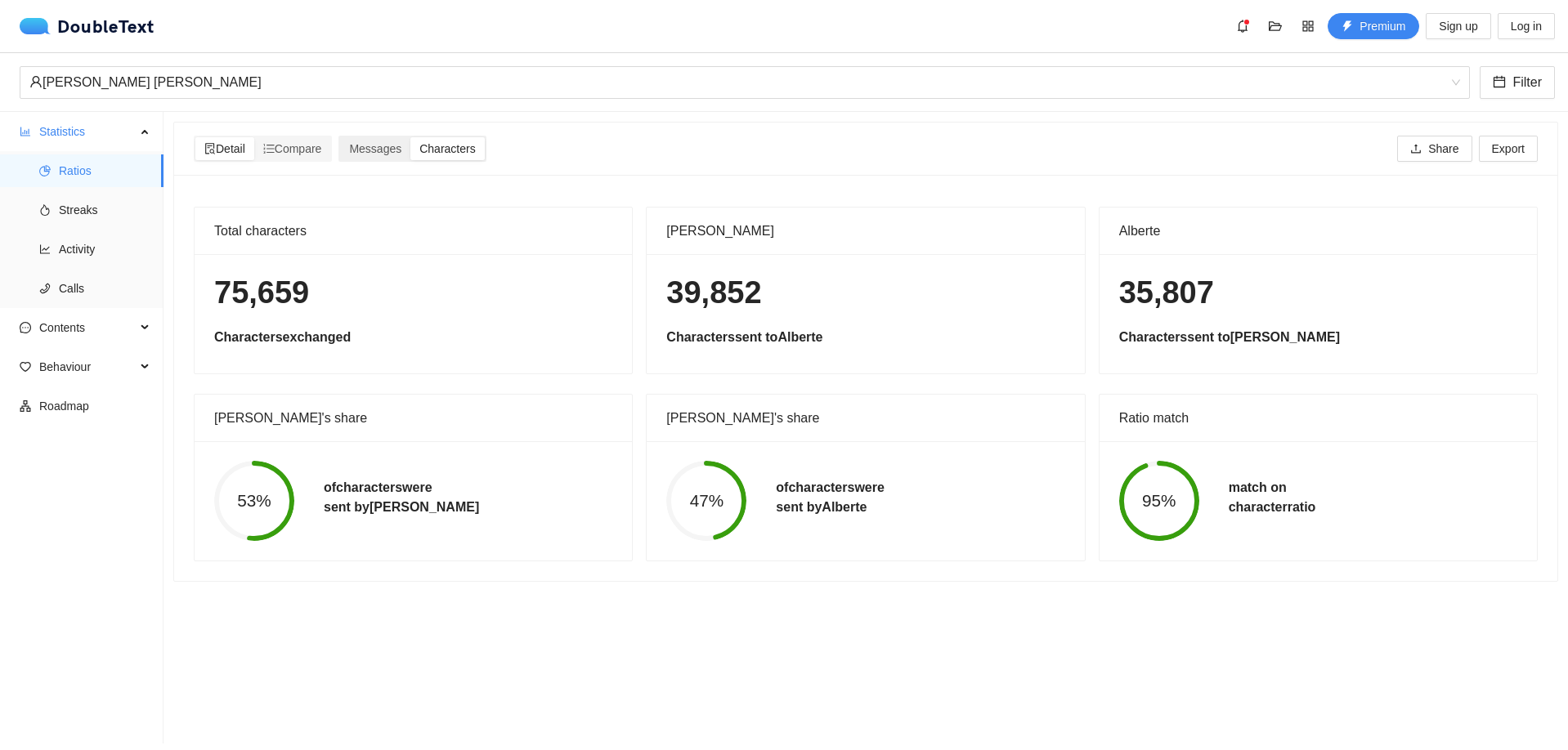 click on "Characters" at bounding box center [447, 149] 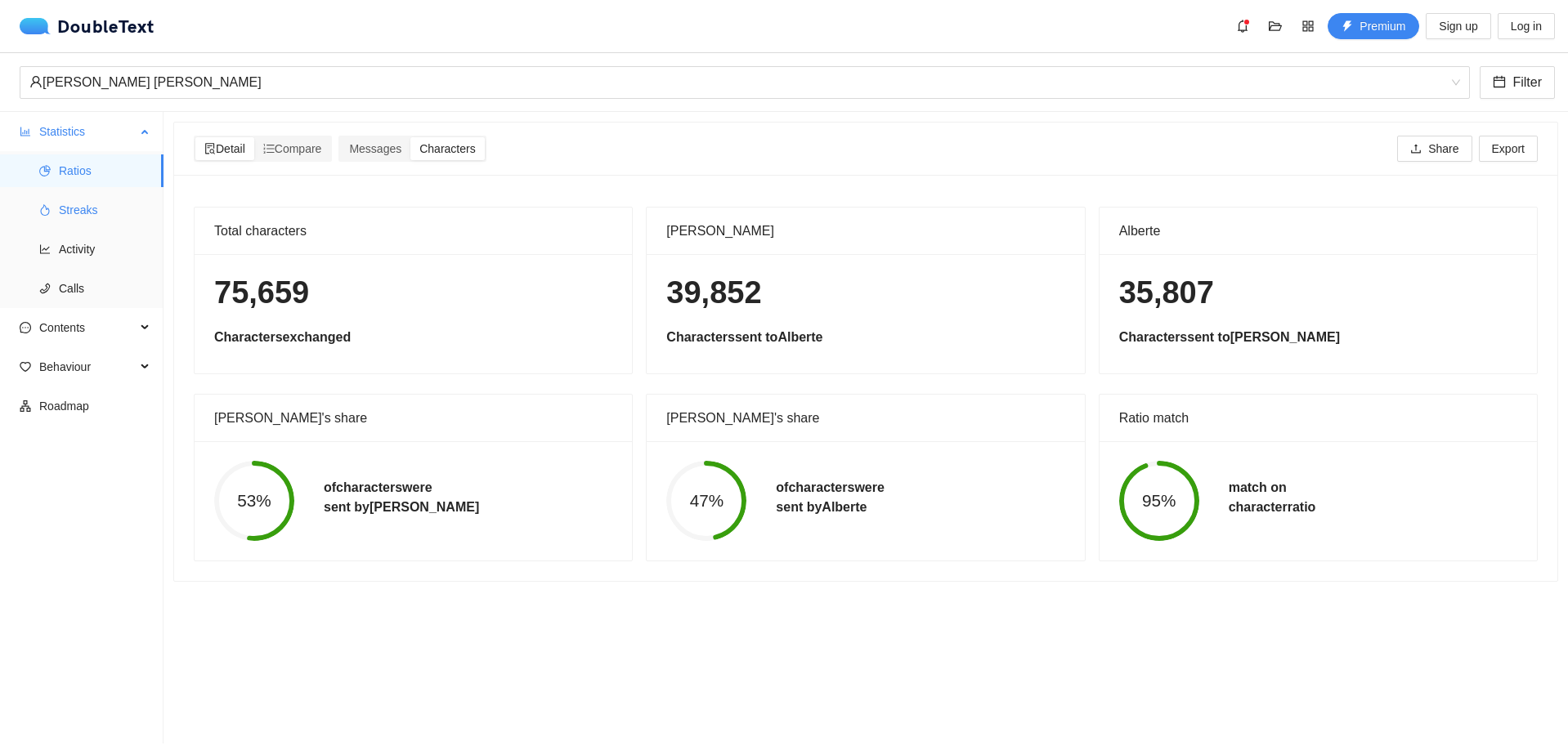 click on "Streaks" at bounding box center (105, 210) 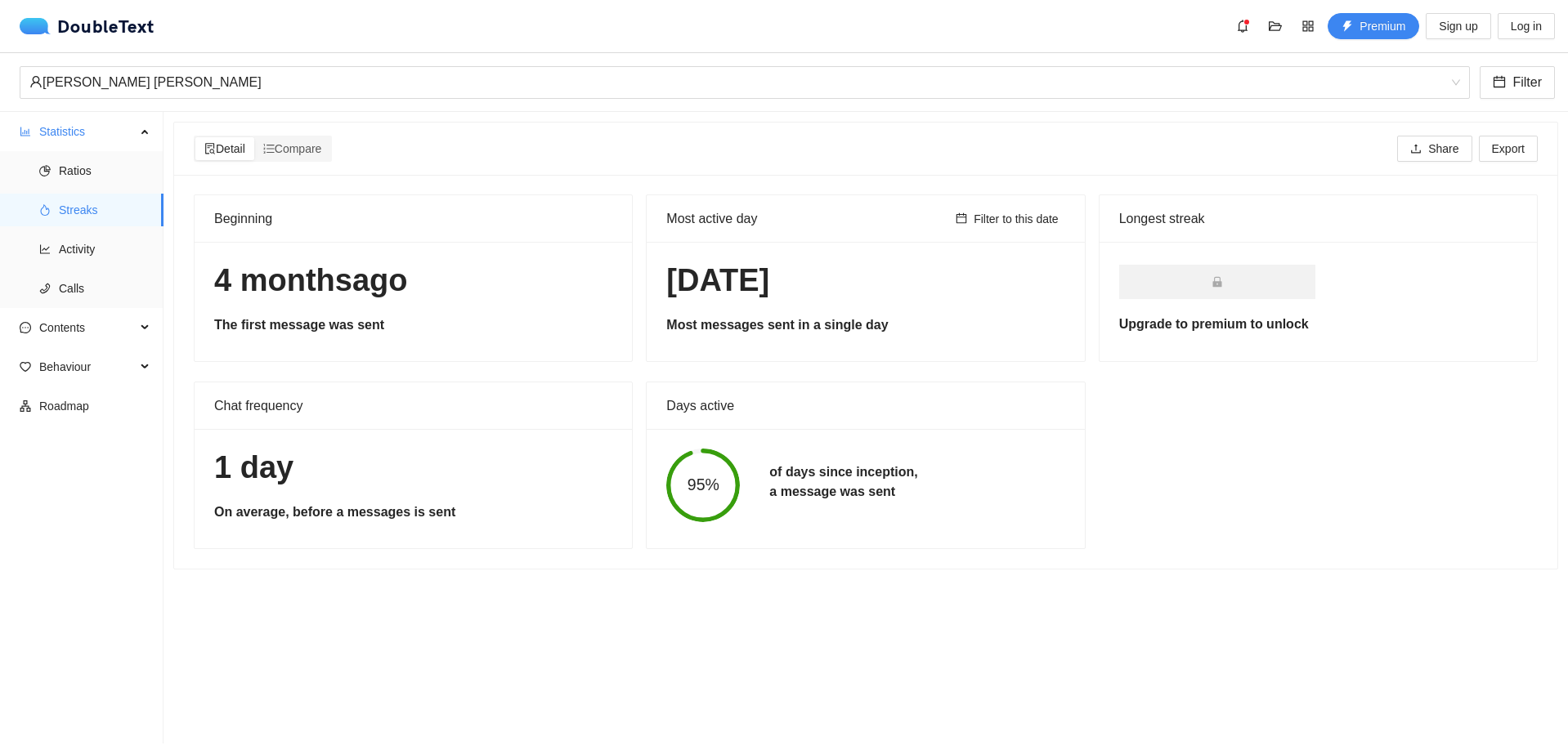 drag, startPoint x: 638, startPoint y: 266, endPoint x: 1285, endPoint y: 444, distance: 671.03875 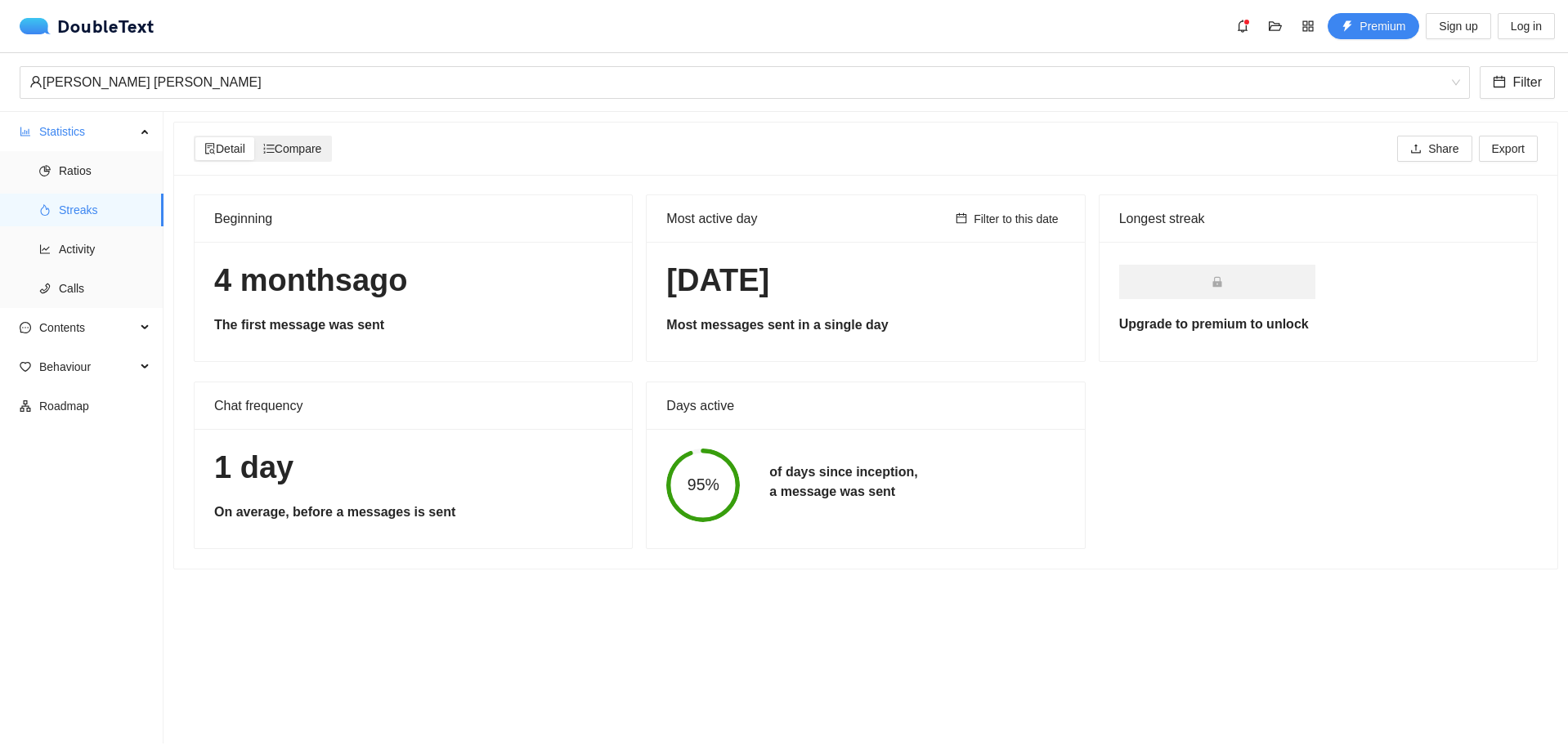 click on "Compare" at bounding box center (293, 149) 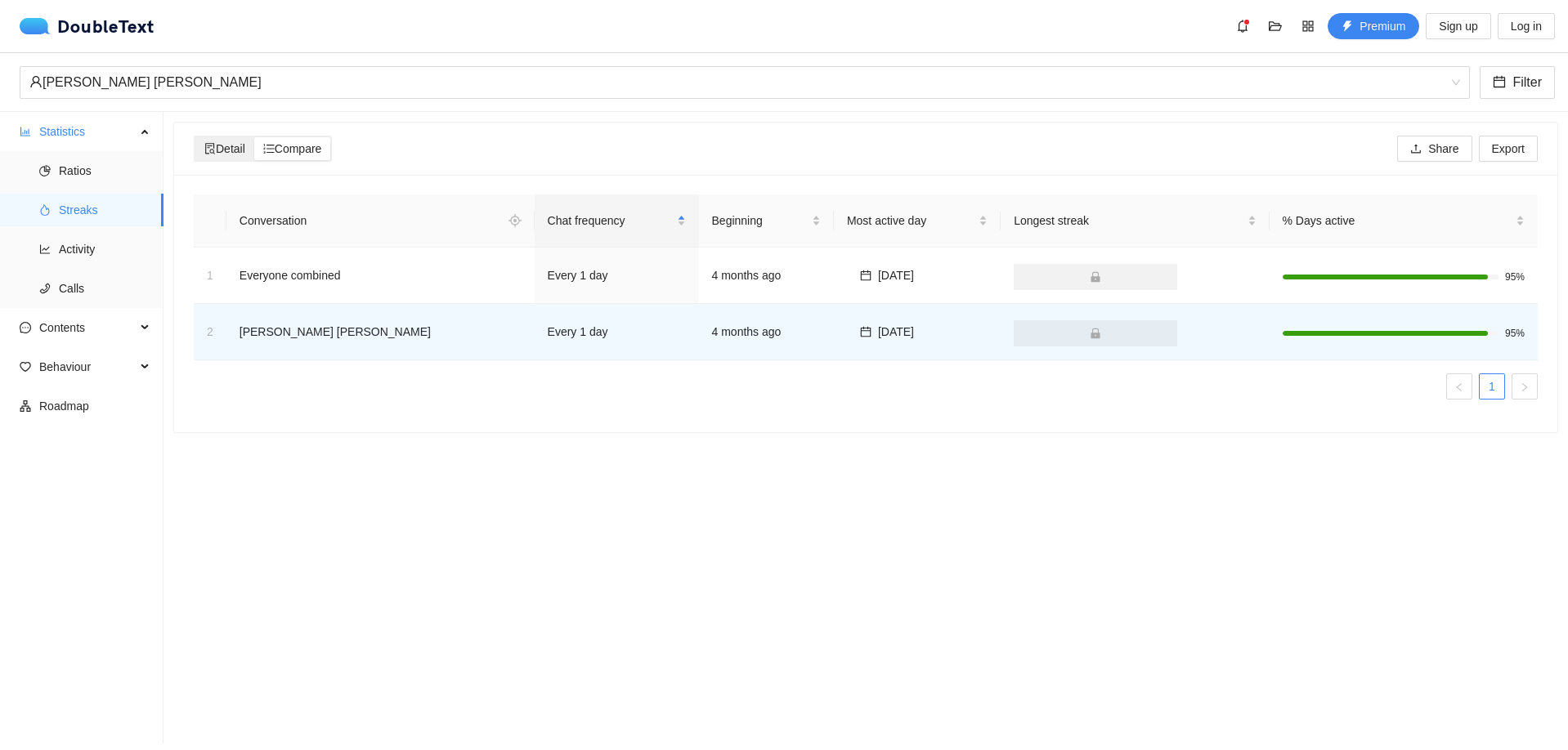 click on "Detail" at bounding box center [225, 149] 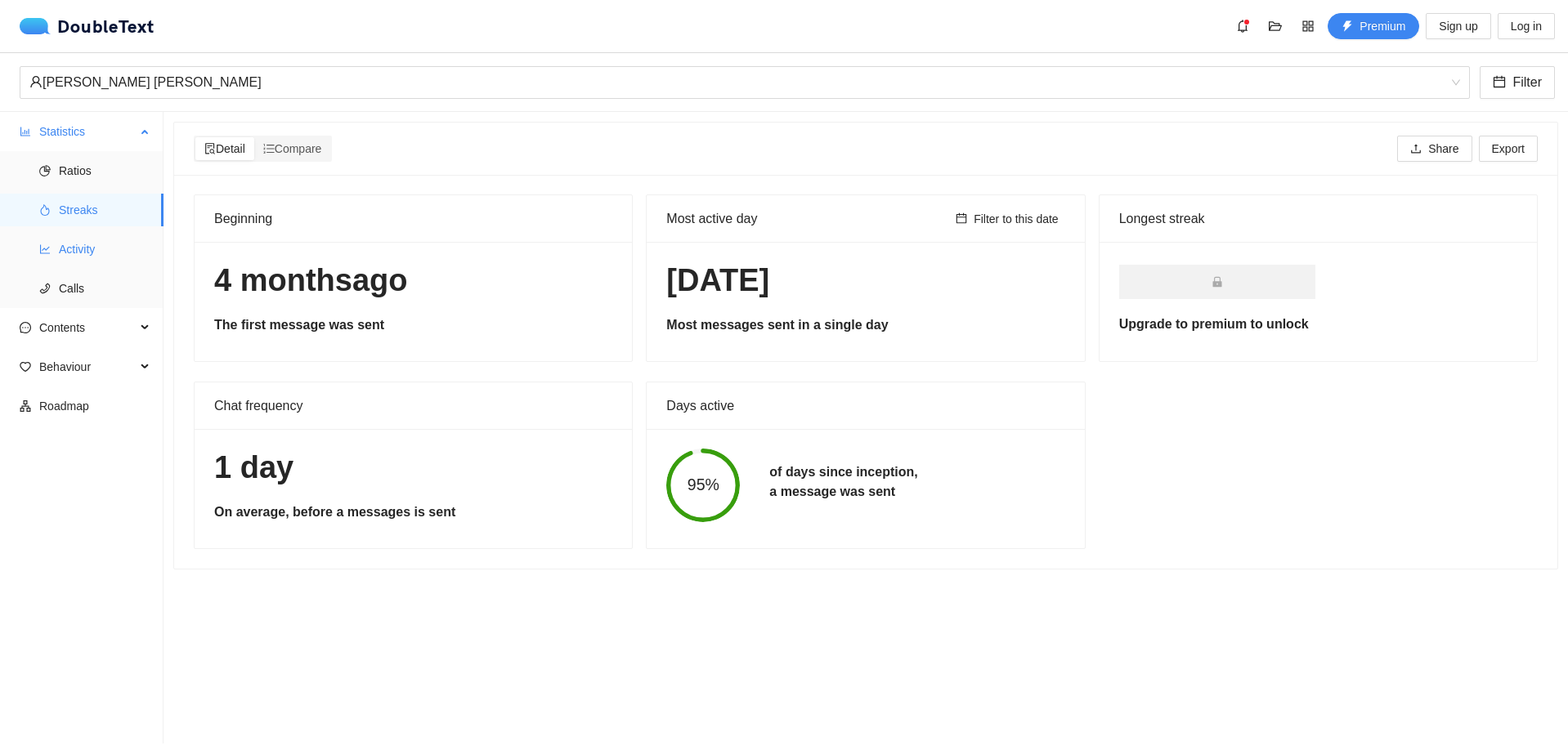 click on "Activity" at bounding box center [105, 249] 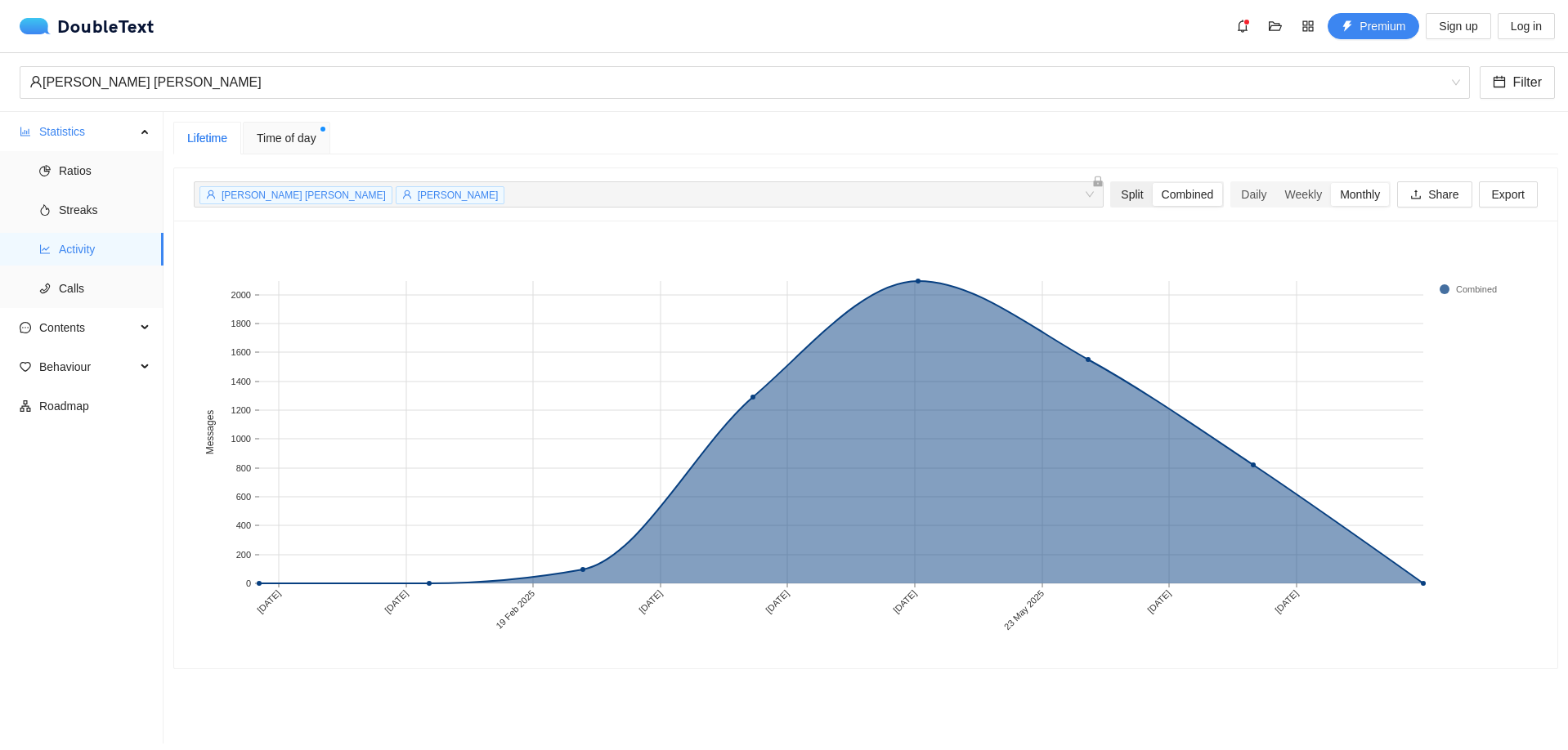 click on "Split" at bounding box center (1131, 194) 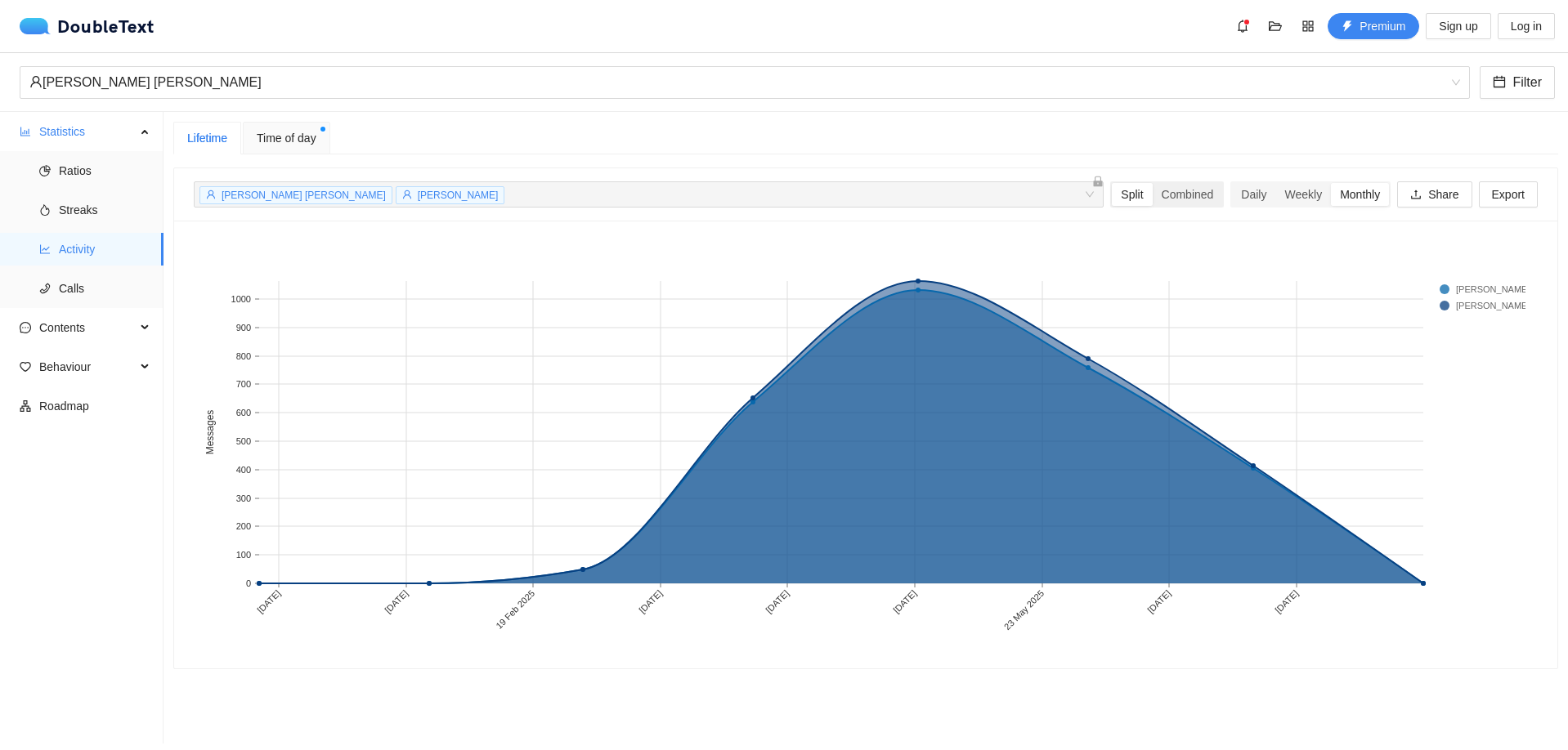 click on "Split Combined" at bounding box center [1167, 194] 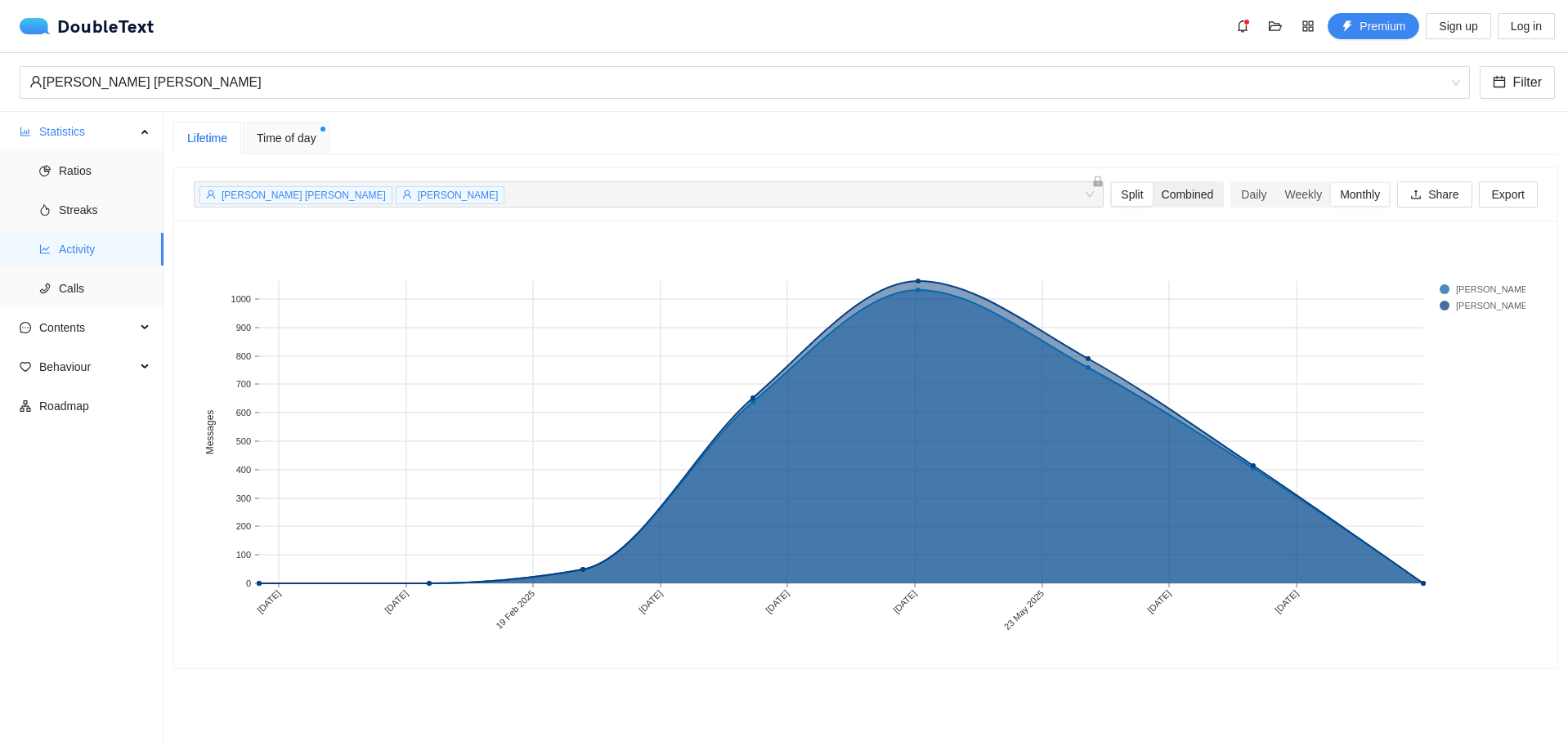 click on "Combined" at bounding box center [1188, 194] 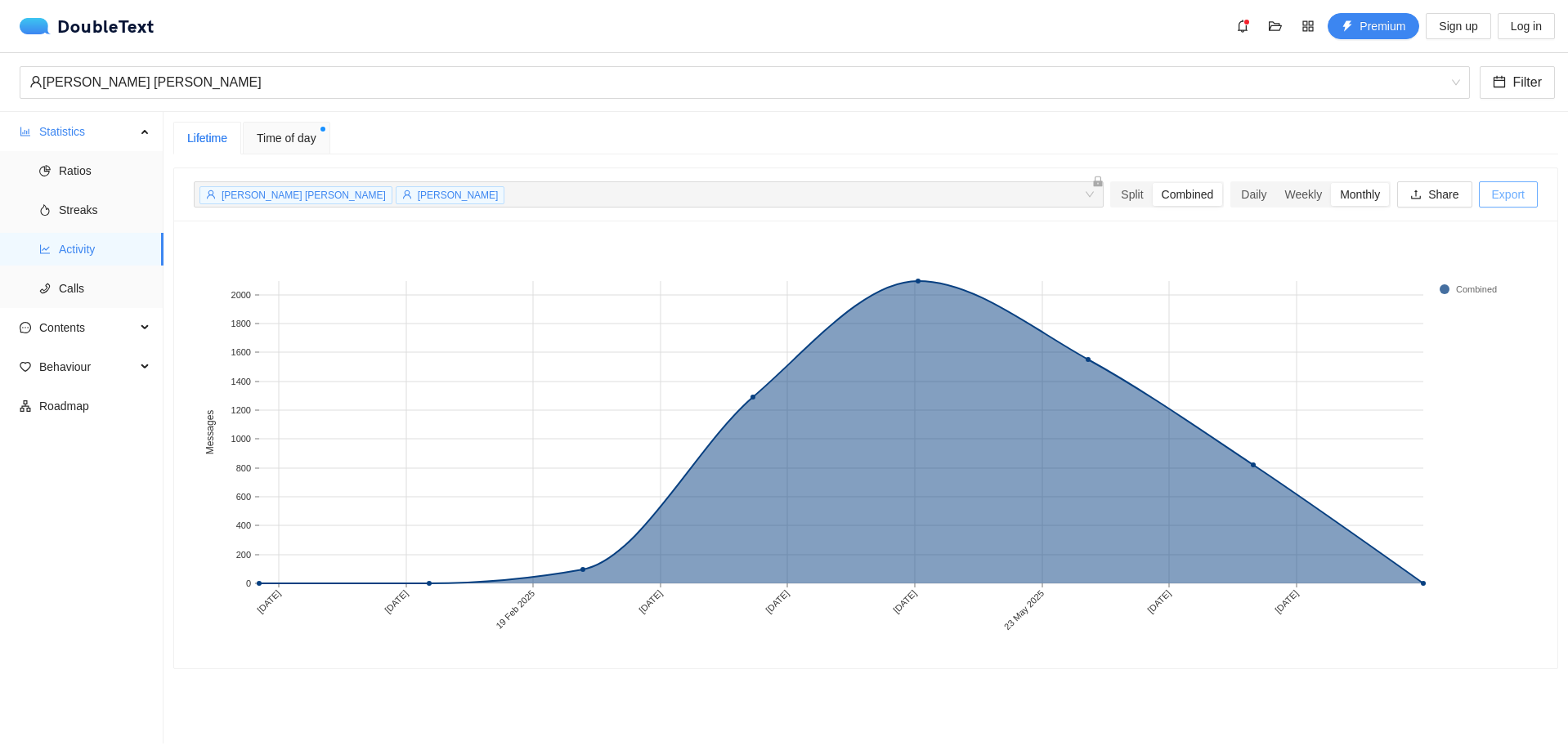 click on "Export" at bounding box center [1508, 194] 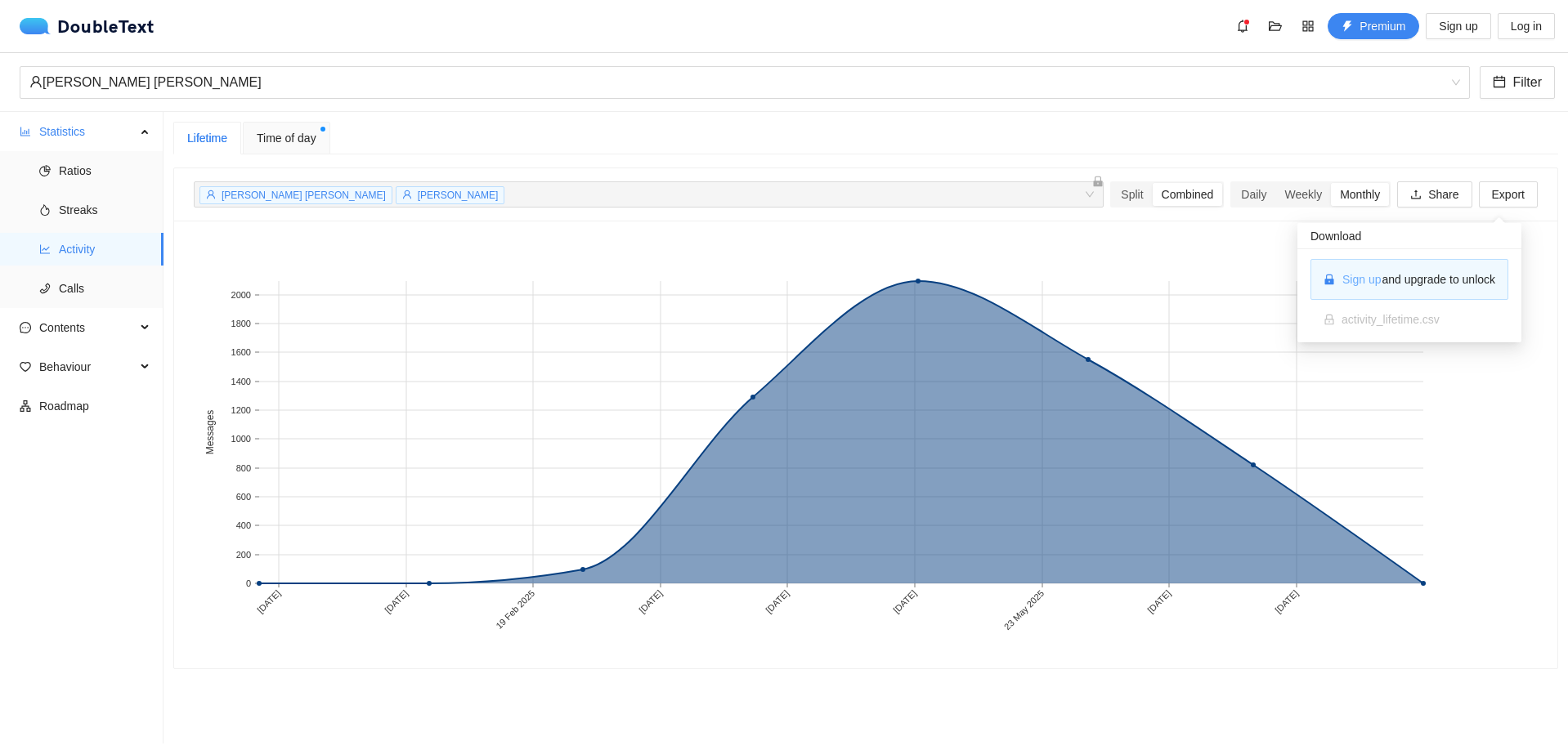 click on "Sign up" at bounding box center [1361, 279] 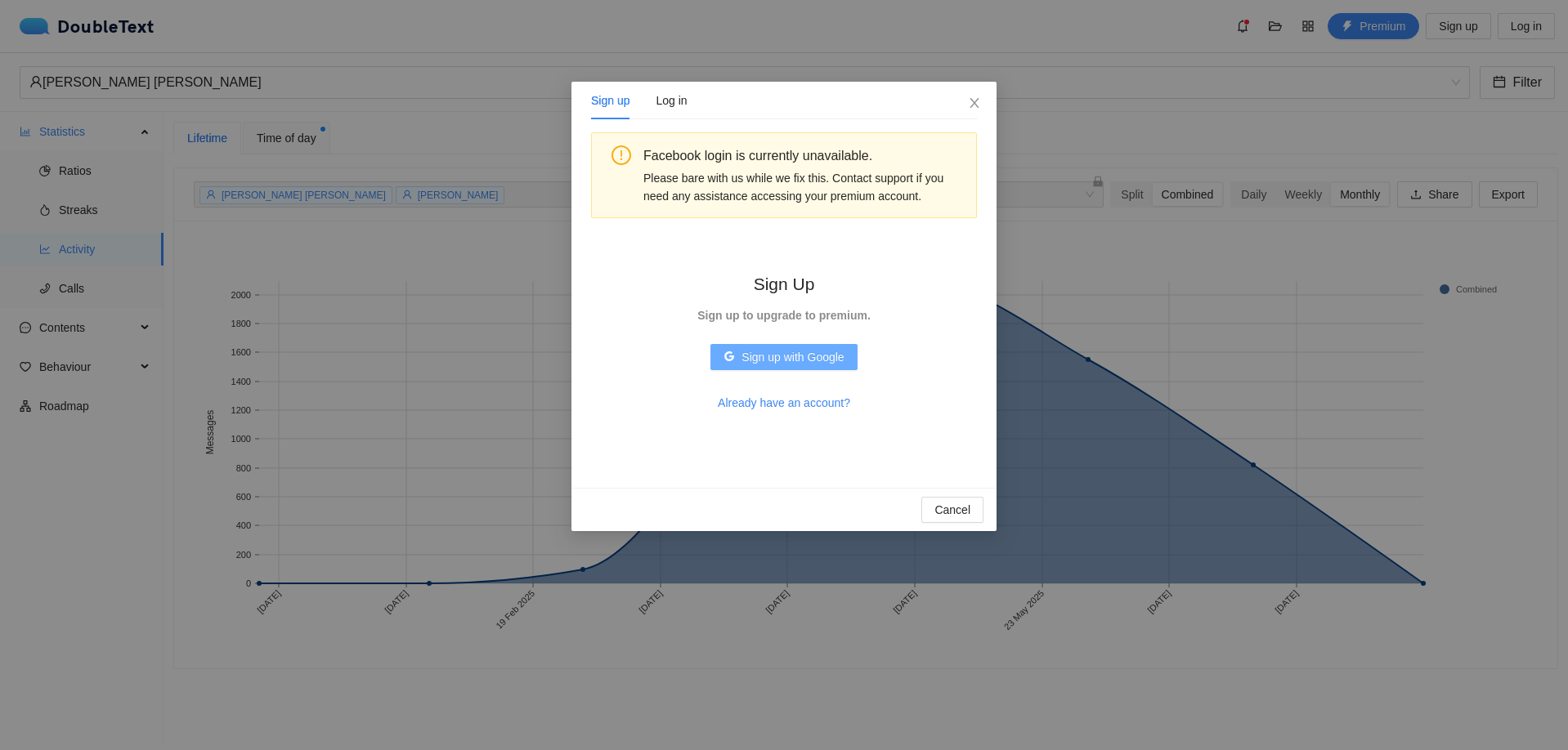 click on "Sign up with Google" at bounding box center [792, 357] 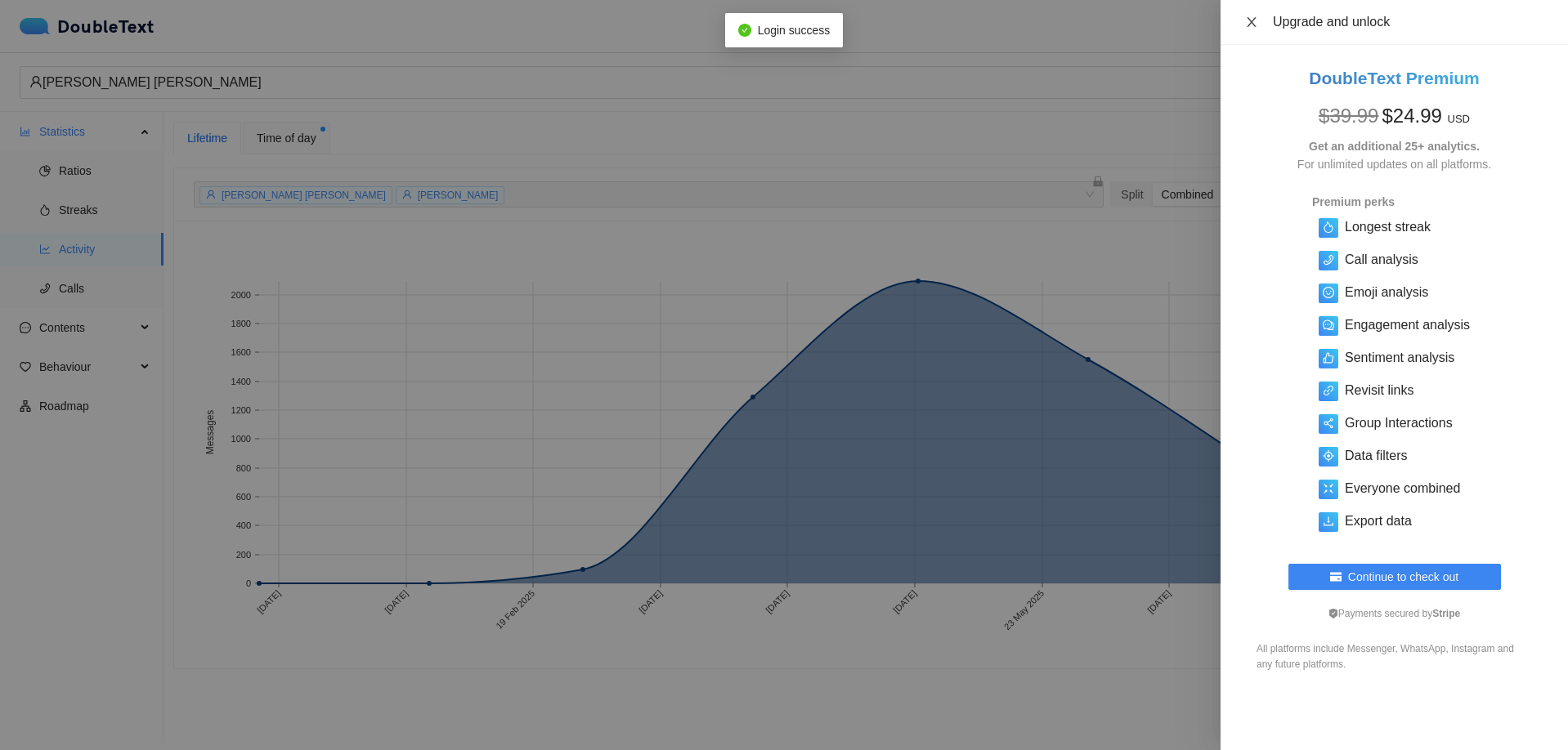 click 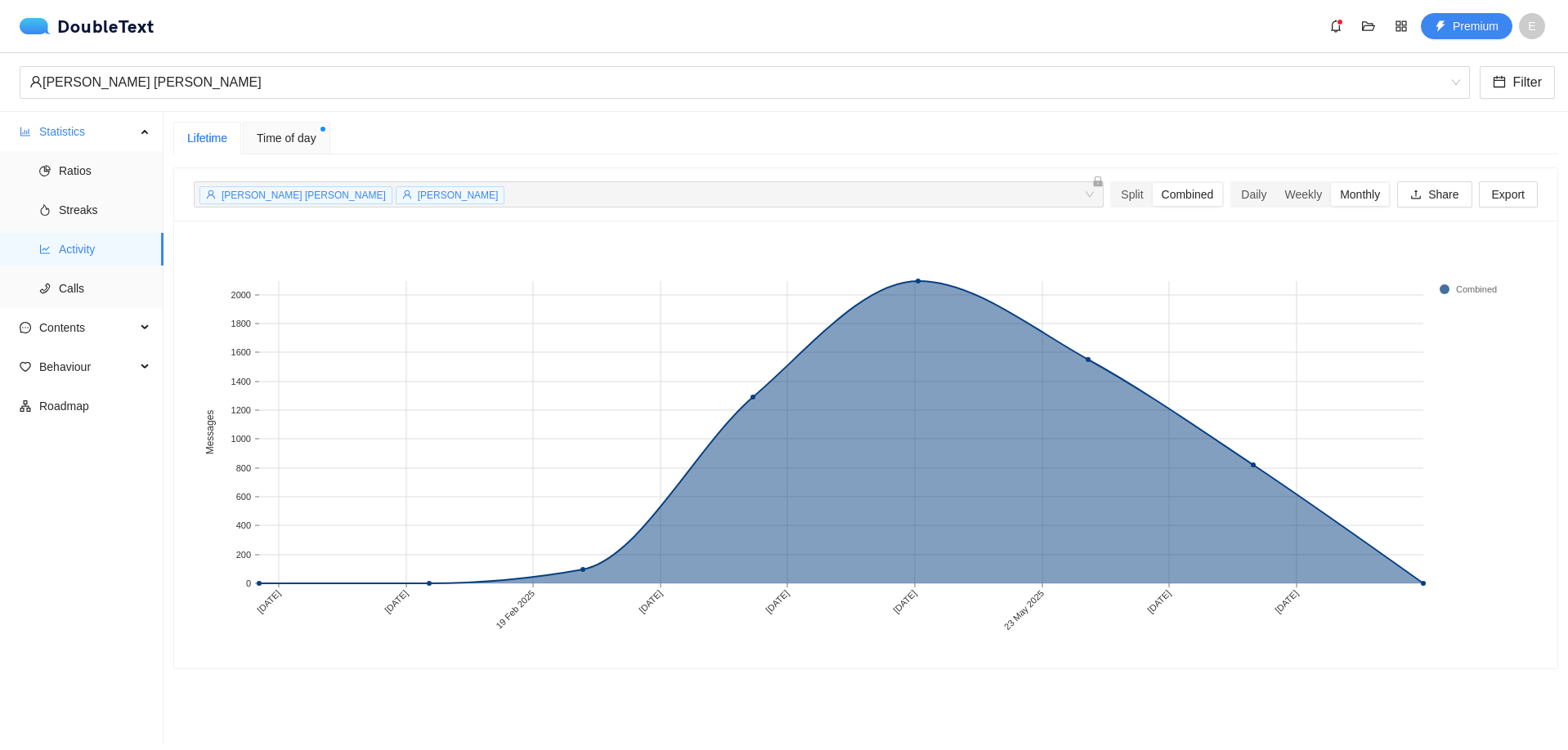 click on "Lifetime Time of day" at bounding box center [866, 138] 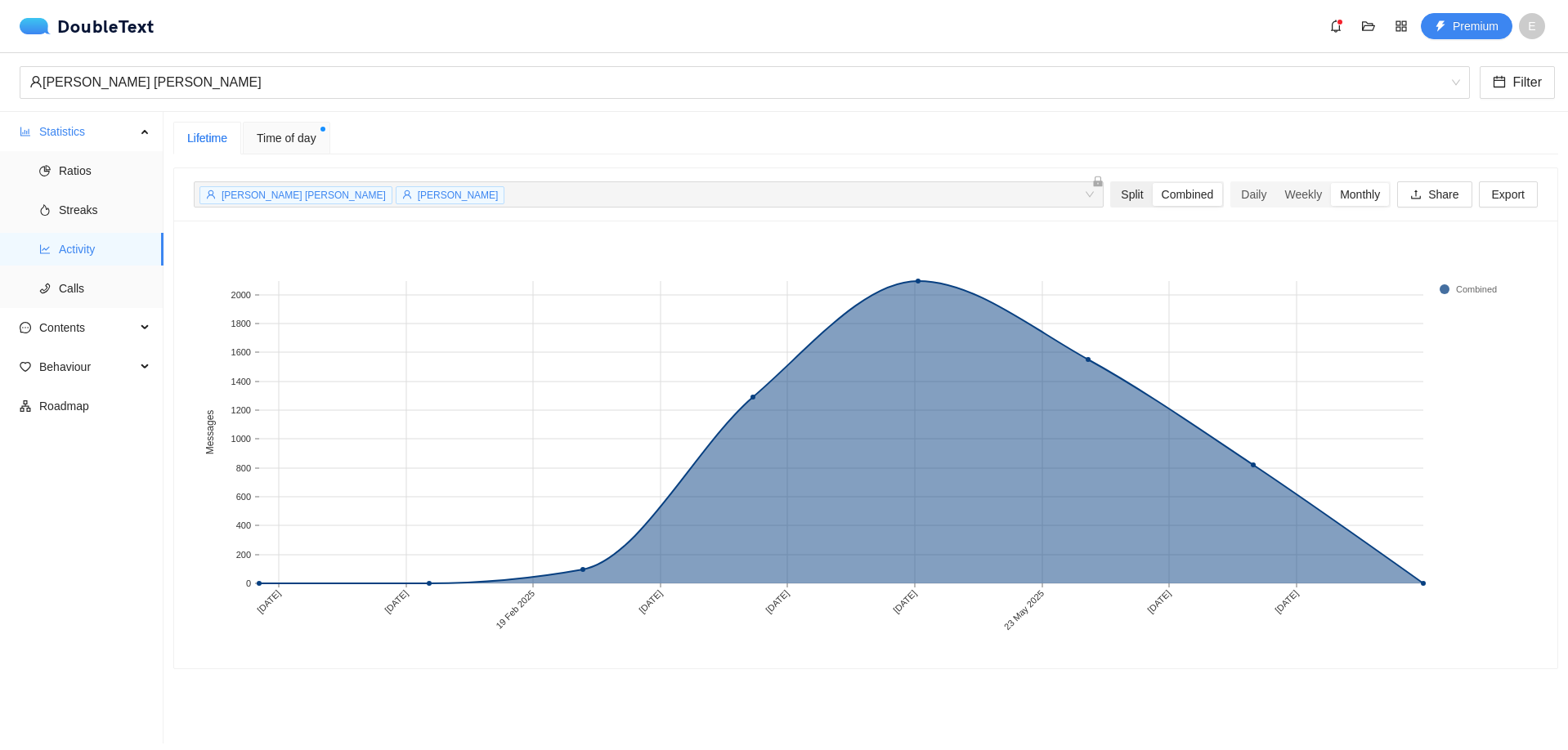 click on "Split" at bounding box center [1131, 194] 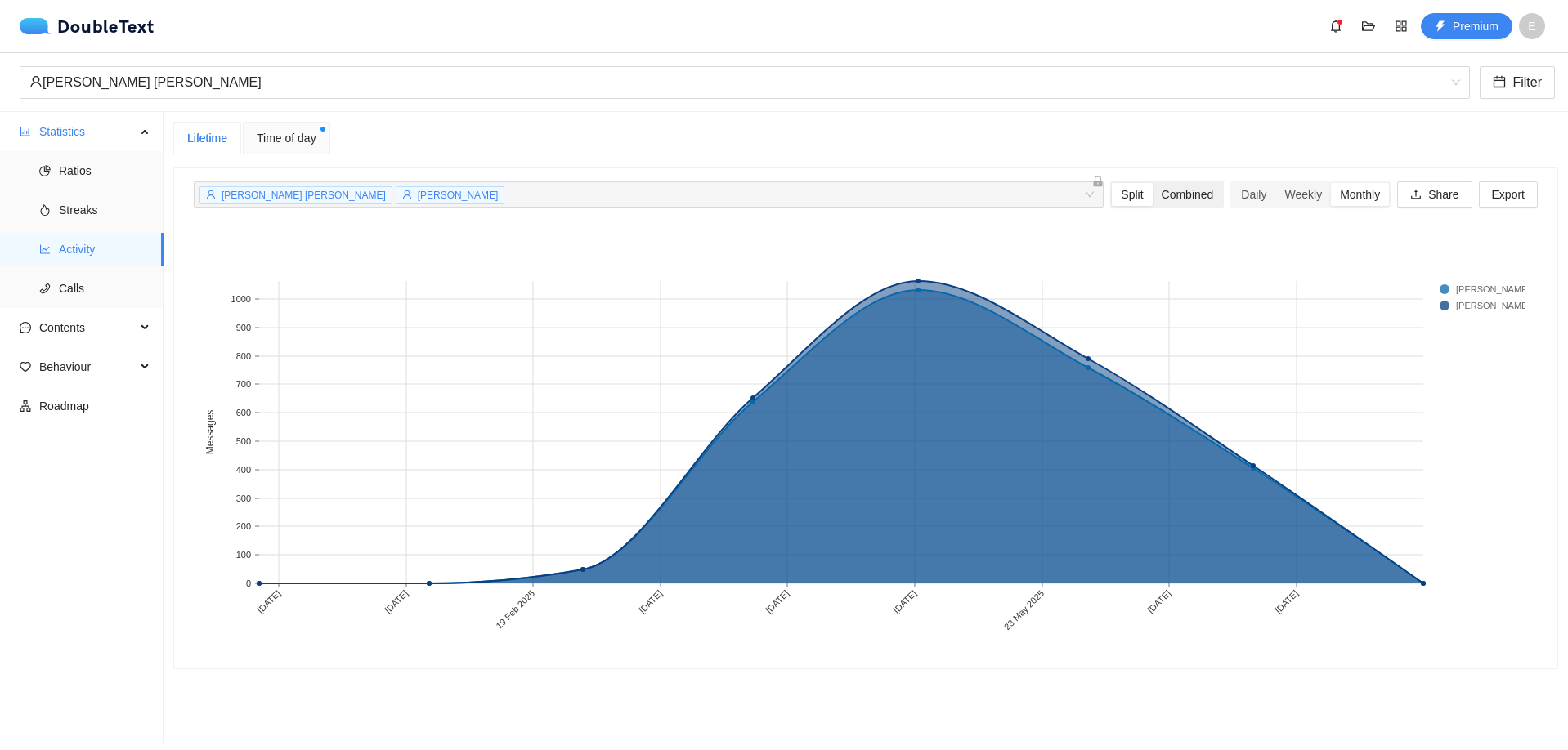 click on "Combined" at bounding box center [1188, 194] 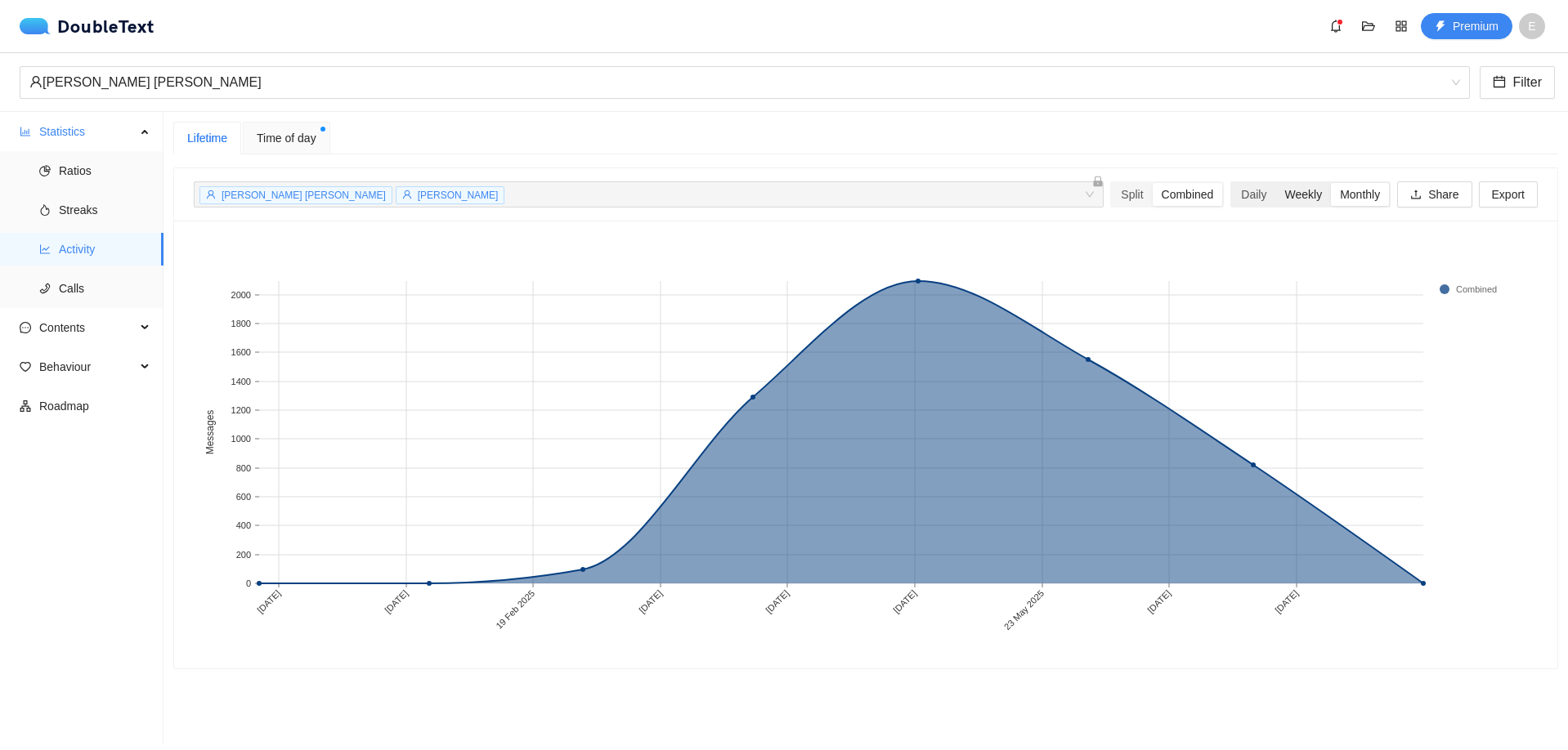 click on "Weekly" at bounding box center [1303, 194] 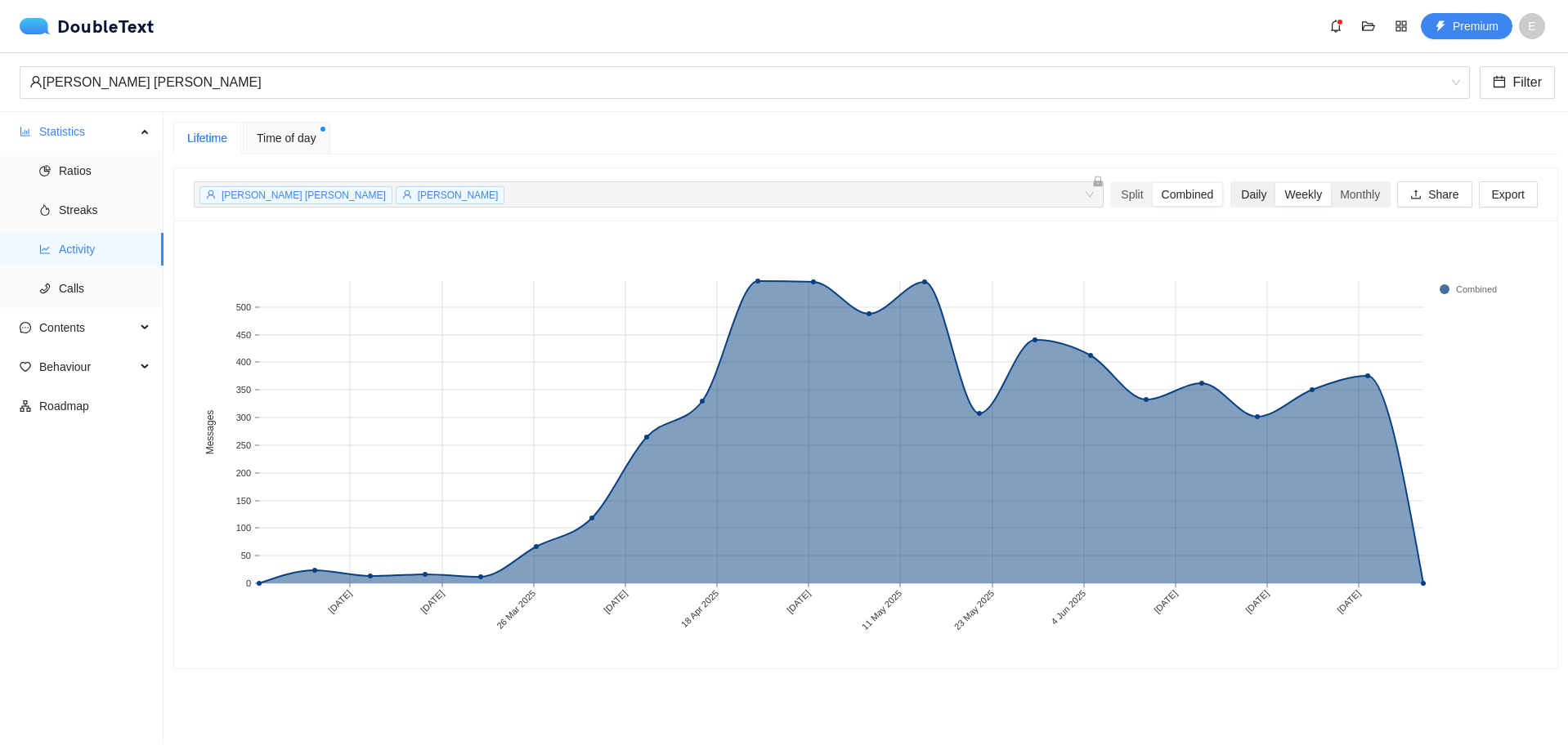click on "Daily" at bounding box center [1253, 194] 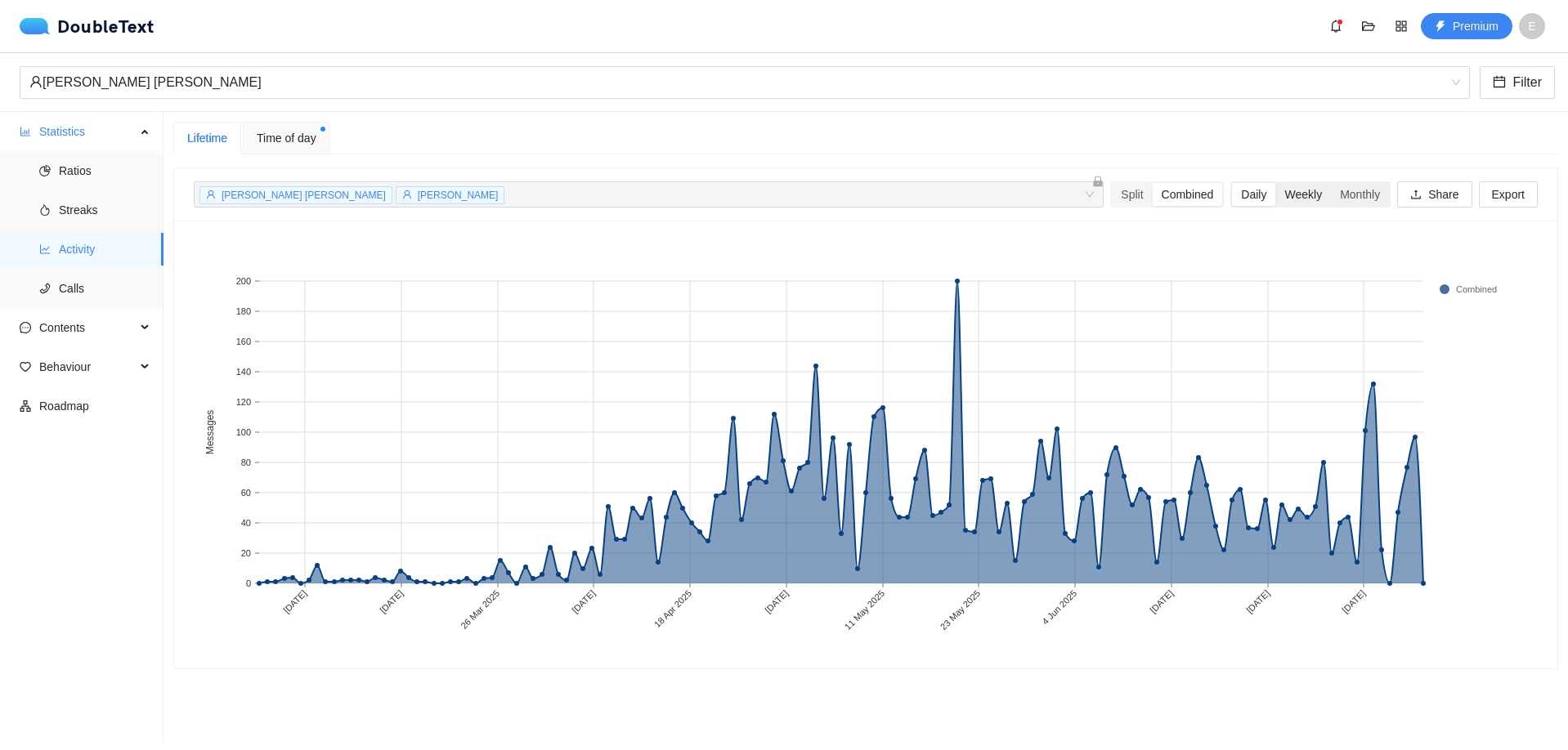 click on "Weekly" at bounding box center [1303, 194] 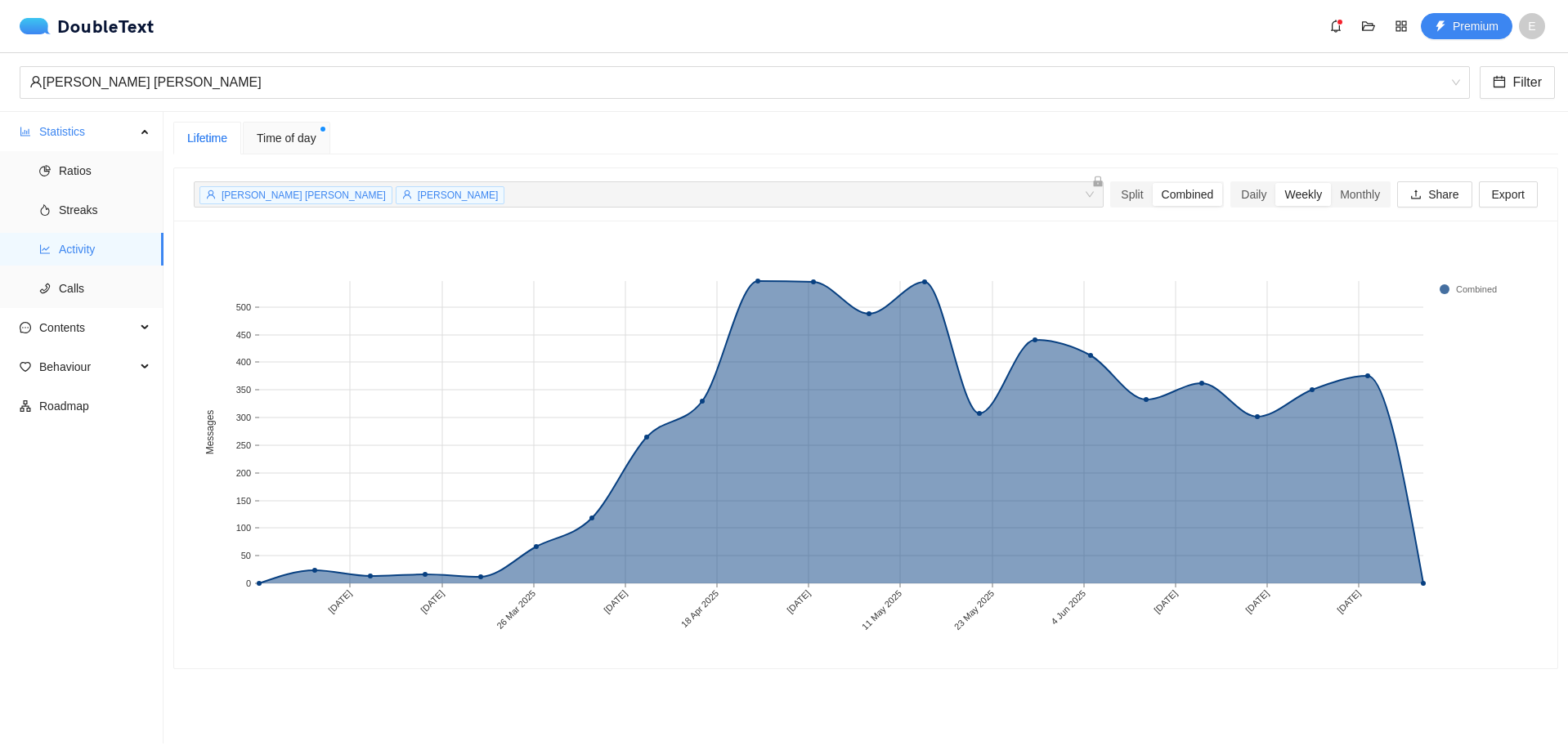 click on "Lifetime Time of day [PERSON_NAME] [PERSON_NAME] [PERSON_NAME] + 0 ...   Split Combined Daily Weekly Monthly Share Export [DATE] [DATE] [DATE] [DATE] [DATE] [DATE] [DATE] [DATE] [DATE] [DATE] [DATE] [DATE] 0 50 100 150 200 250 300 350 400 450 500 Messages Combined" at bounding box center [866, 427] 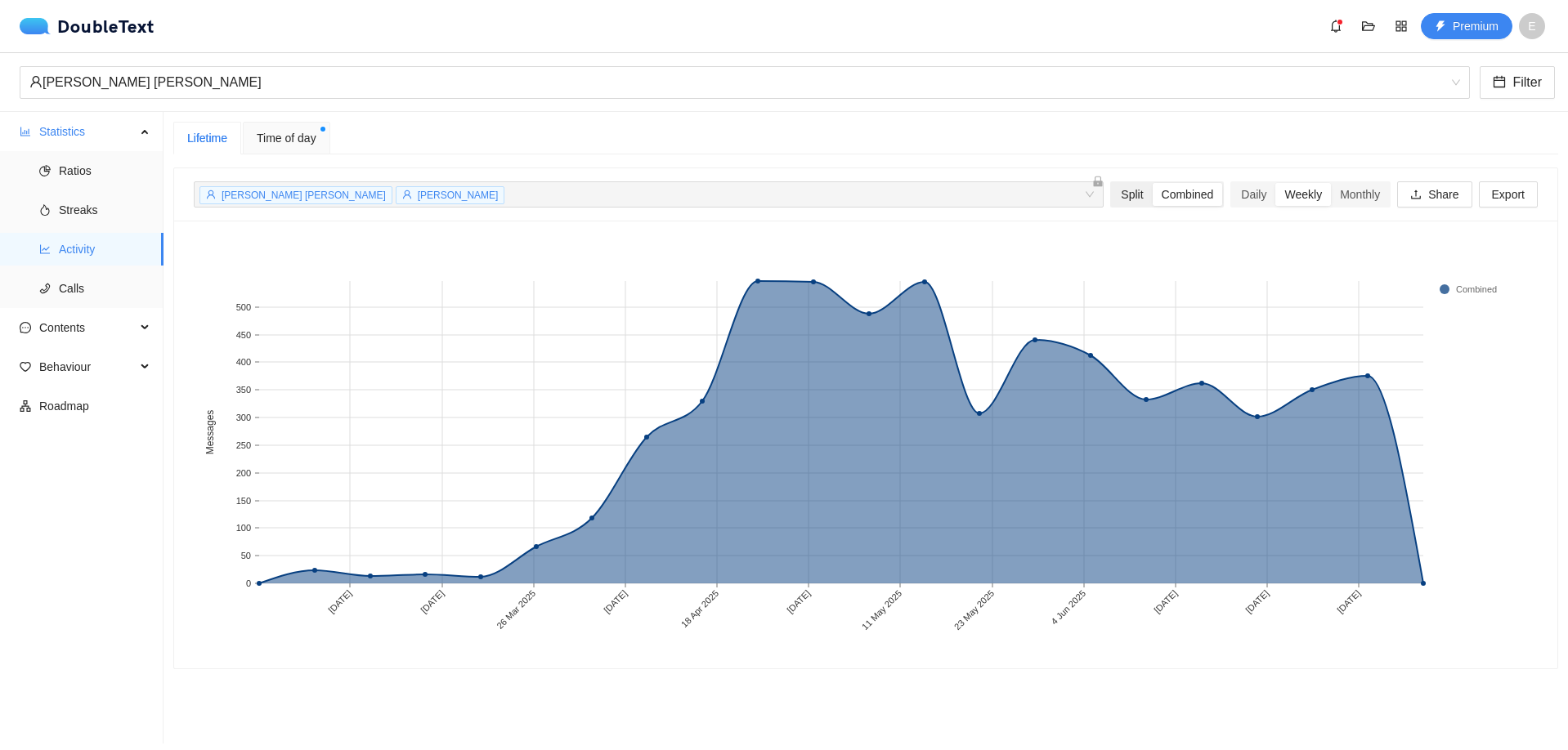 click on "Split" at bounding box center [1131, 194] 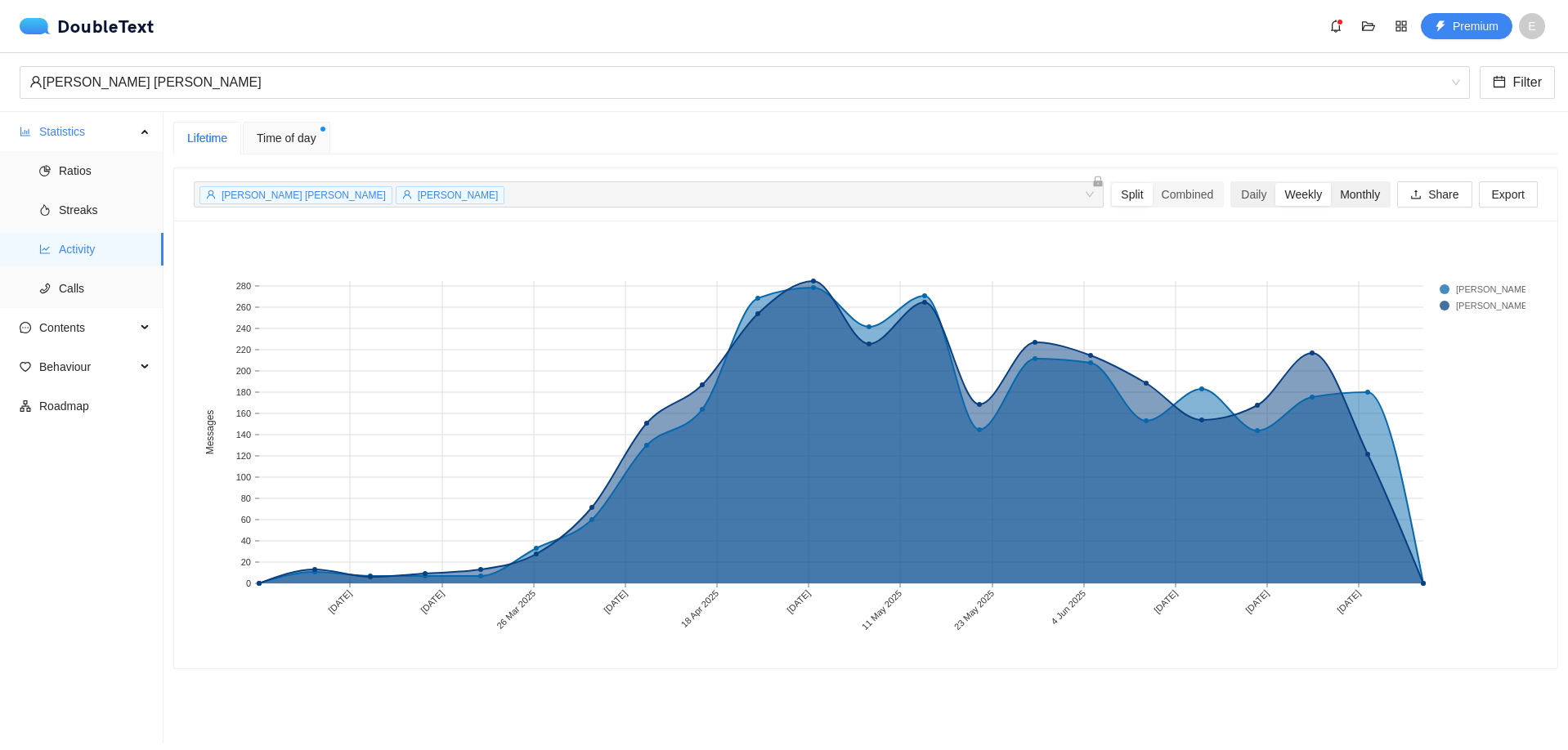 click on "Monthly" at bounding box center (1360, 194) 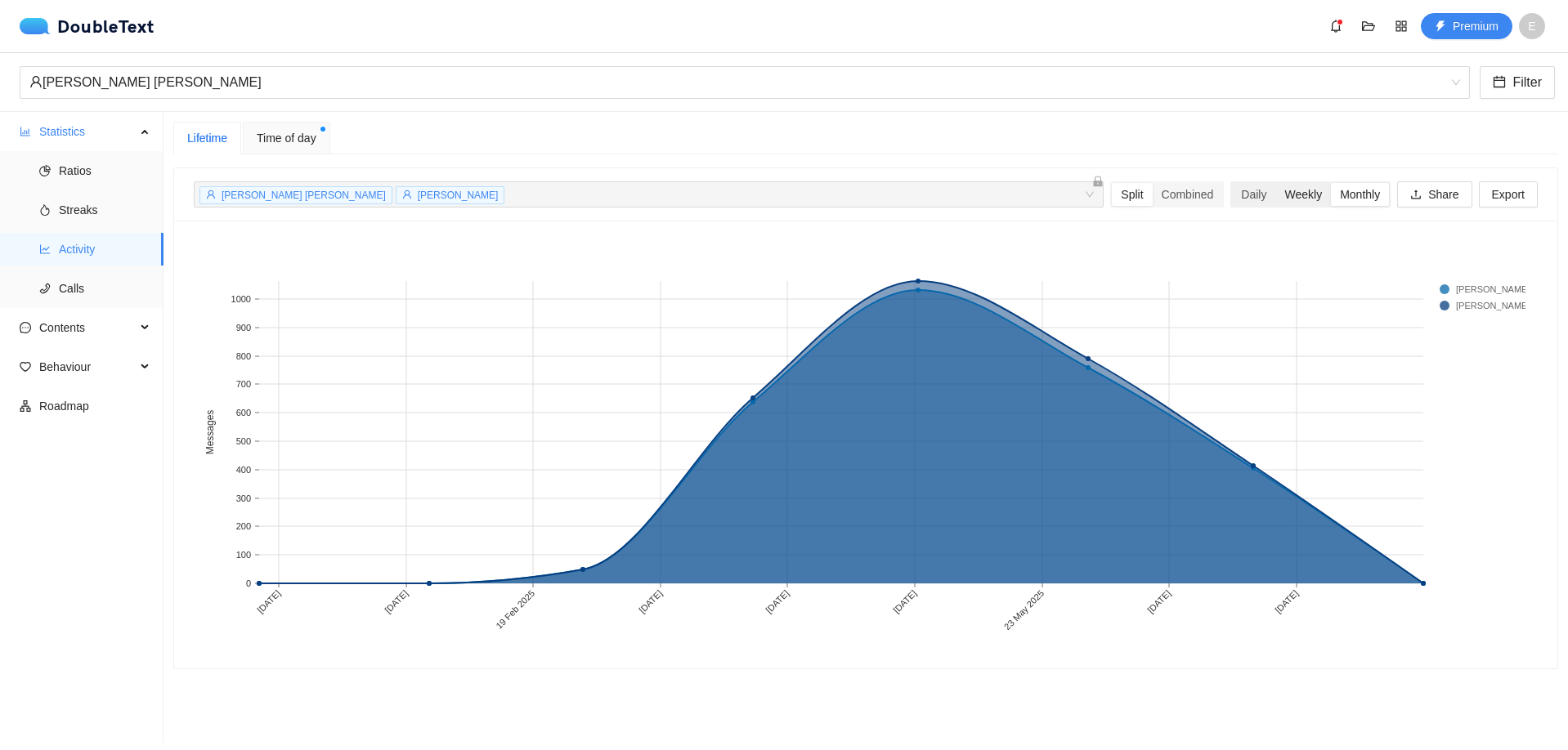 click on "Weekly" at bounding box center [1303, 194] 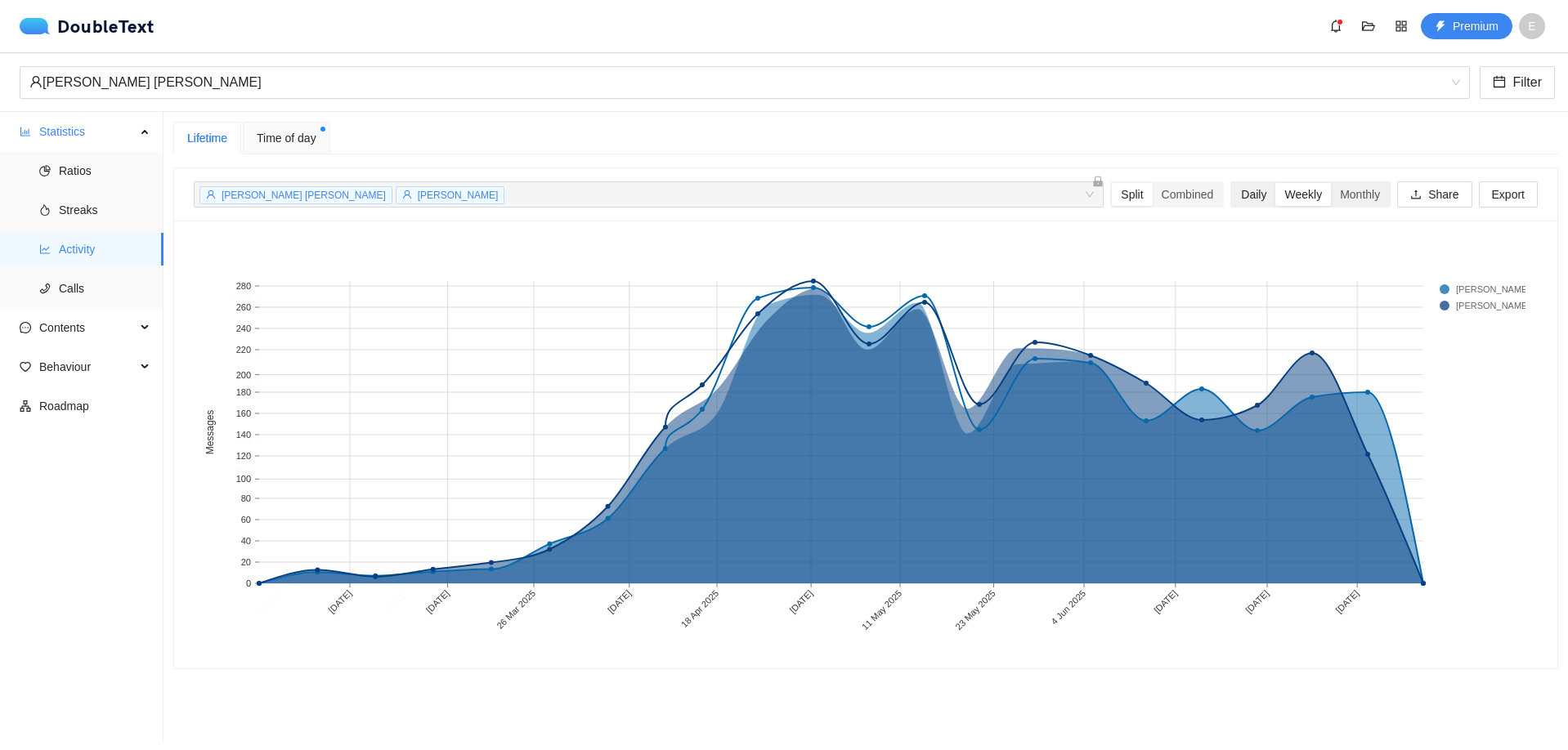 click on "Daily" at bounding box center (1253, 194) 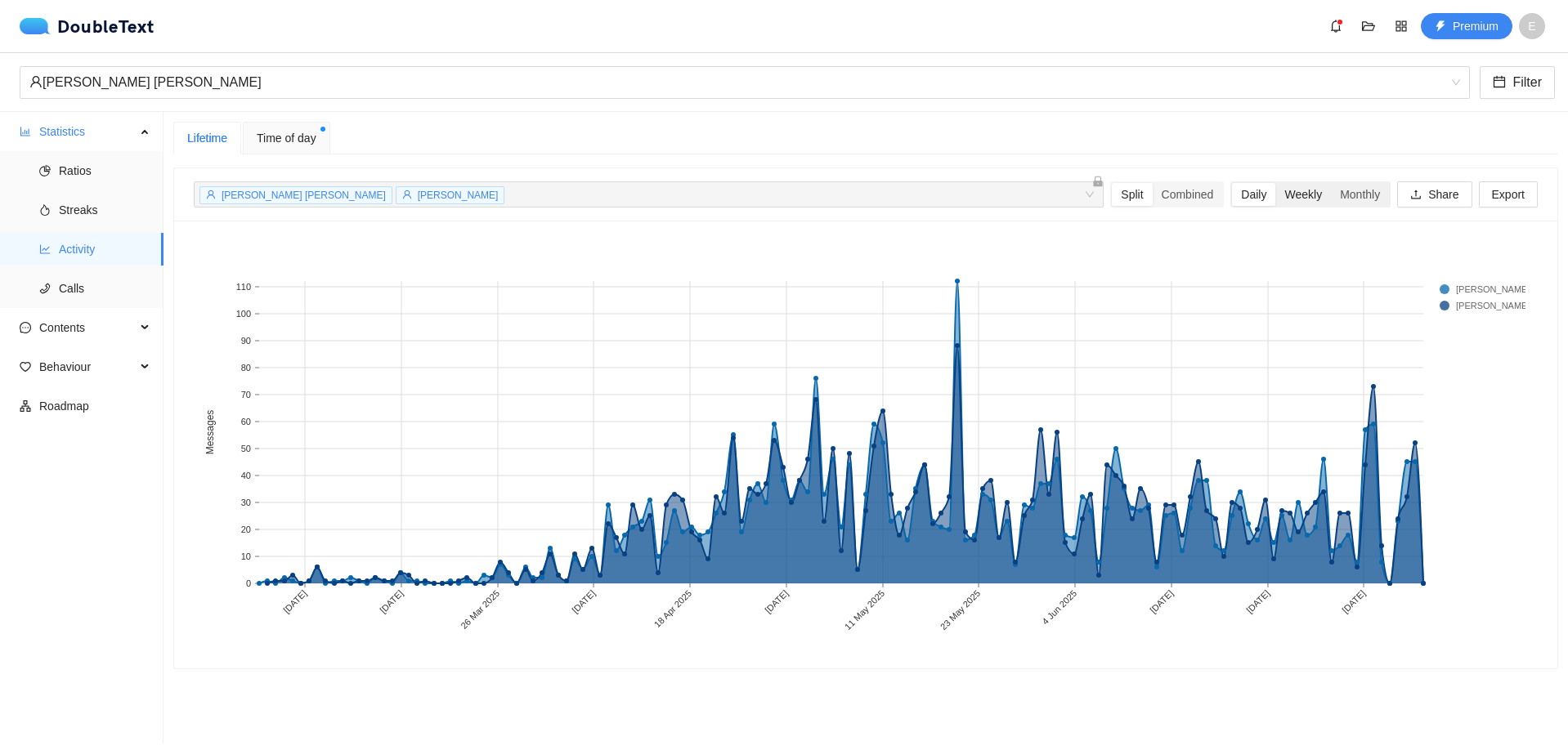 click on "Weekly" at bounding box center [1303, 194] 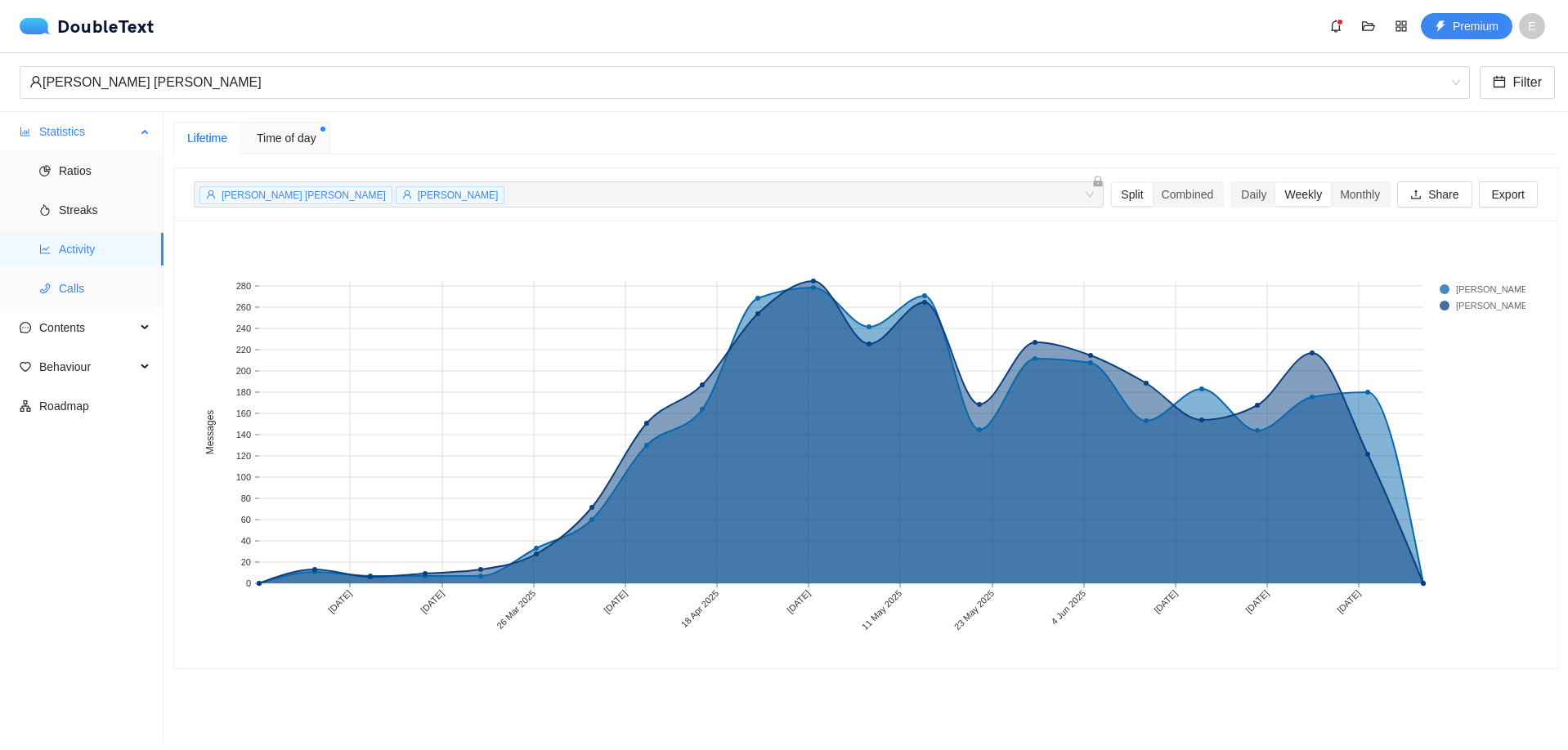click on "Calls" at bounding box center (105, 288) 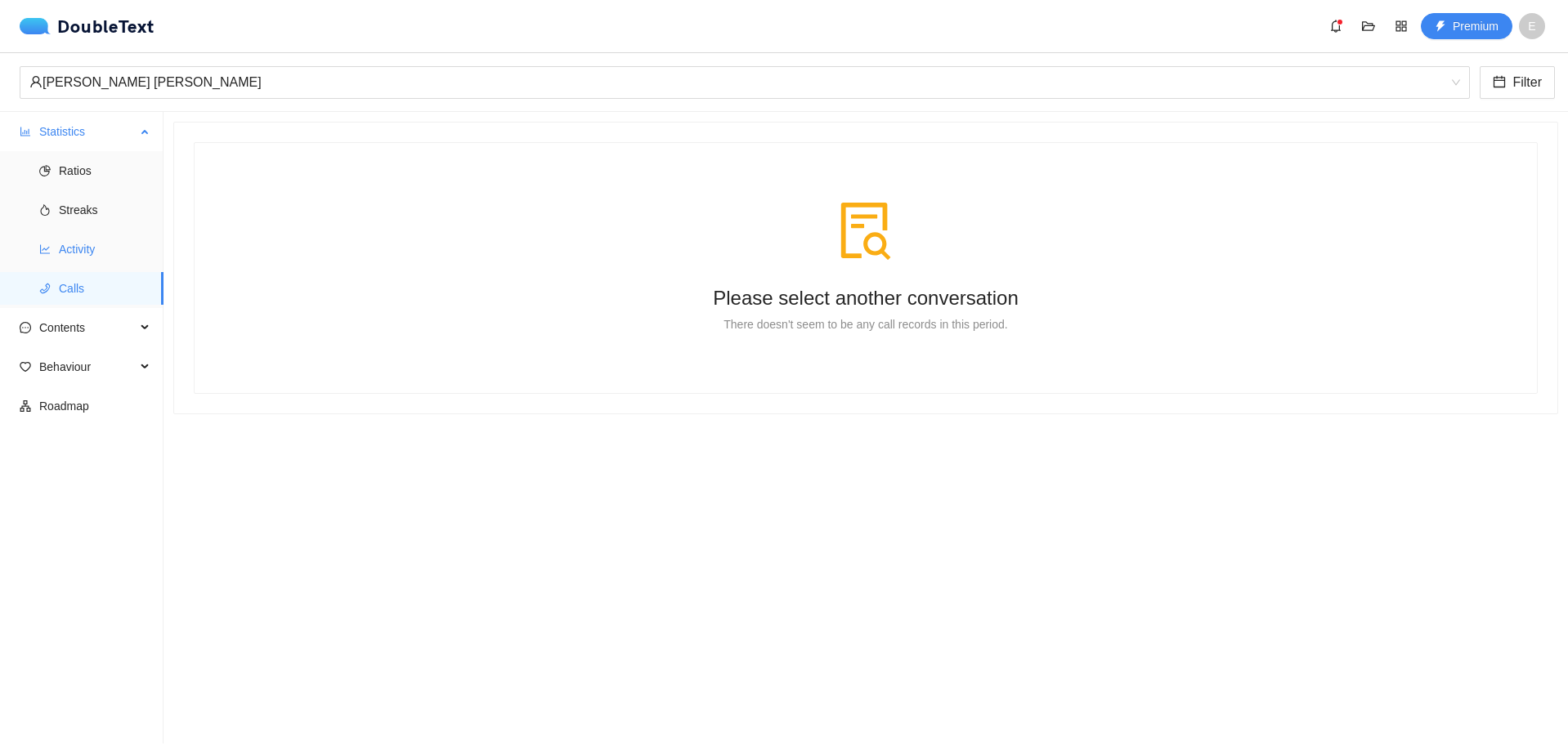 click on "Activity" at bounding box center [105, 249] 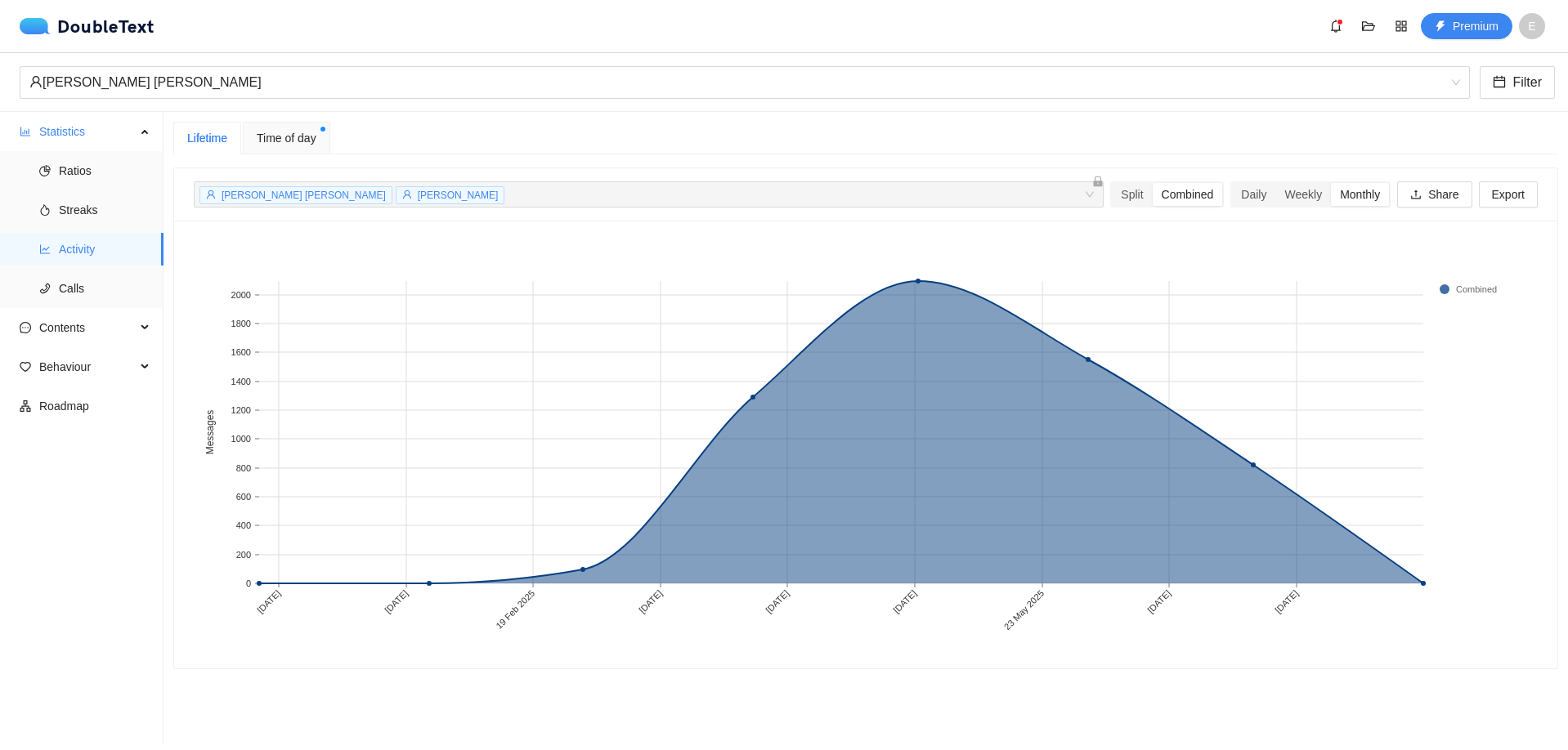 click on "Time of day" at bounding box center [286, 138] 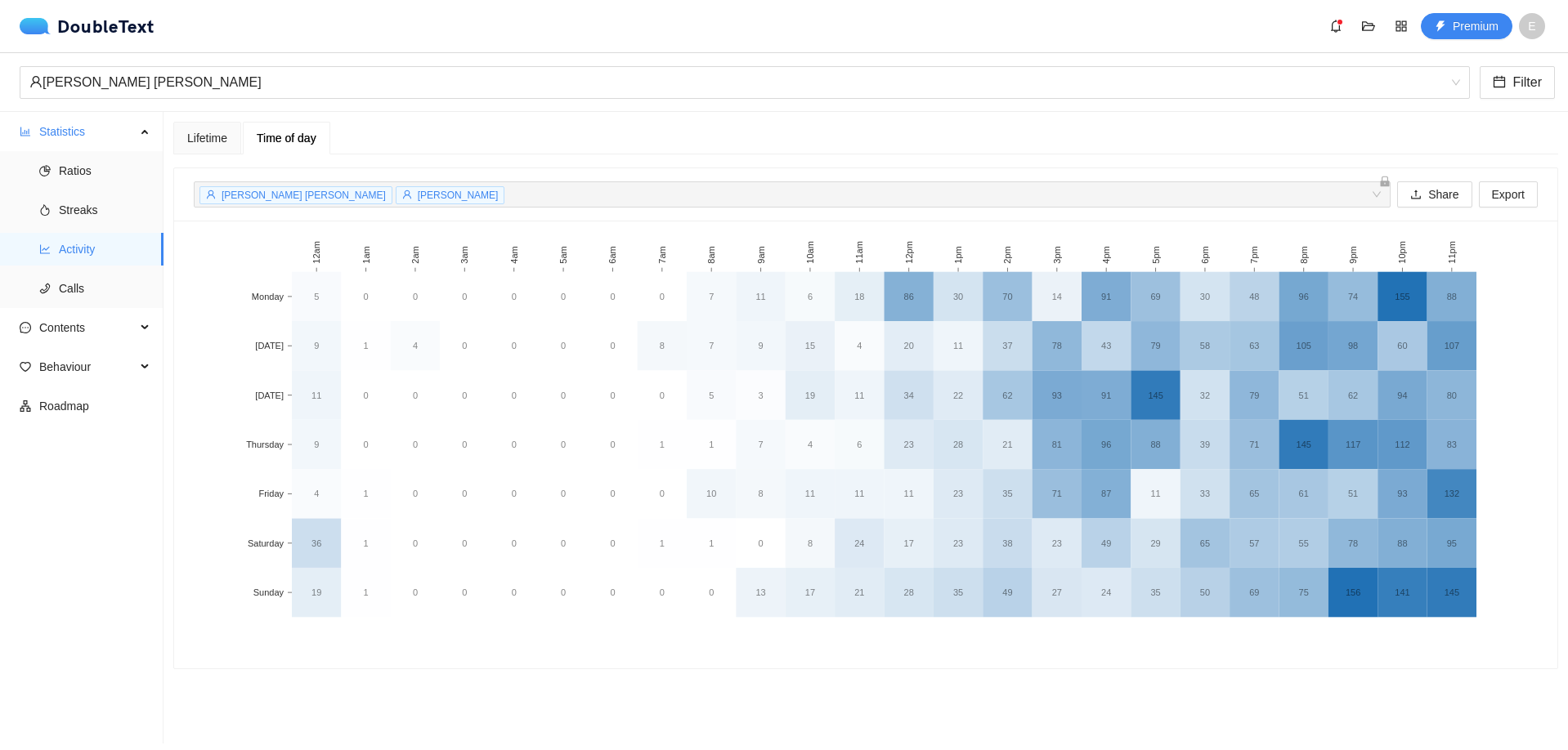 click on "Lifetime Time of day" at bounding box center [866, 138] 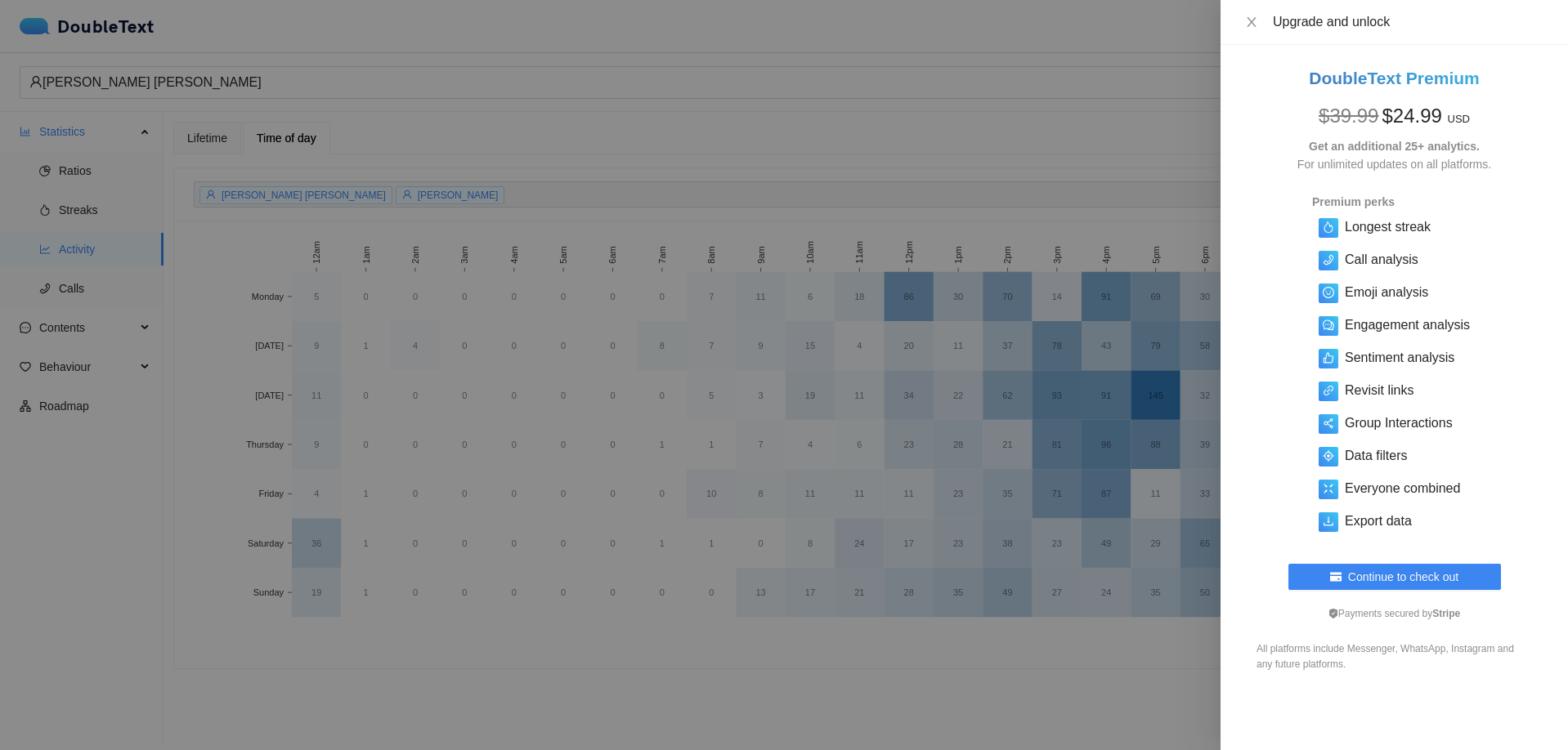 click at bounding box center (784, 375) 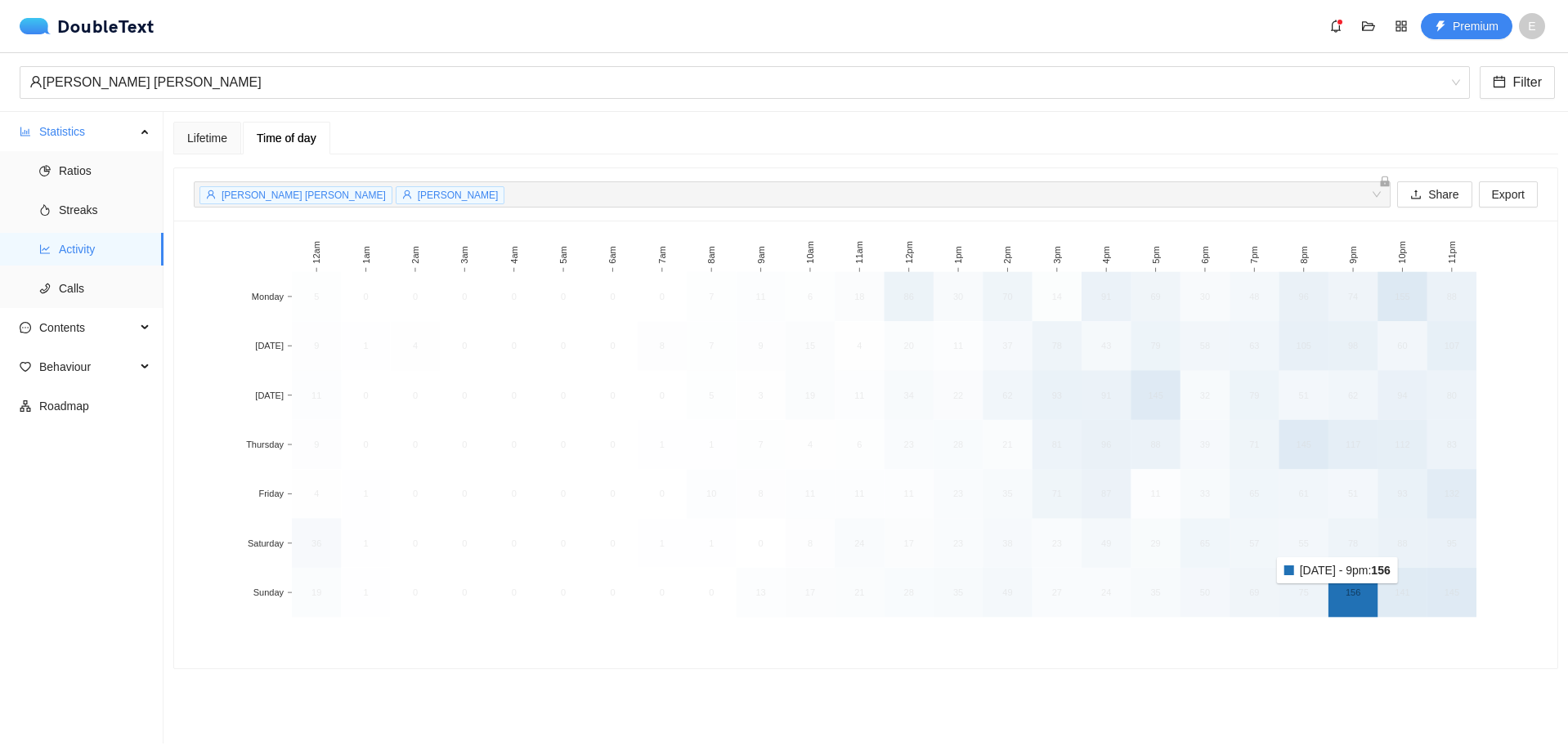 click 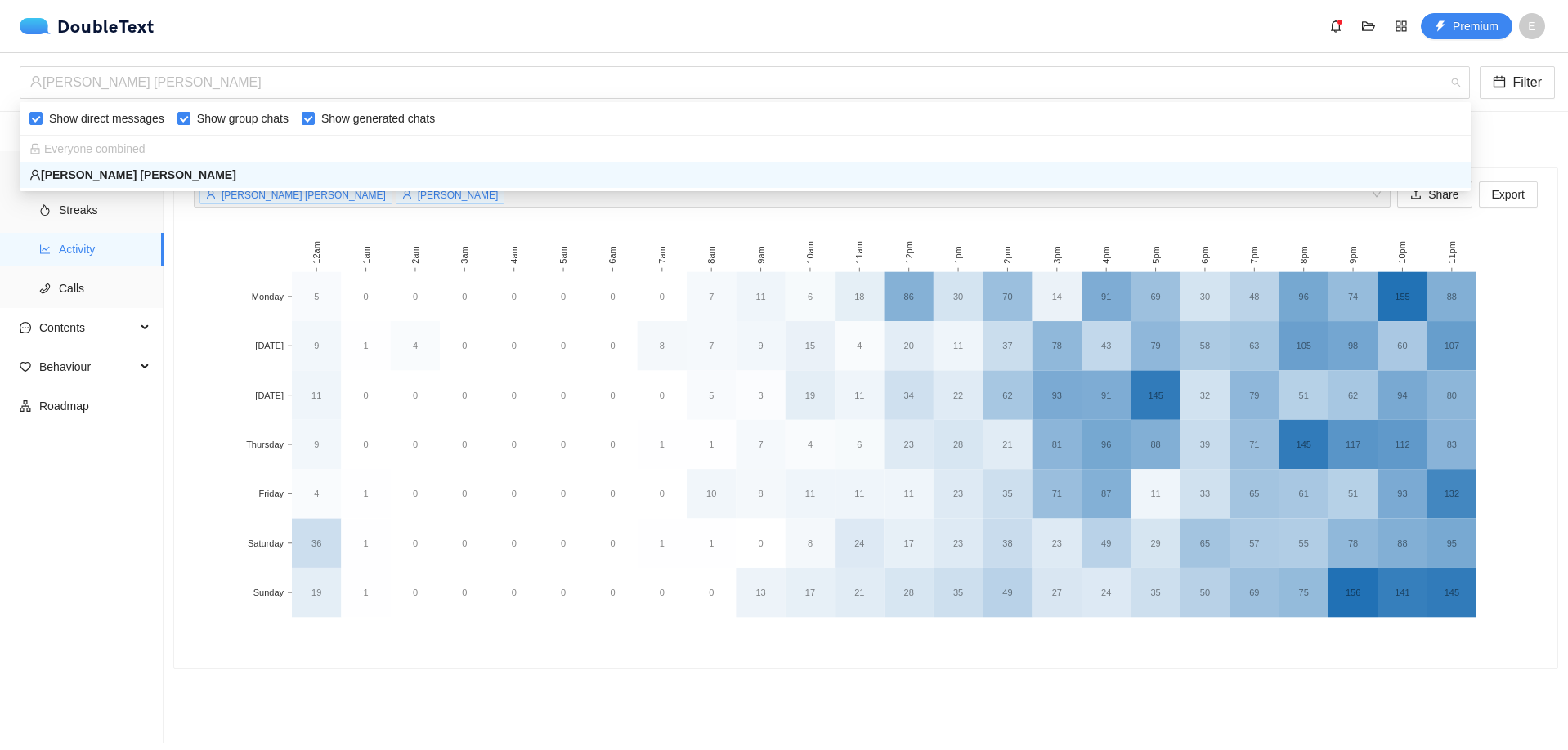 click on "Statistics Ratios Streaks Activity Calls Contents Behaviour Roadmap" at bounding box center (82, 427) 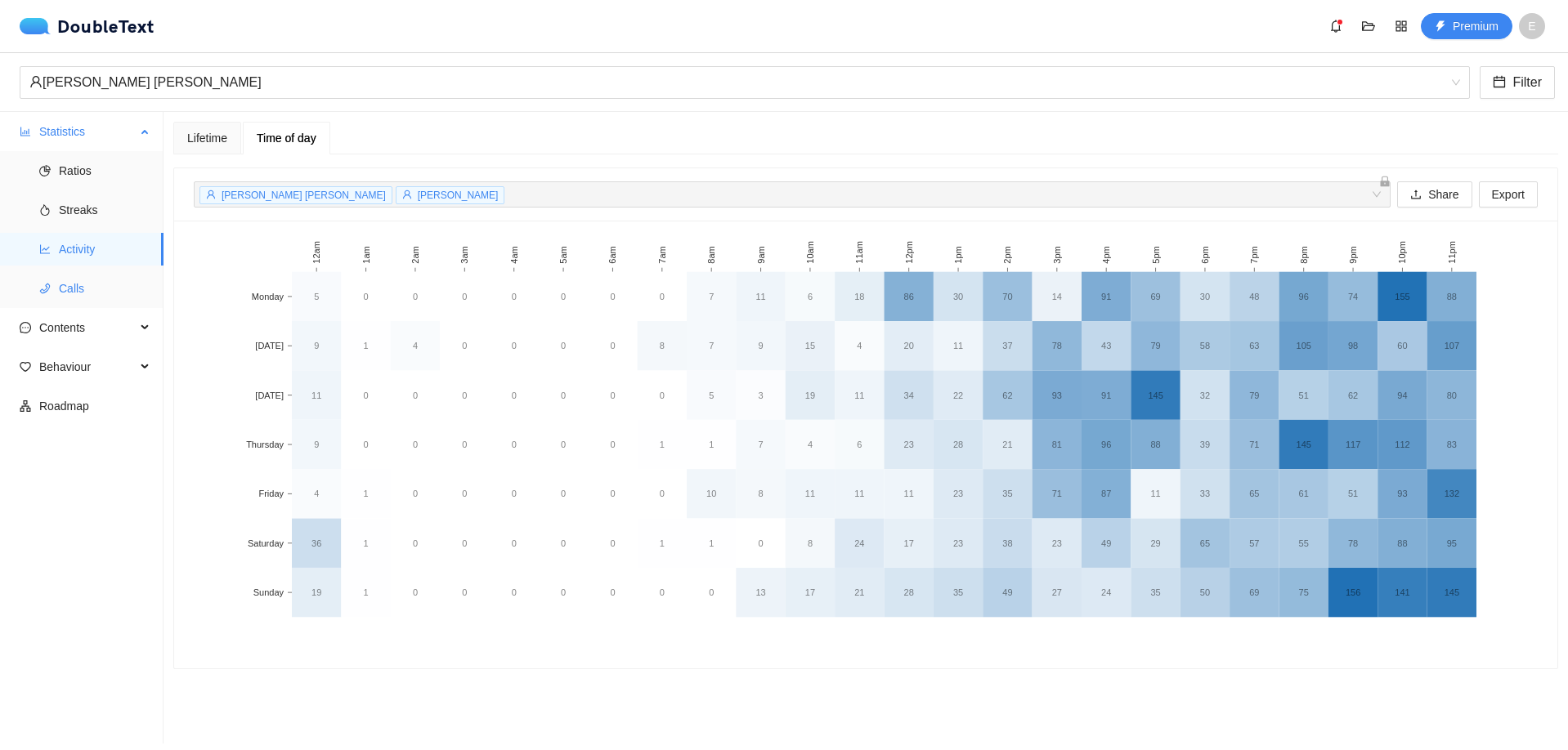 click on "Calls" at bounding box center (105, 288) 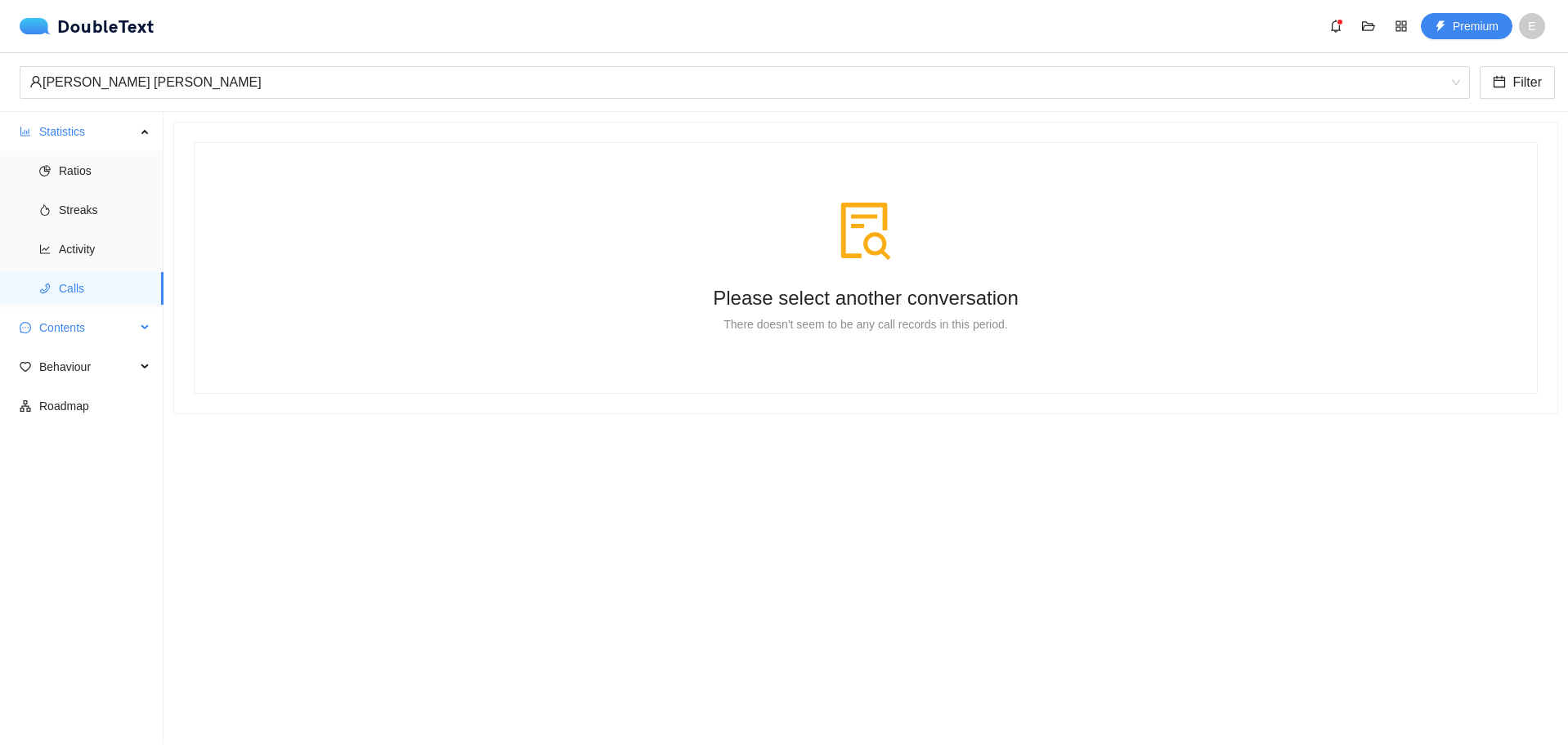 click on "Contents" at bounding box center [87, 328] 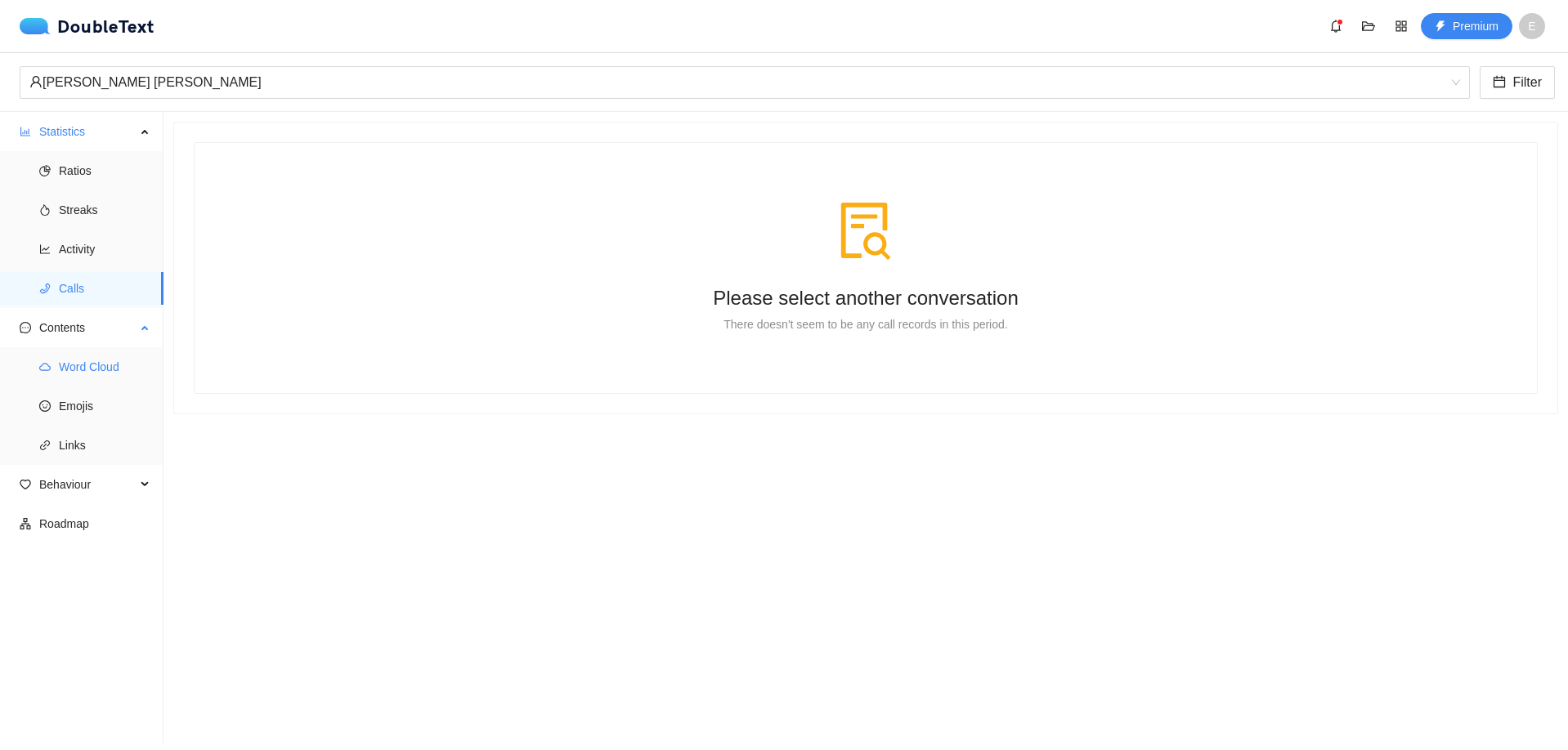click on "Word Cloud" at bounding box center (105, 367) 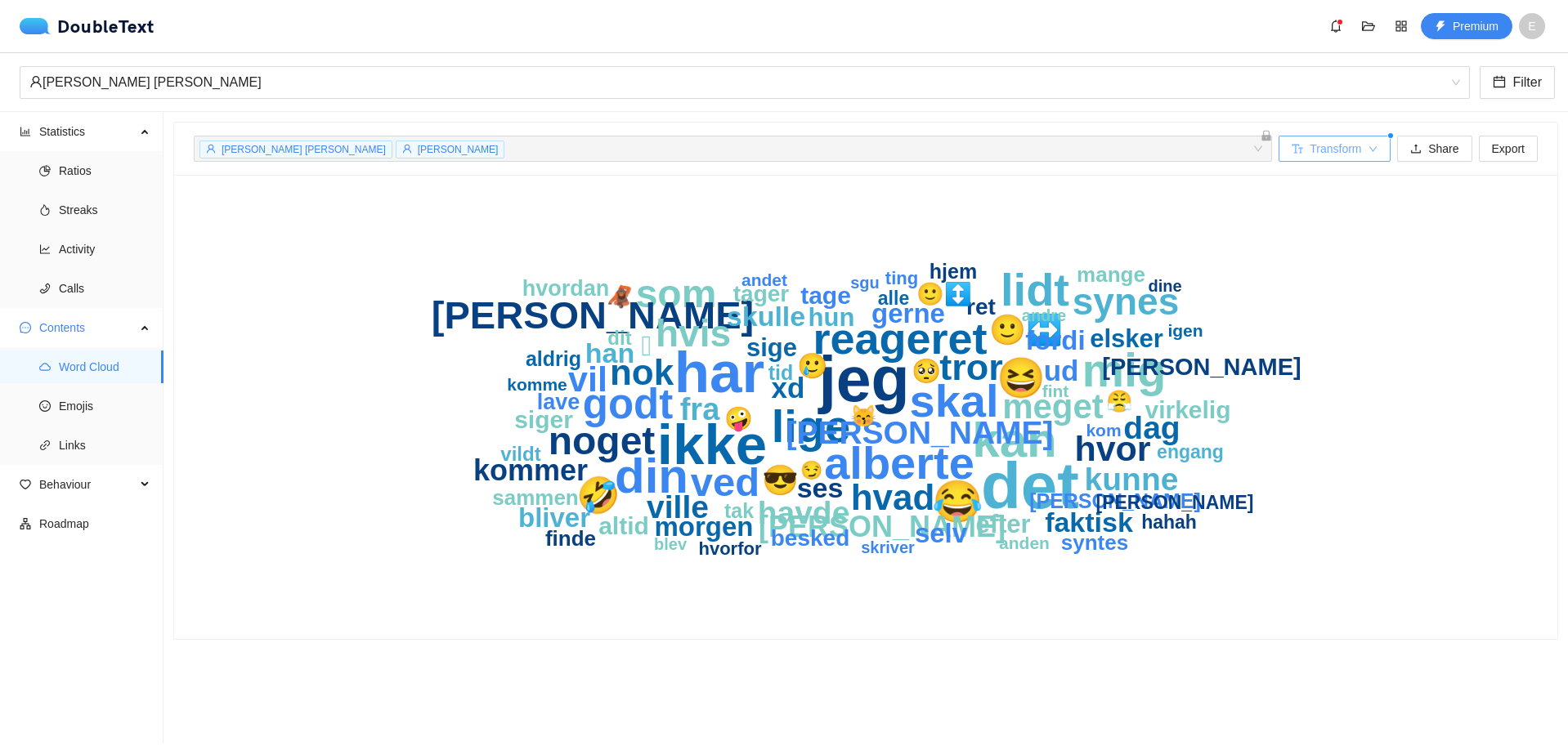 click on "Transform" at bounding box center (1334, 149) 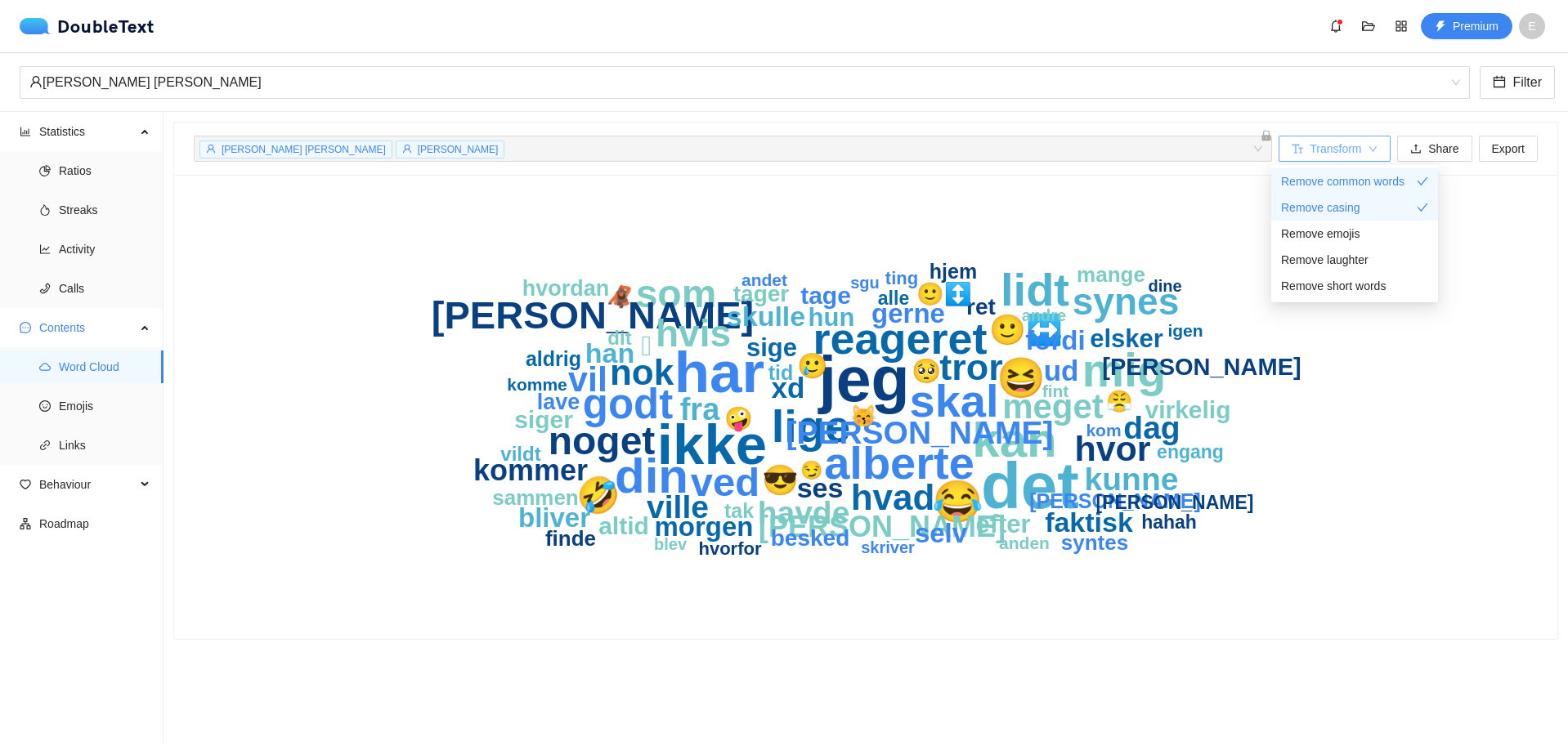 click 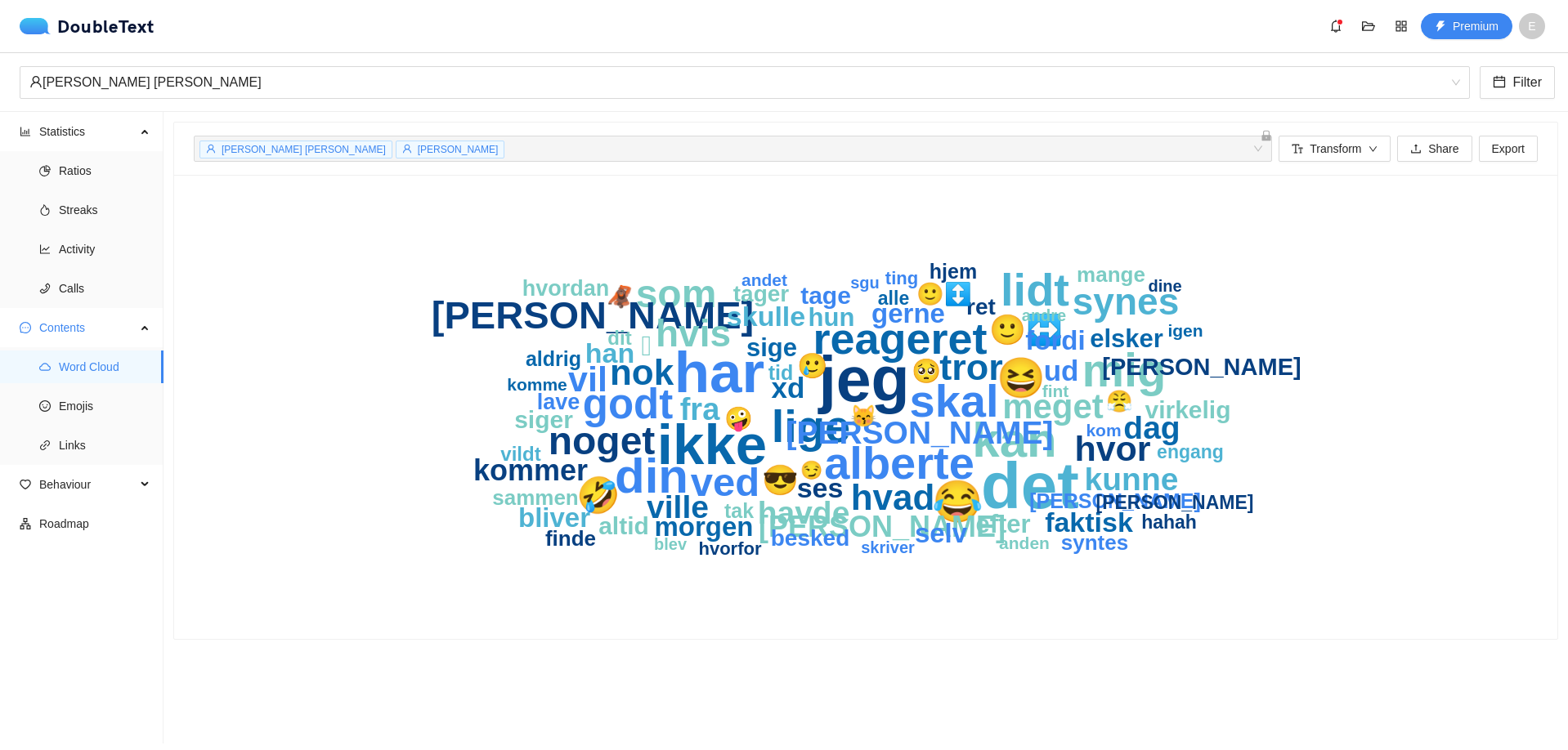click on "[PERSON_NAME] [PERSON_NAME] [PERSON_NAME] + 0 ...   Transform  Share Export det jeg har ikke kan din mig lige lidt [PERSON_NAME] reageret godt 😂 ved som 😆 noget [PERSON_NAME] synes hvis tror nok hvad vil 🤣 hvor meget ville havde kunne [PERSON_NAME] fra 😎 kommer [PERSON_NAME] 🙂‍↔️ 🫶 xd ud faktisk han ses skulle bliver morgen fordi selv gerne sige hun elsker efter virkelig tage altid siger 🥲 🥺 [PERSON_NAME] 🤪 besked [PERSON_NAME] lave hvordan 🙂‍↕️ finde sammen mange 😽 🦧 syntes 😤 [PERSON_NAME] aldrig tak tid hjem vildt dit [PERSON_NAME] engang hahah alle hvorfor ting 😏 anden fint andet komme kom igen blev [PERSON_NAME] sgu dine" at bounding box center [866, 427] 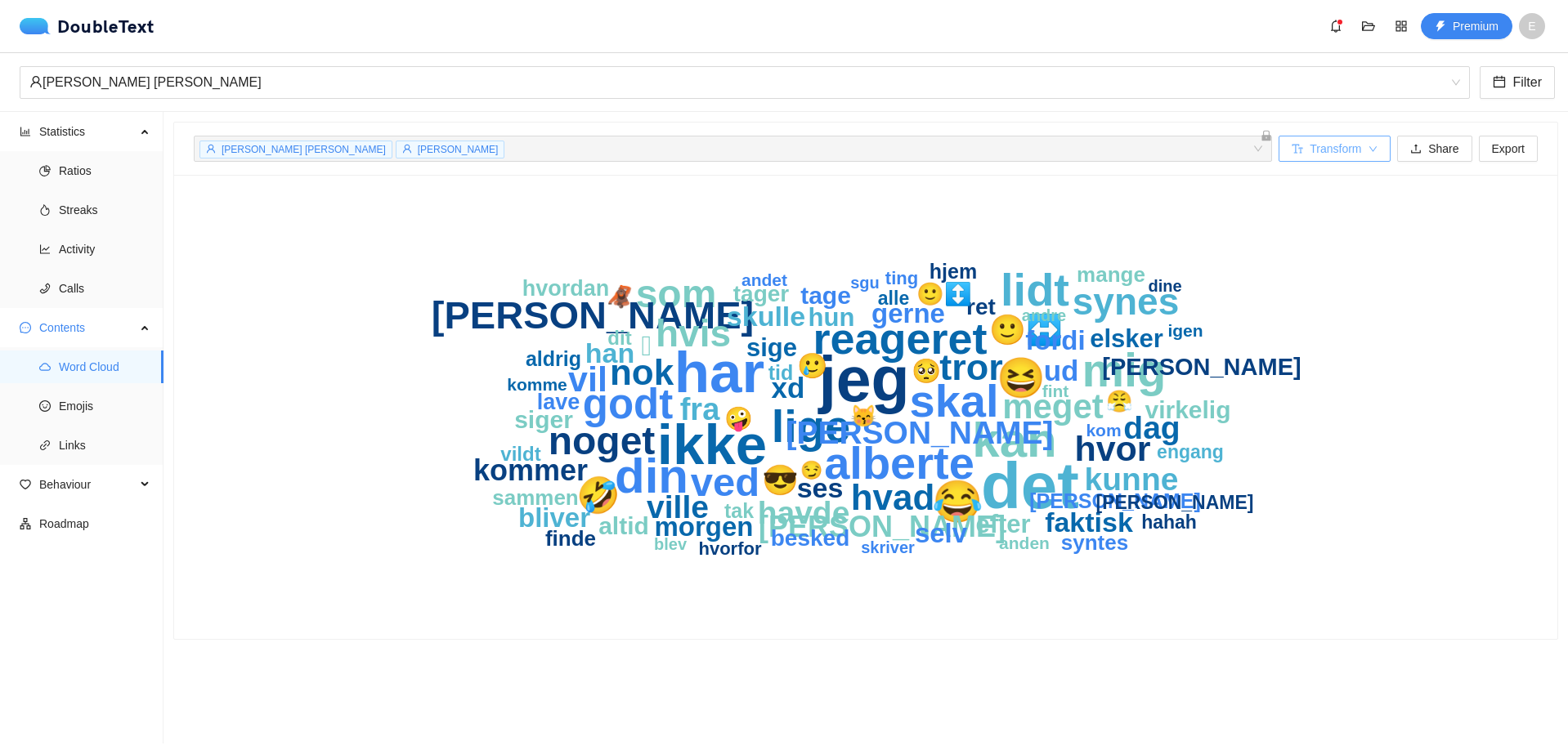 click 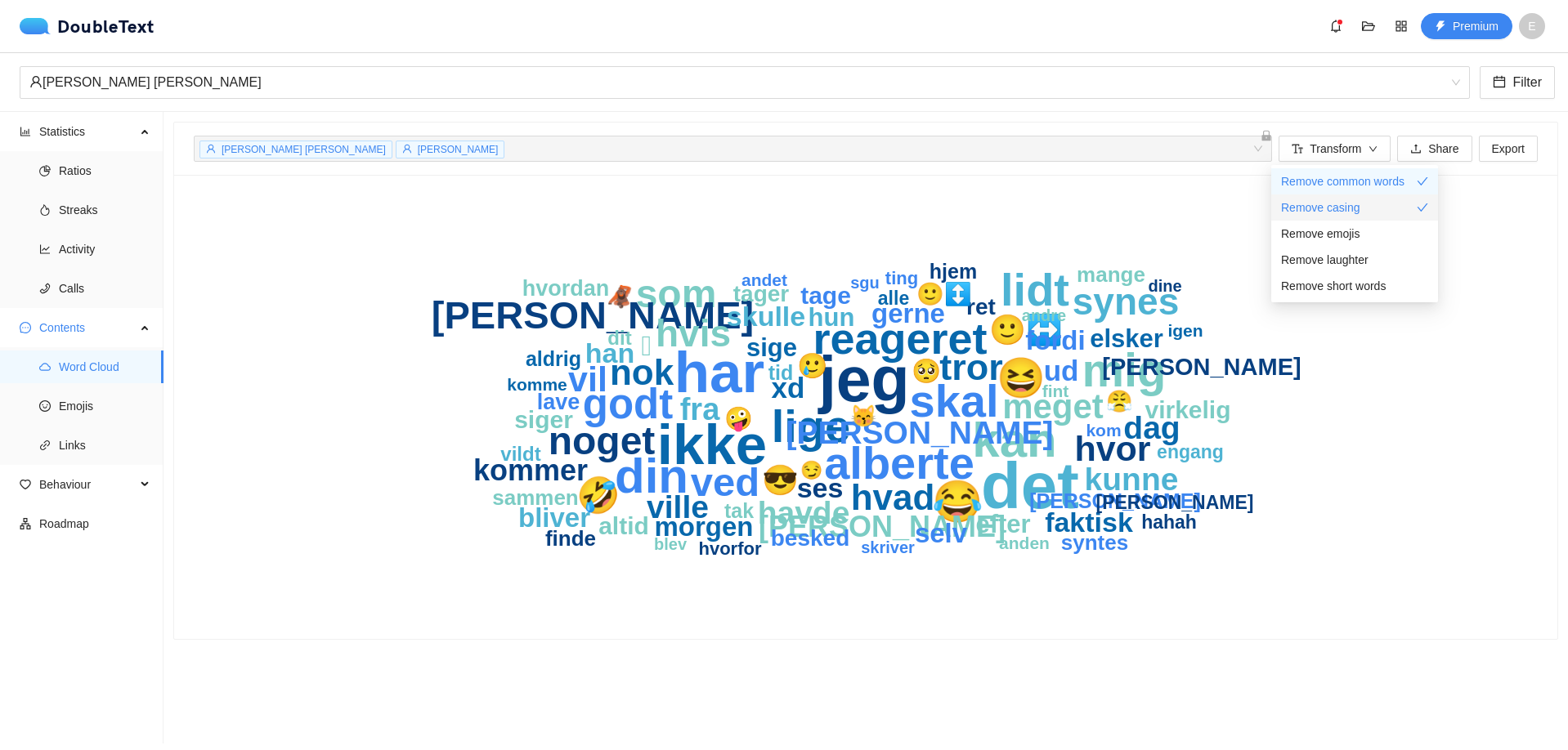 click on "Remove casing" at bounding box center (1355, 208) 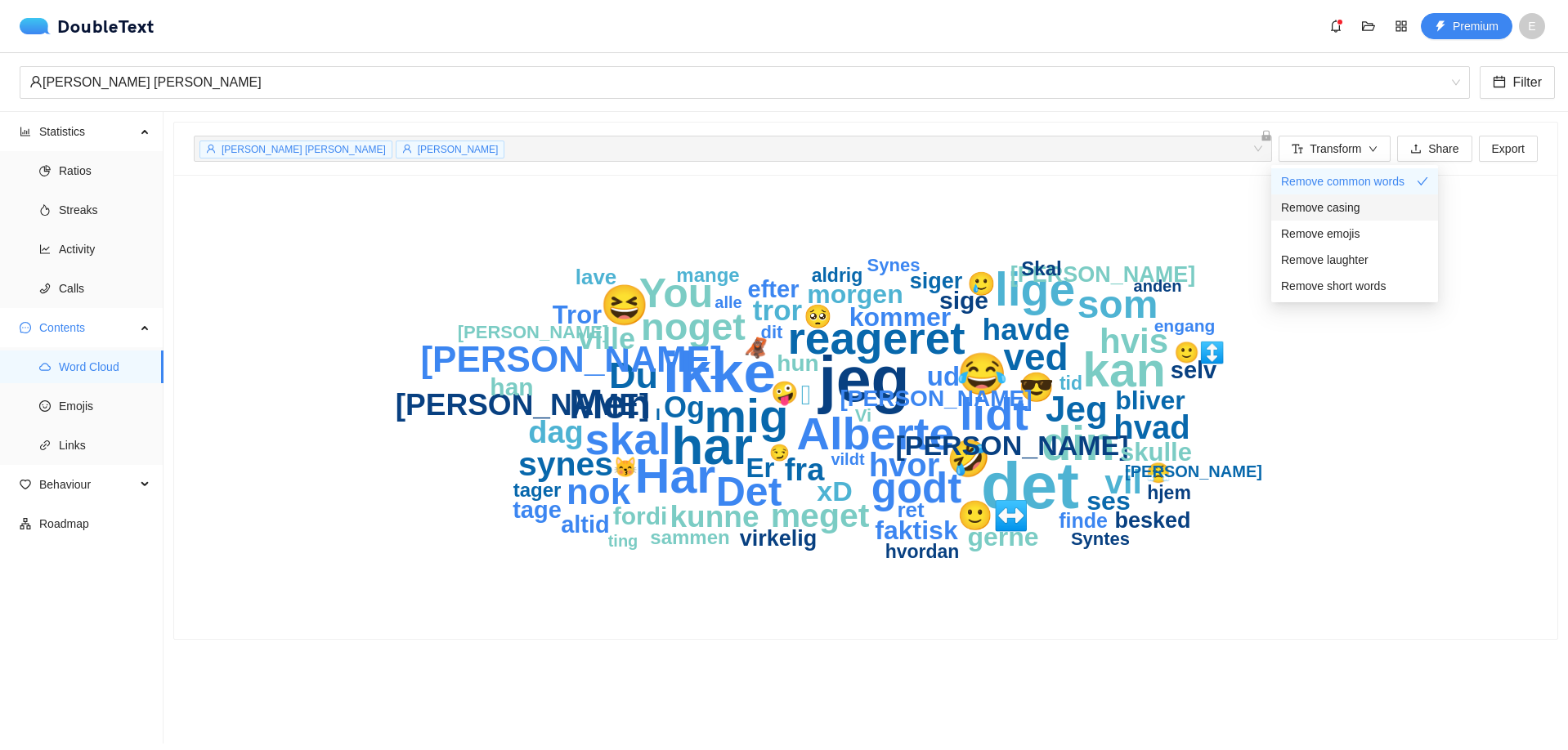 click on "Remove casing" at bounding box center (1320, 208) 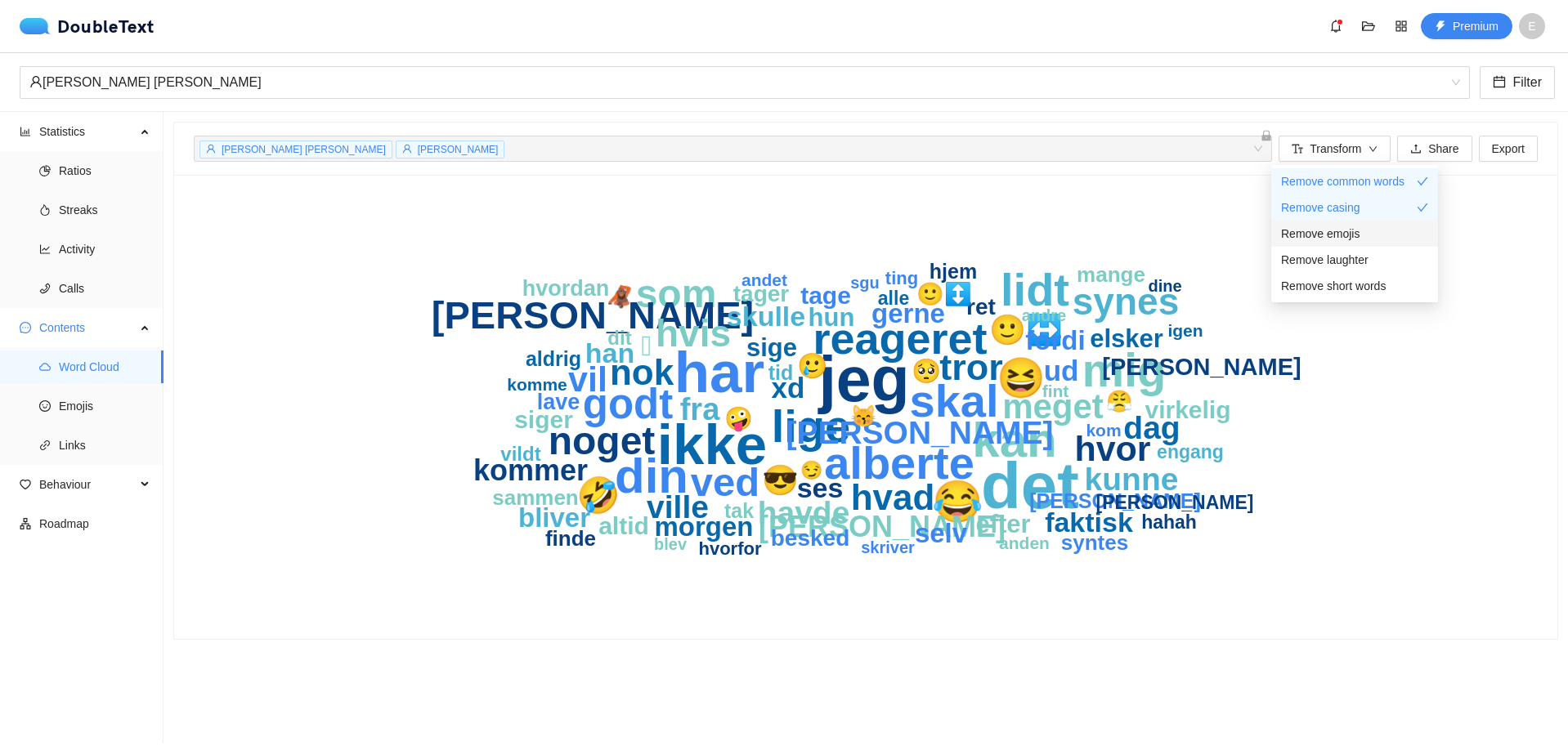 click on "Remove emojis" at bounding box center [1320, 234] 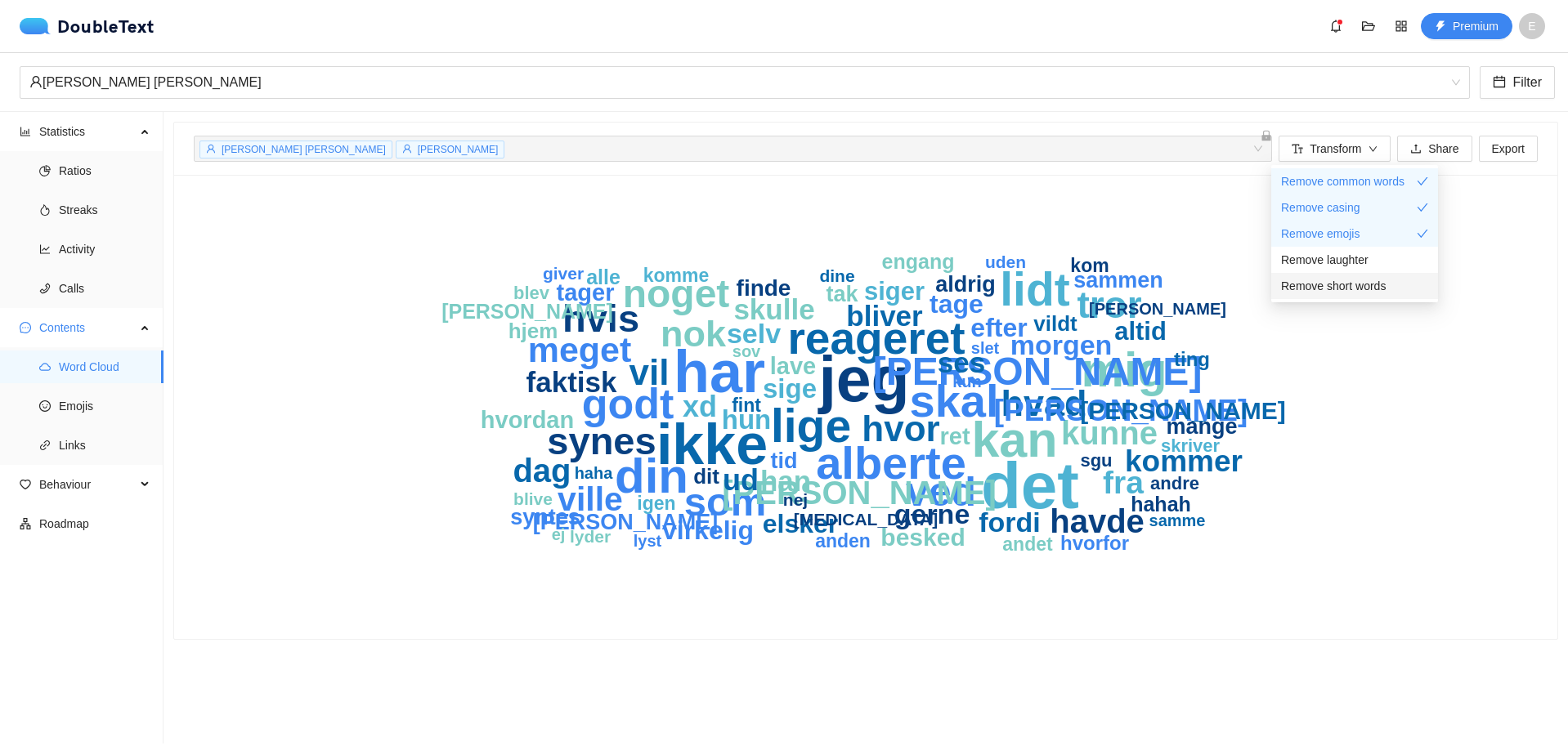 click on "Remove short words" at bounding box center [1333, 286] 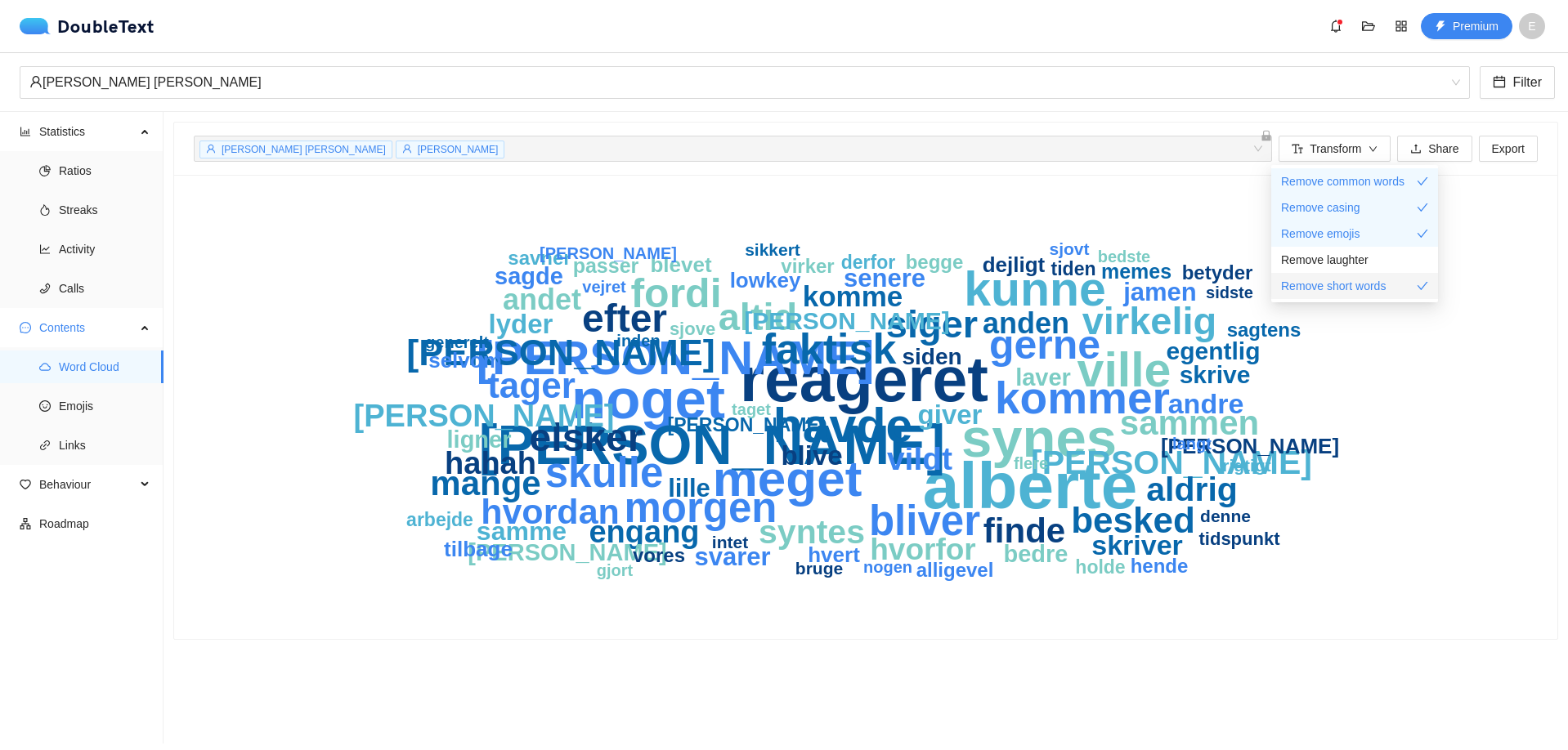 drag, startPoint x: 1369, startPoint y: 281, endPoint x: 1351, endPoint y: 280, distance: 18.027756 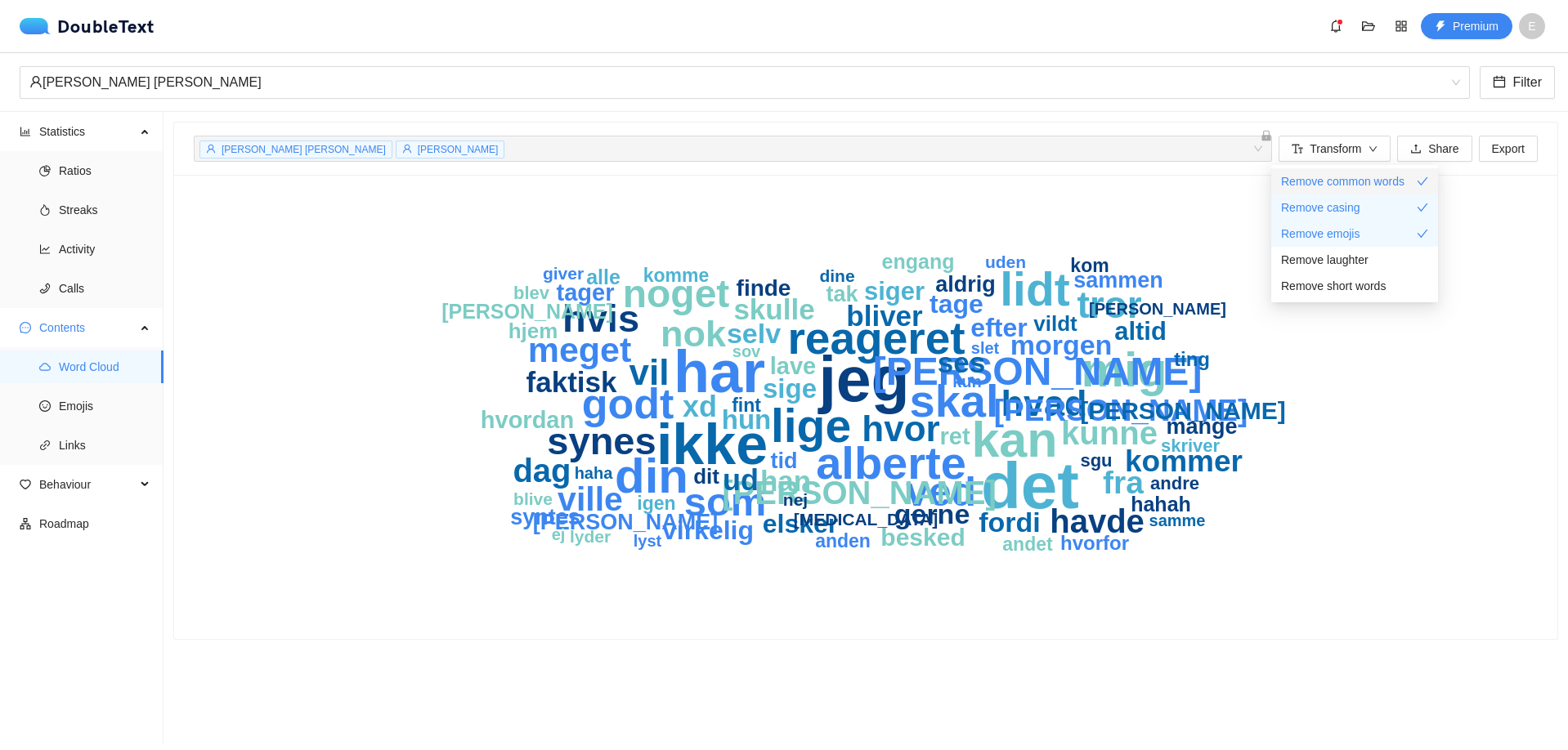 click on "Remove common words" at bounding box center (1342, 181) 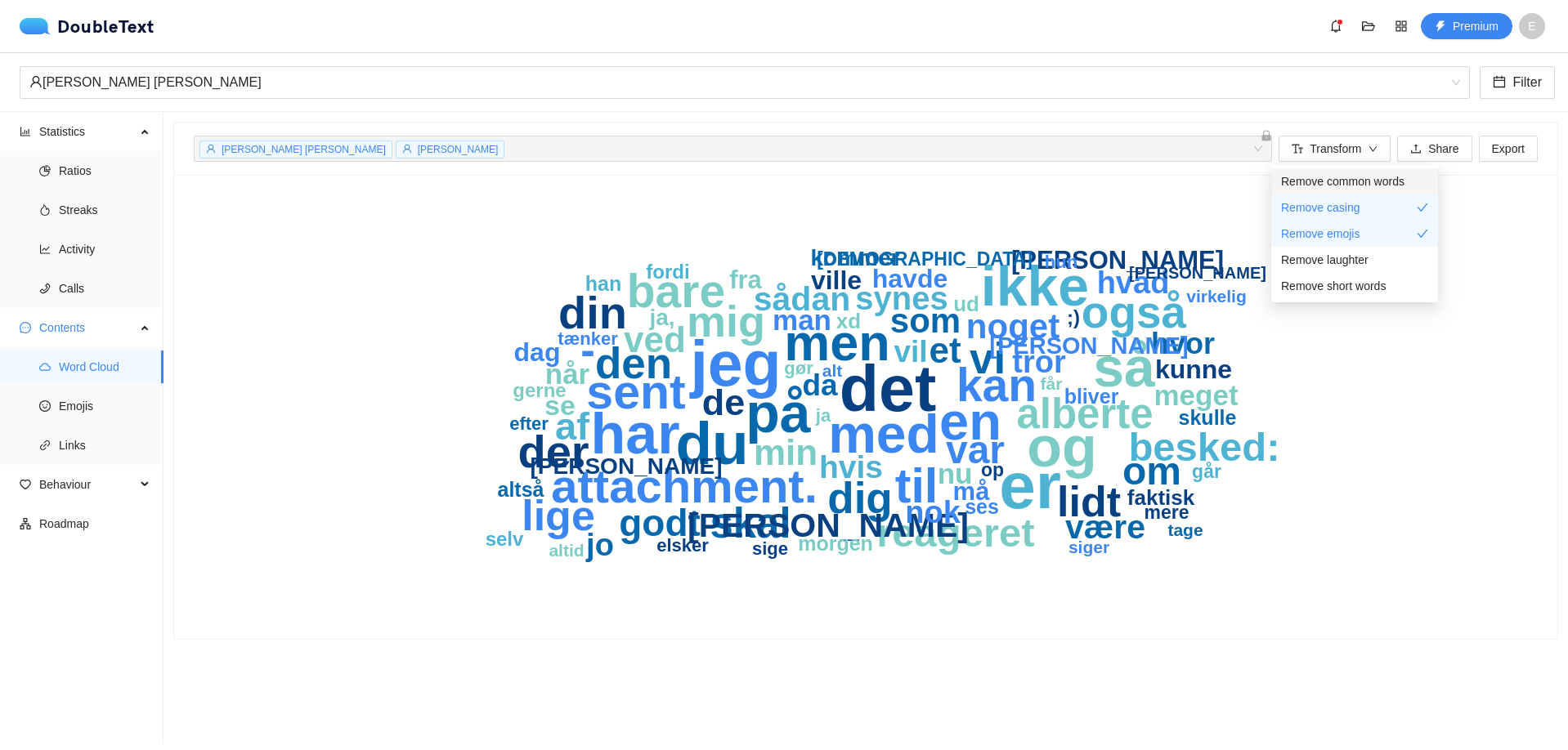 click on "Remove common words" at bounding box center (1342, 181) 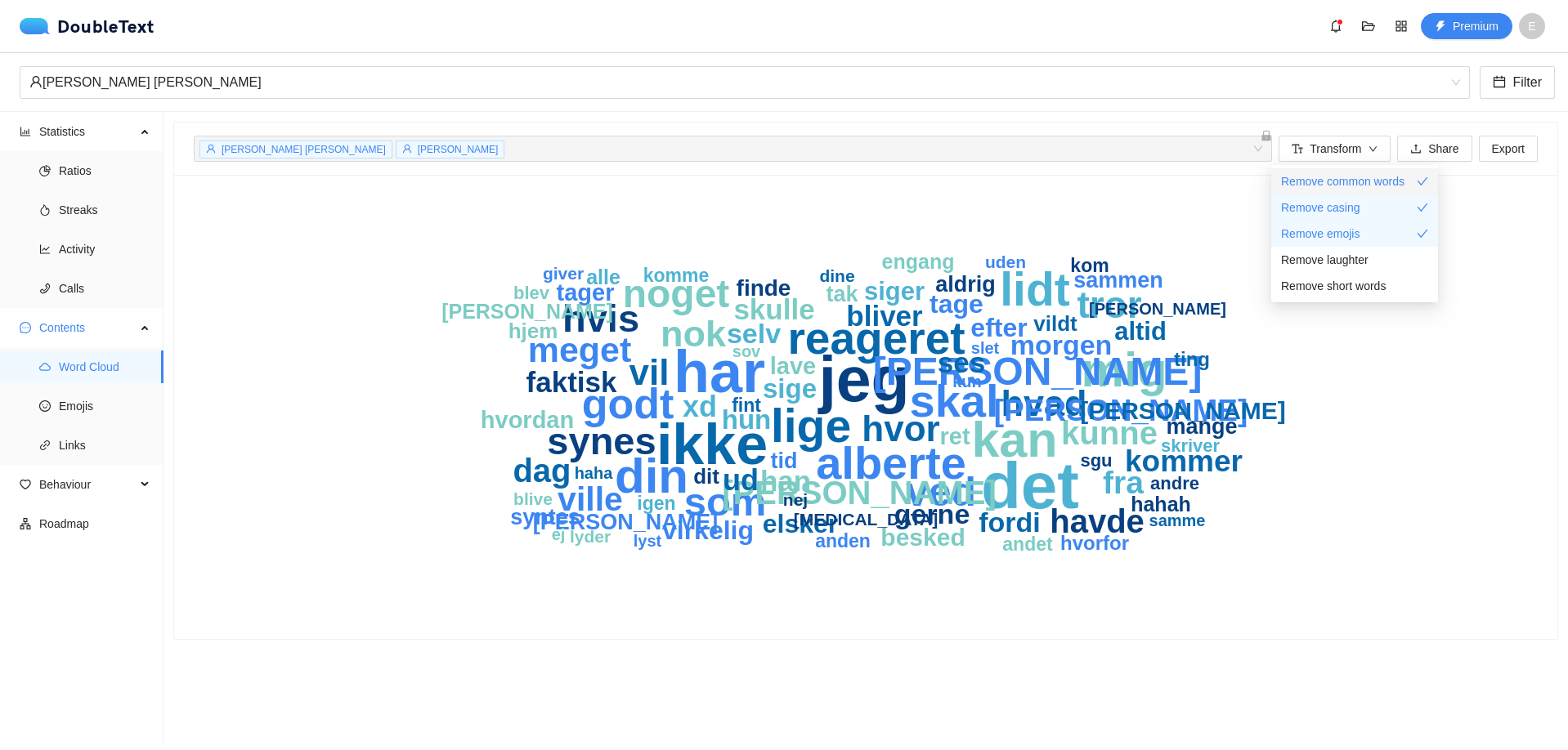 click on "Remove common words" at bounding box center (1342, 181) 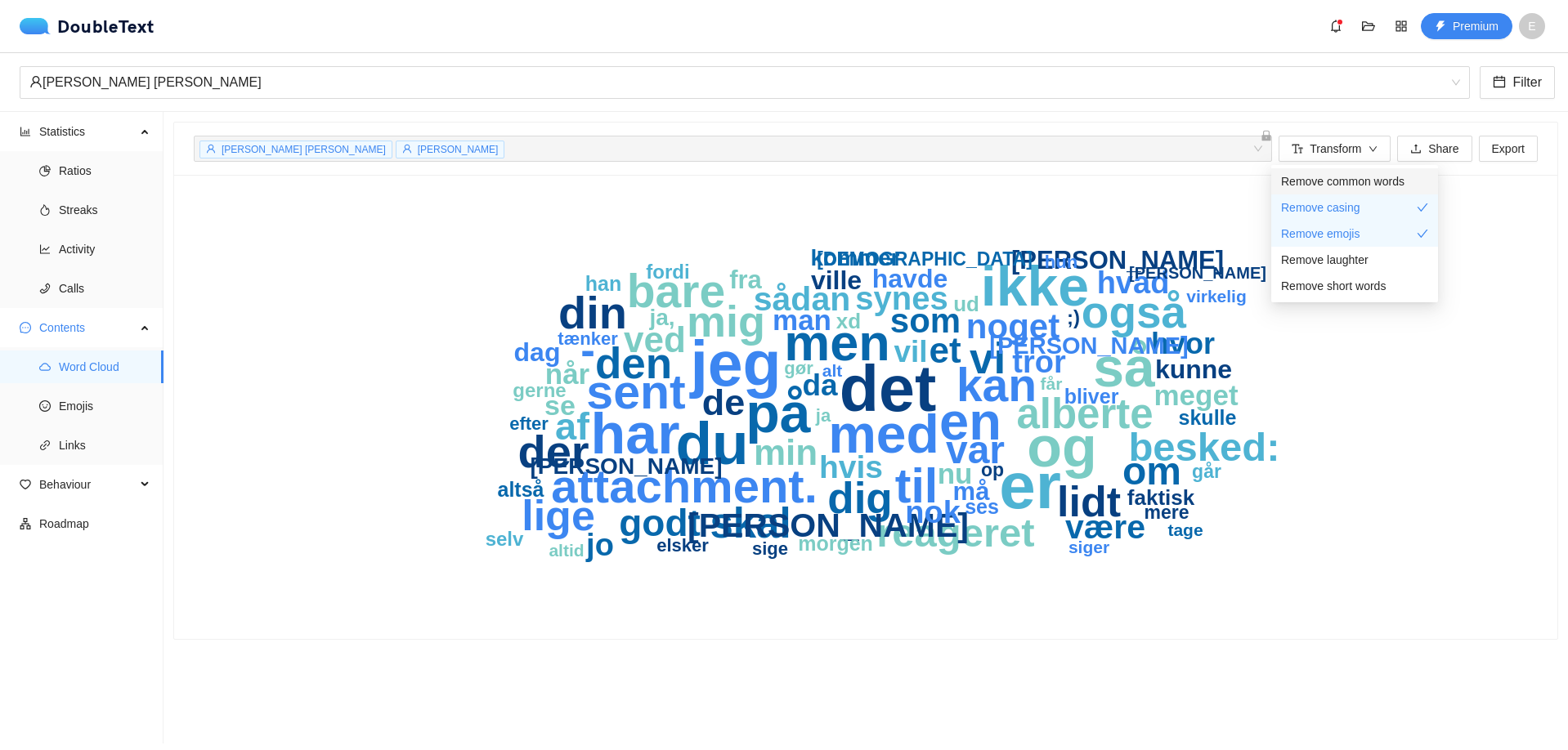 click on "Remove common words" at bounding box center (1342, 181) 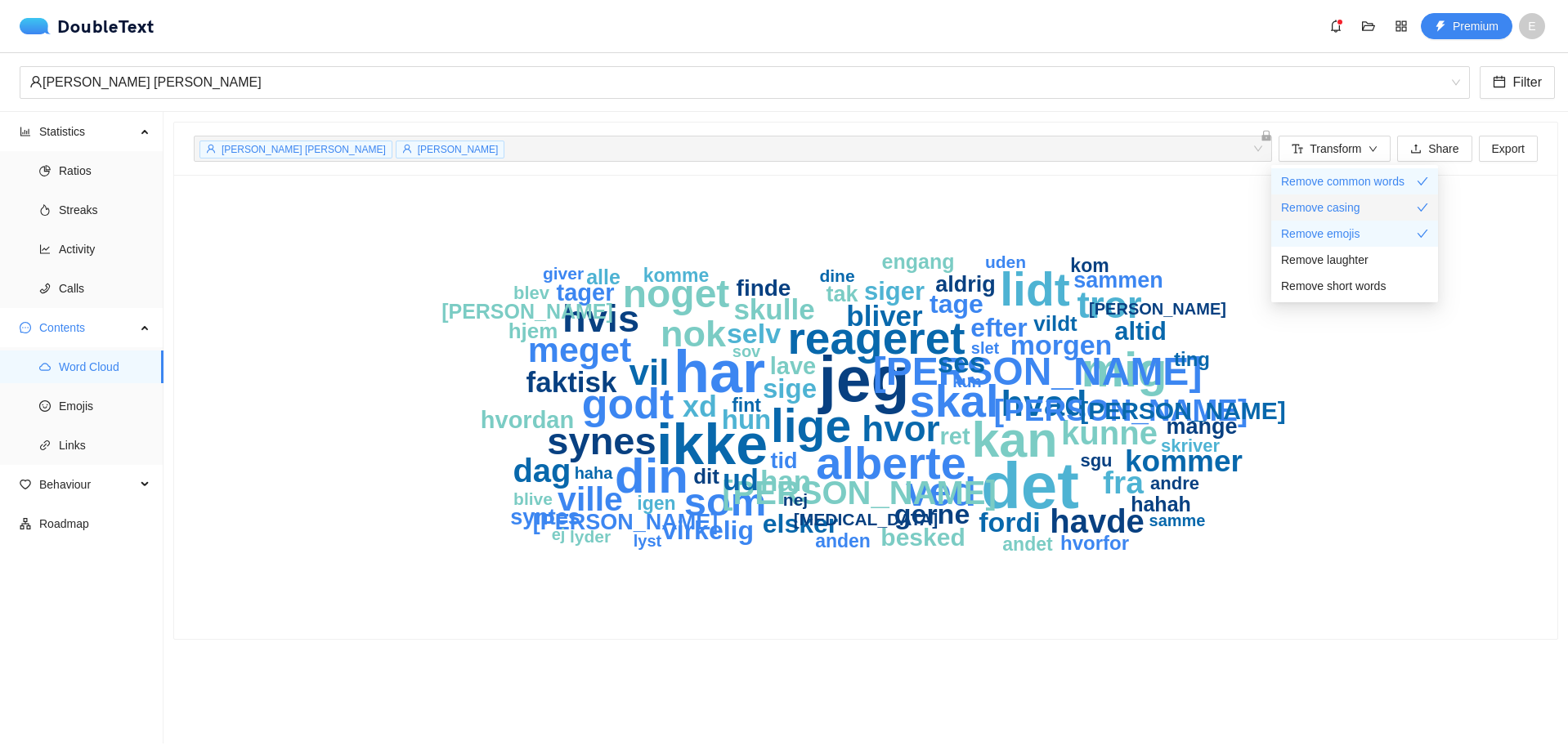 click on "Remove casing" at bounding box center [1320, 208] 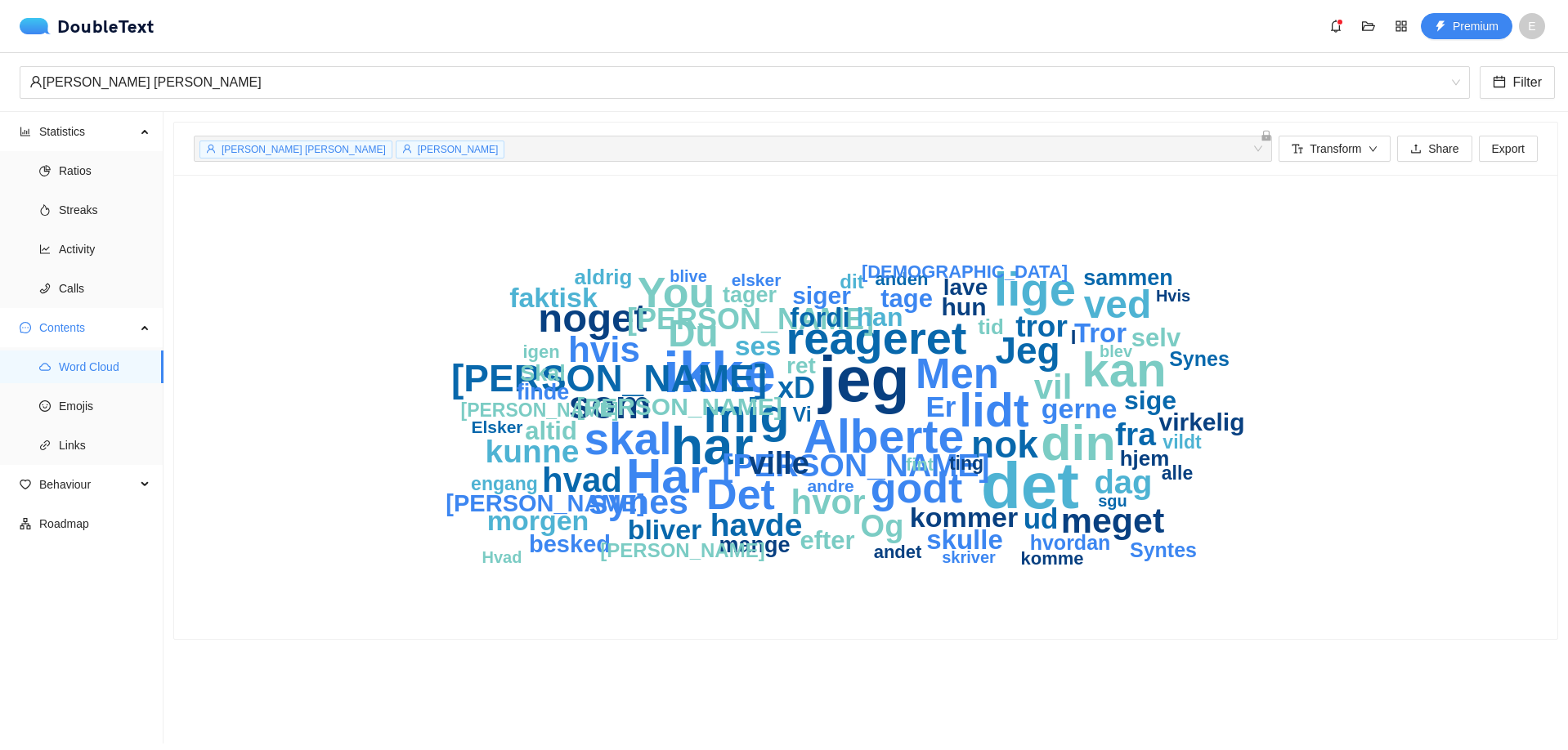 drag, startPoint x: 1341, startPoint y: 208, endPoint x: 1085, endPoint y: 682, distance: 538.7133 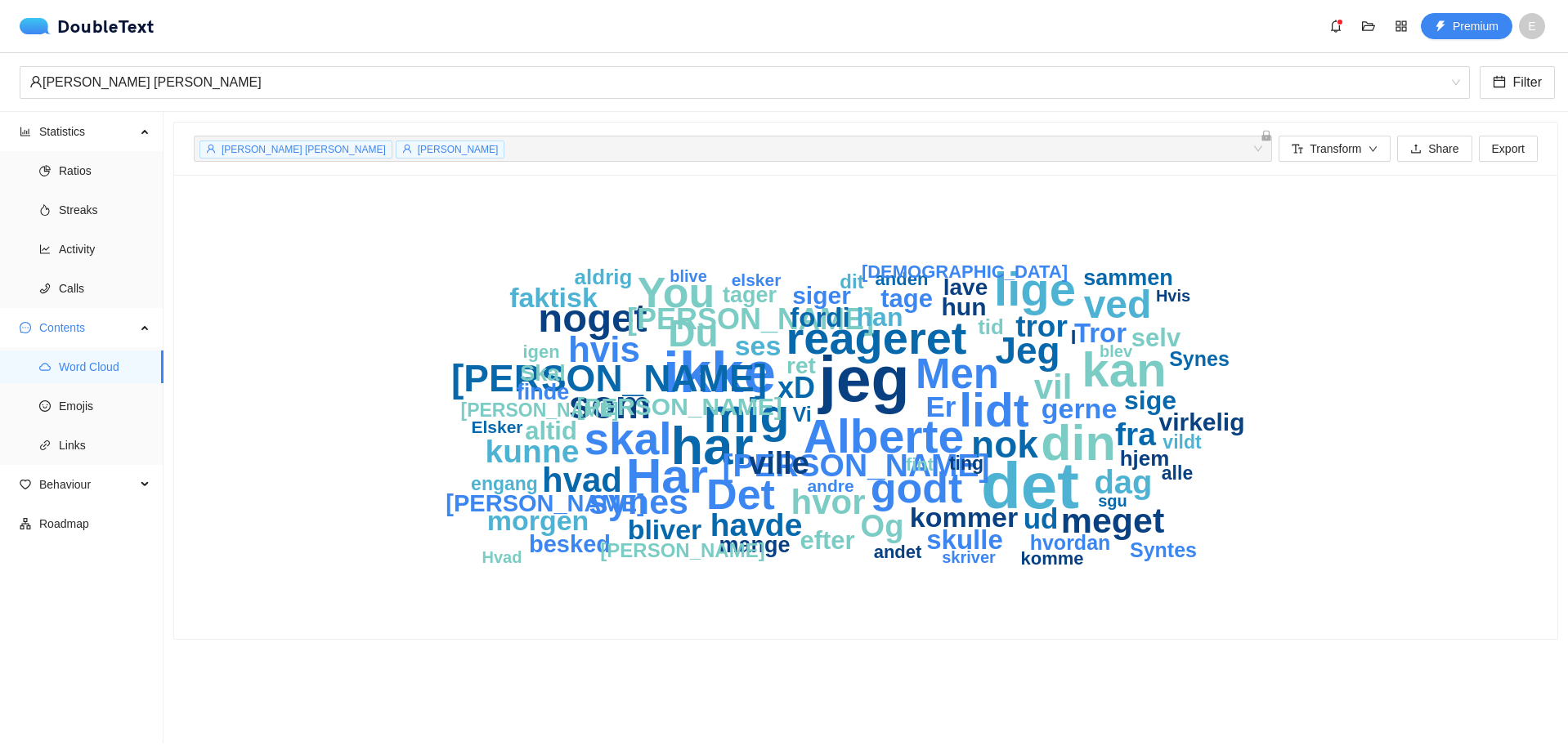 click on "det jeg ikke har din Har kan mig [PERSON_NAME] lidt reageret skal godt Det You Men som noget ved Du Jeg [PERSON_NAME] nok hvis synes meget vil hvad hvor dag [PERSON_NAME] kunne havde ville Og tror [PERSON_NAME] xD Er ud faktisk kommer ses morgen bliver gerne skulle Tror fordi han sige efter selv tage altid Kan hun siger virkelig [PERSON_NAME] besked lave ret finde tager sammen mange Skal tid hjem aldrig hvordan Synes Syntes Vi [PERSON_NAME] dit I engang [PERSON_NAME] vildt alle anden andet Ved komme fint igen elsker [PERSON_NAME] andre sgu Hvad blev skriver blive Hvis" at bounding box center [866, 407] 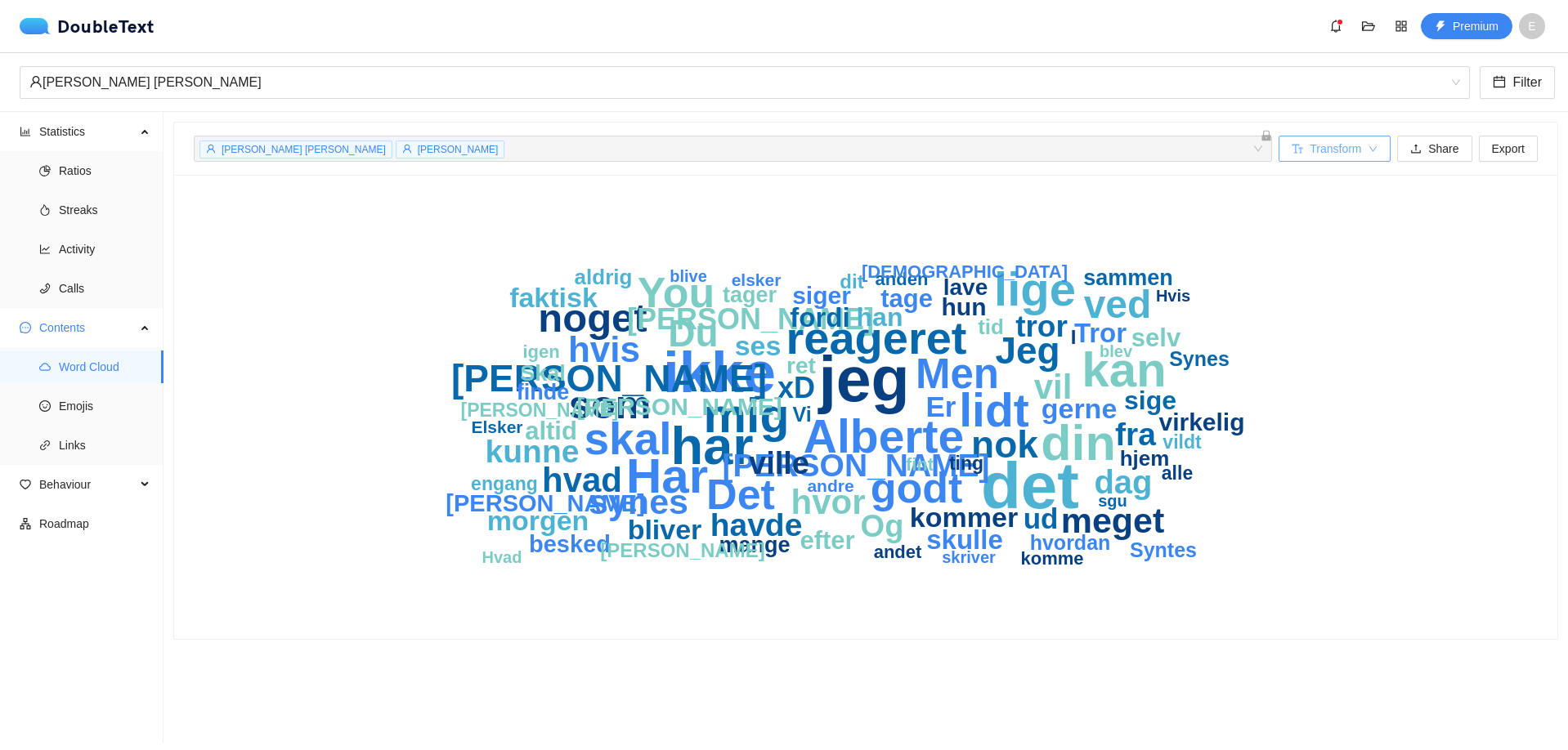 click on "Transform" at bounding box center [1335, 149] 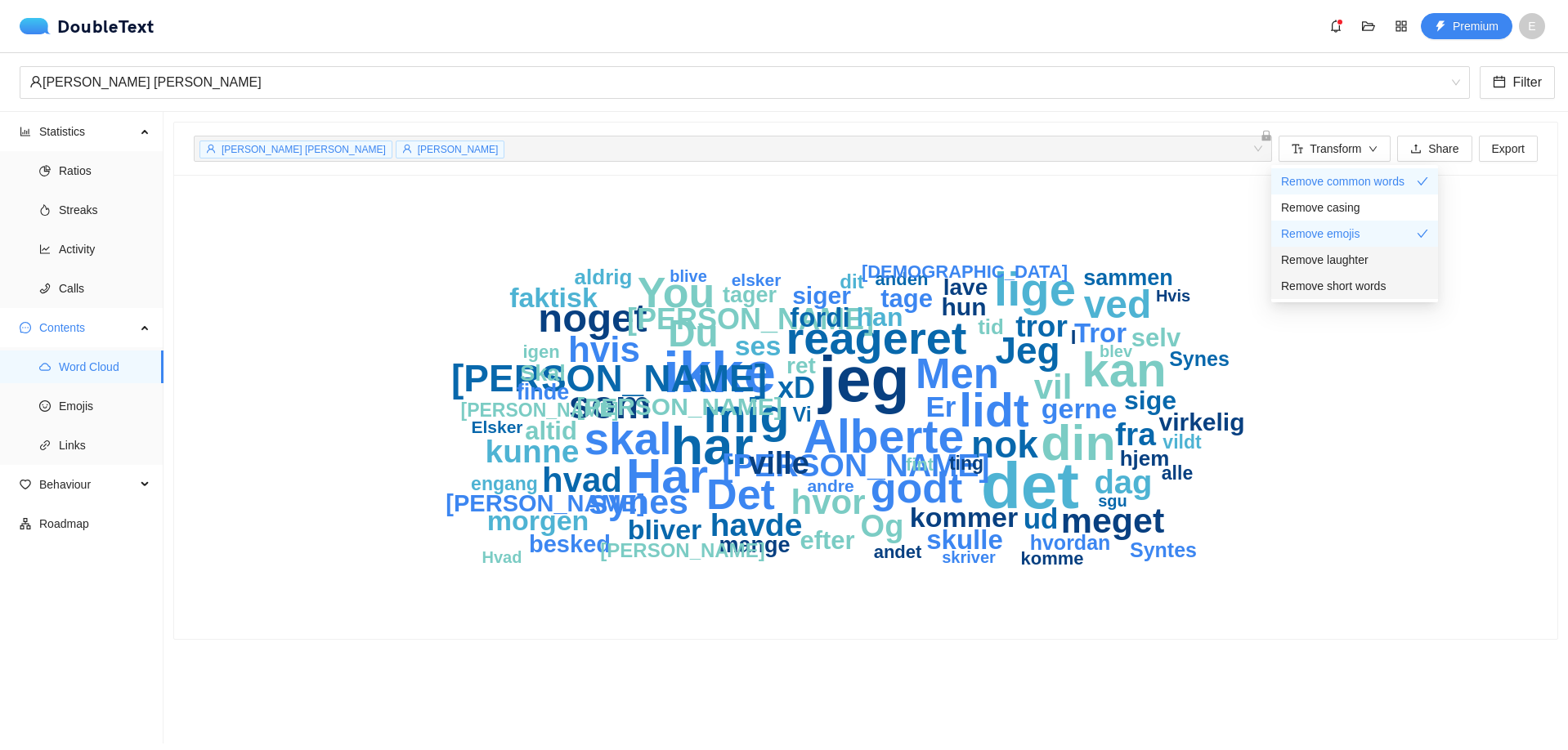 click on "Remove laughter" at bounding box center [1324, 260] 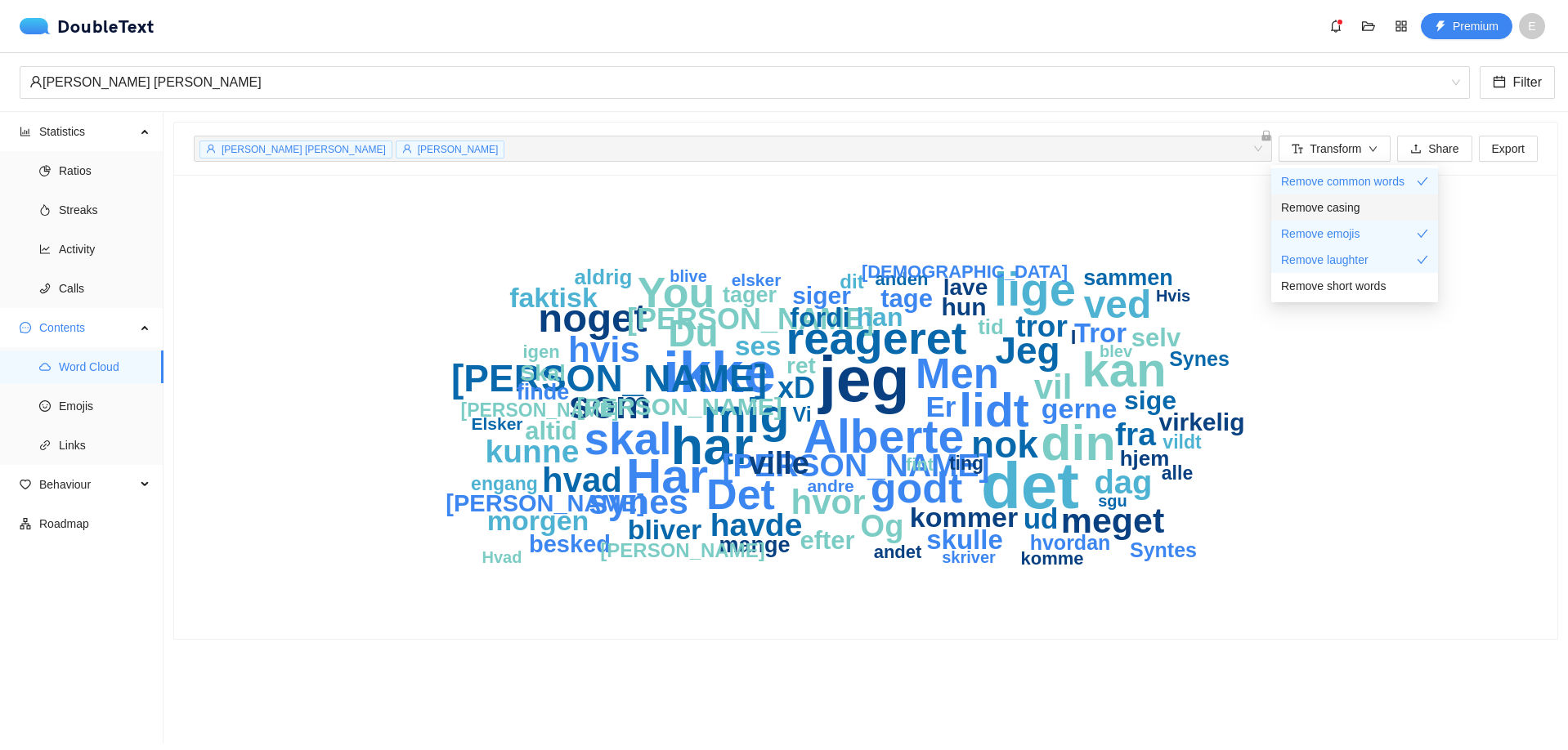 click on "Remove casing" at bounding box center (1320, 208) 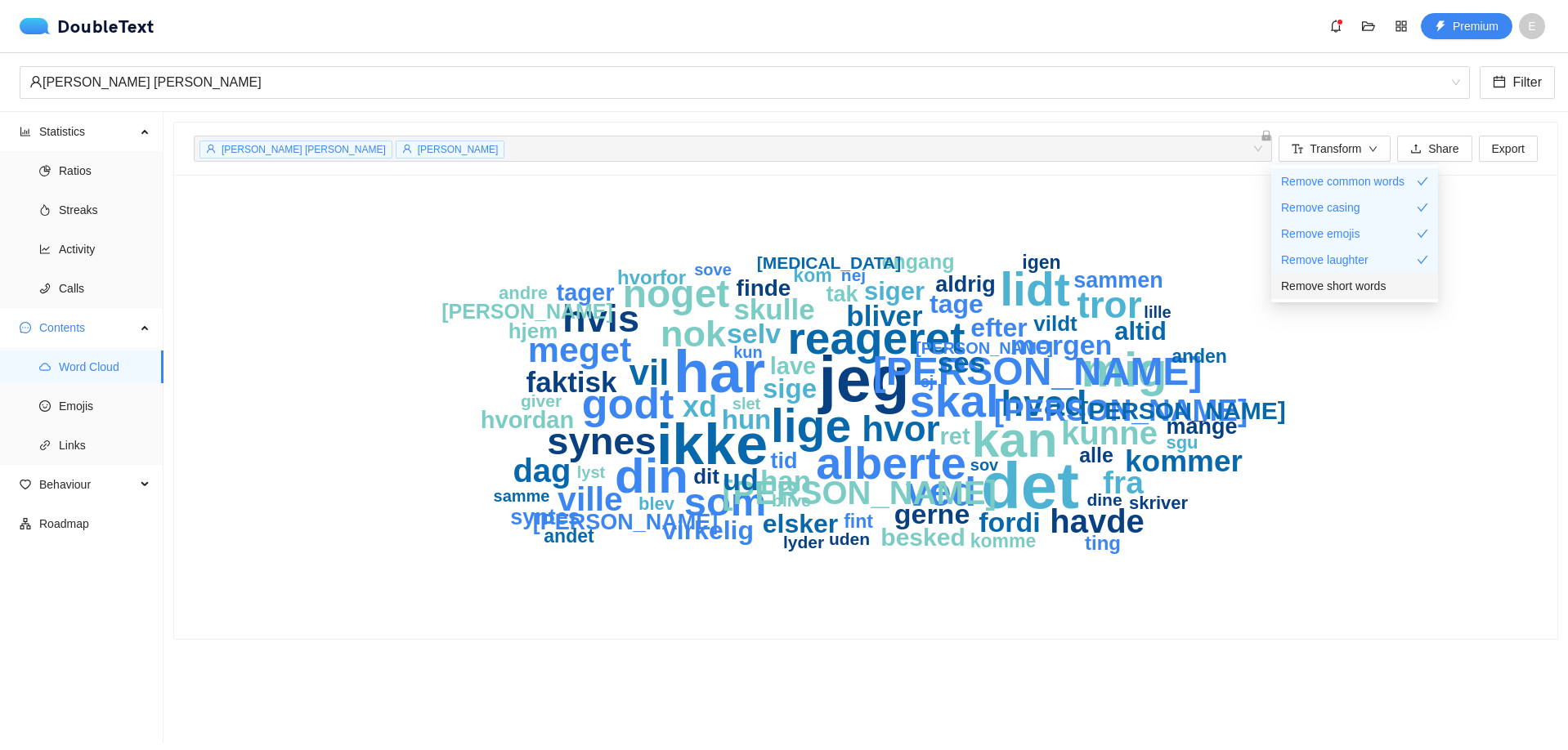 click on "Remove short words" at bounding box center (1333, 286) 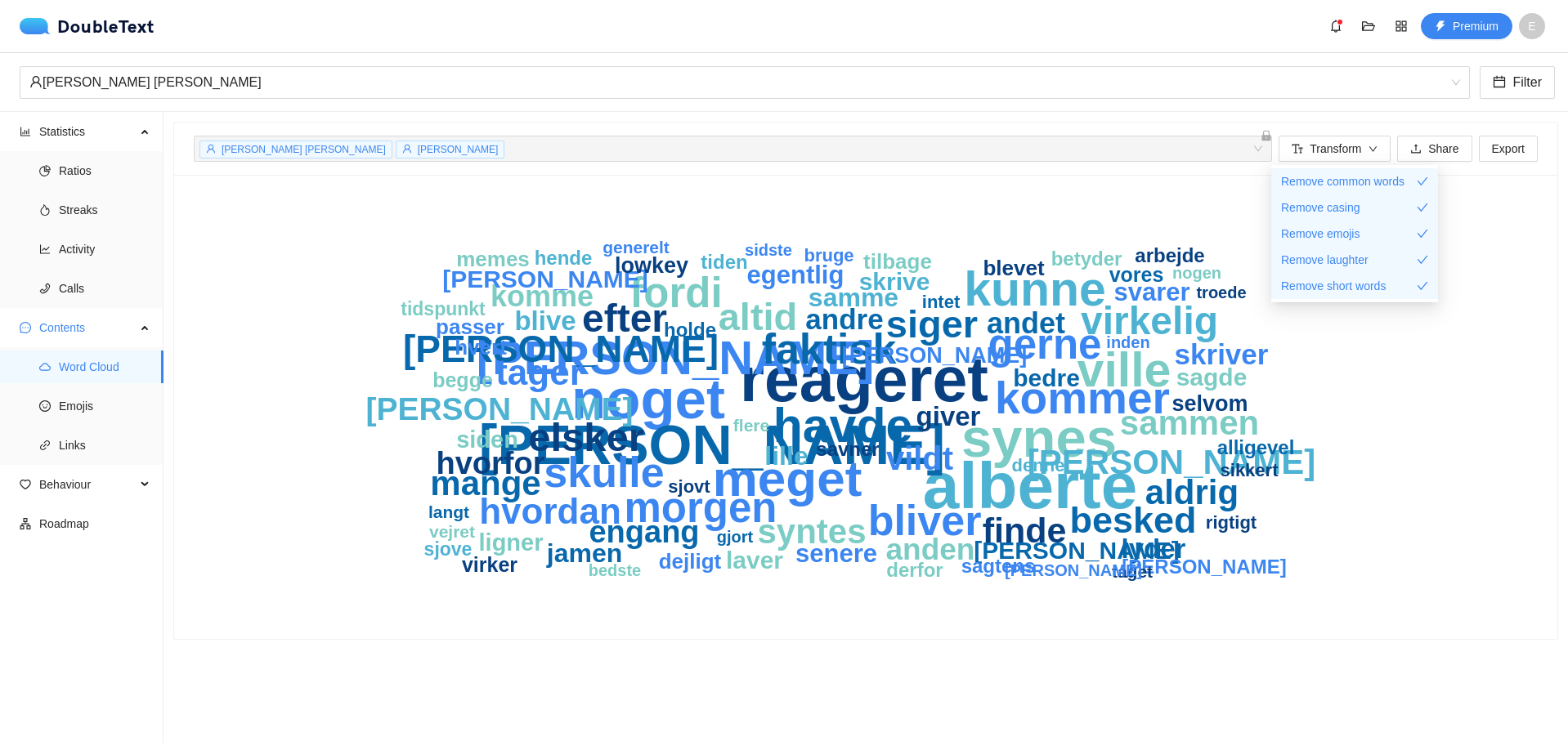click on "[PERSON_NAME] reageret noget [PERSON_NAME] synes meget ville havde kunne [PERSON_NAME] kommer faktisk skulle bliver morgen fordi gerne elsker efter virkelig altid siger [PERSON_NAME] besked tager hvordan finde sammen mange [PERSON_NAME] aldrig vildt [PERSON_NAME] engang hvorfor anden andet komme [PERSON_NAME] [PERSON_NAME] blive giver samme lille [PERSON_NAME] svarer senere egentlig [PERSON_NAME] skrive bedre laver sagde [PERSON_NAME] siden [PERSON_NAME] [PERSON_NAME] selvom hvert dejligt blevet tilbage passer memes vores virker begge betyder savner hende sagtens alligevel [PERSON_NAME] holde derfor tiden arbejde sjove tidspunkt rigtigt denne sikkert intet sjovt bruge taget flere vejret generelt langt inden gjort bedste nogen [PERSON_NAME] sidste troede" at bounding box center (866, 407) 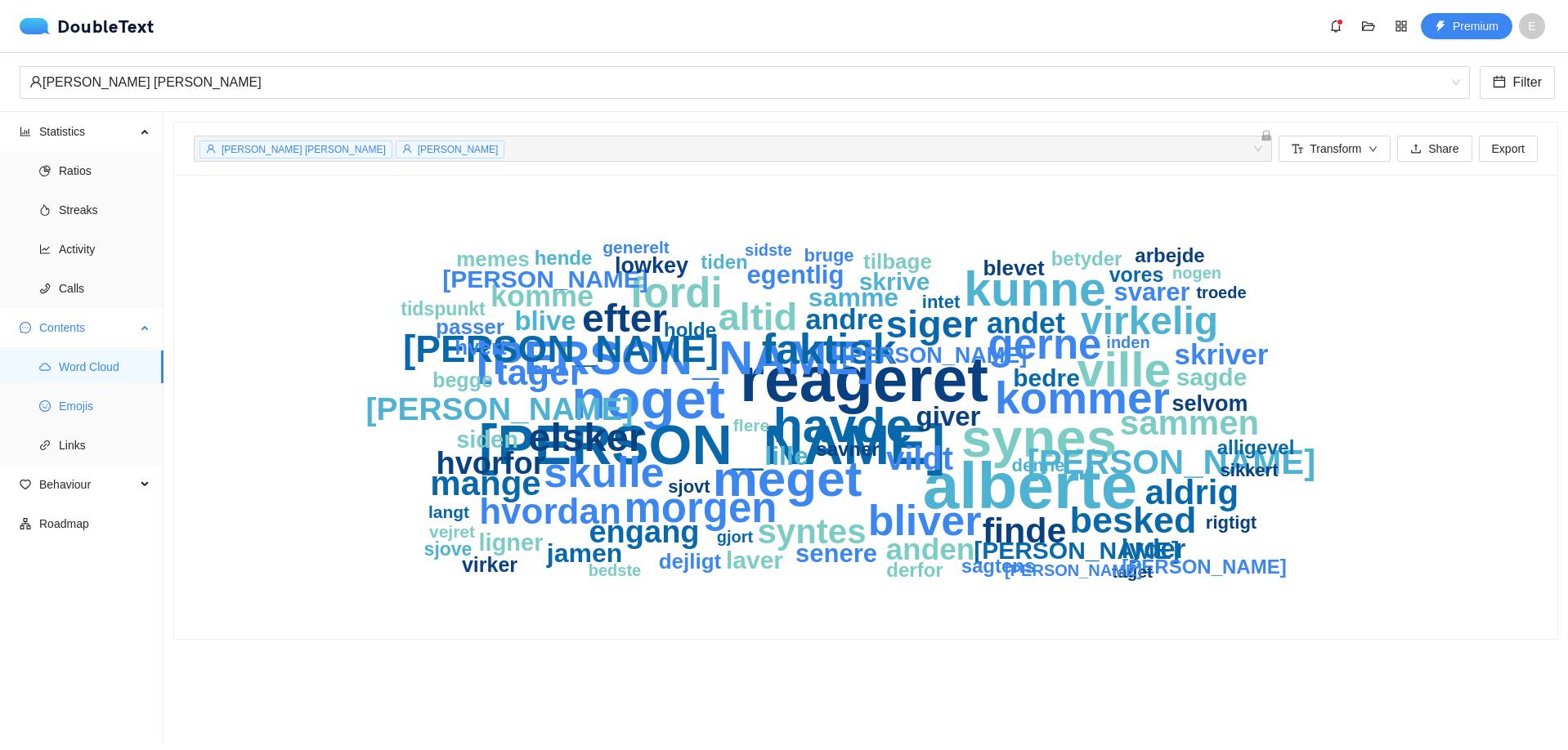 click on "Emojis" at bounding box center (105, 406) 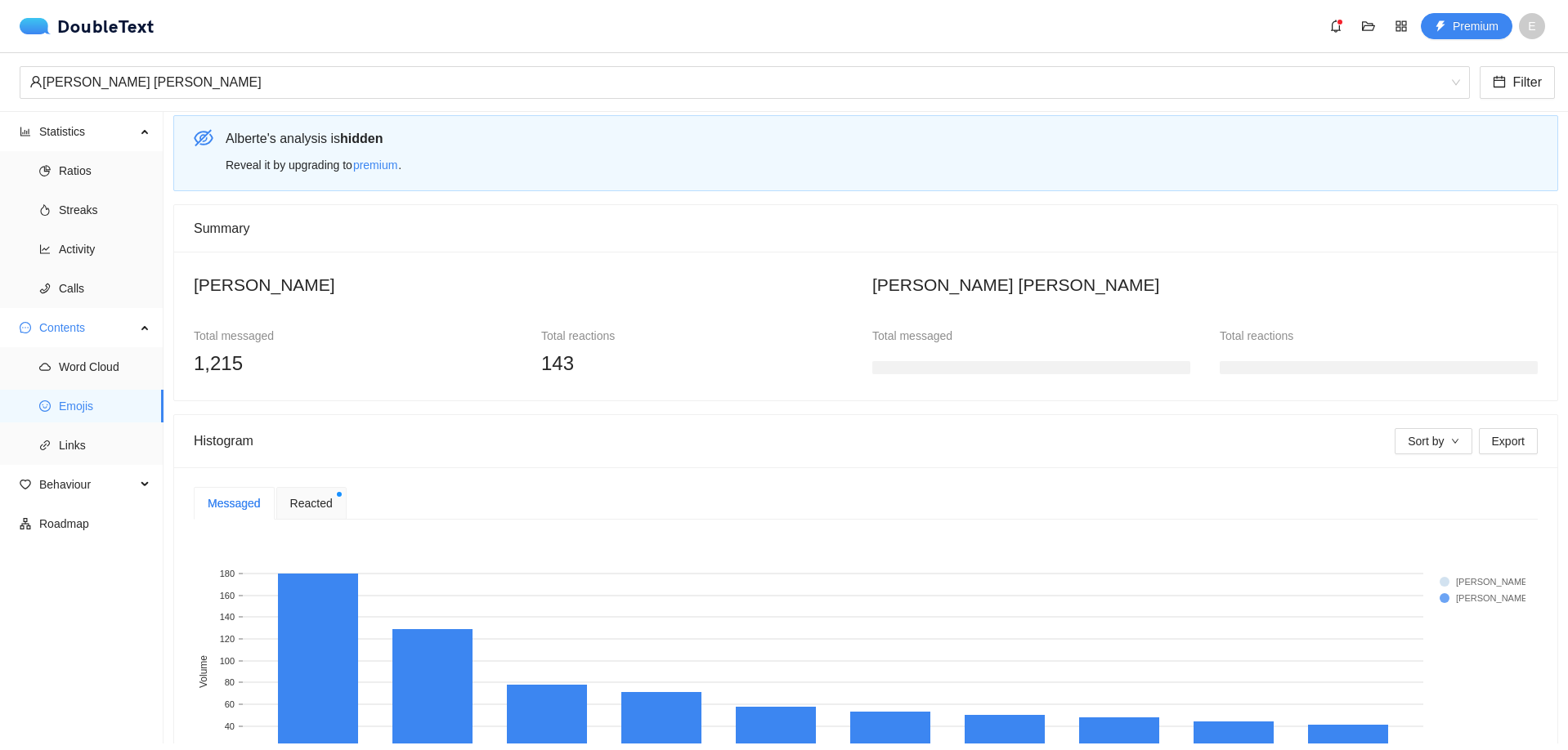 scroll, scrollTop: 0, scrollLeft: 0, axis: both 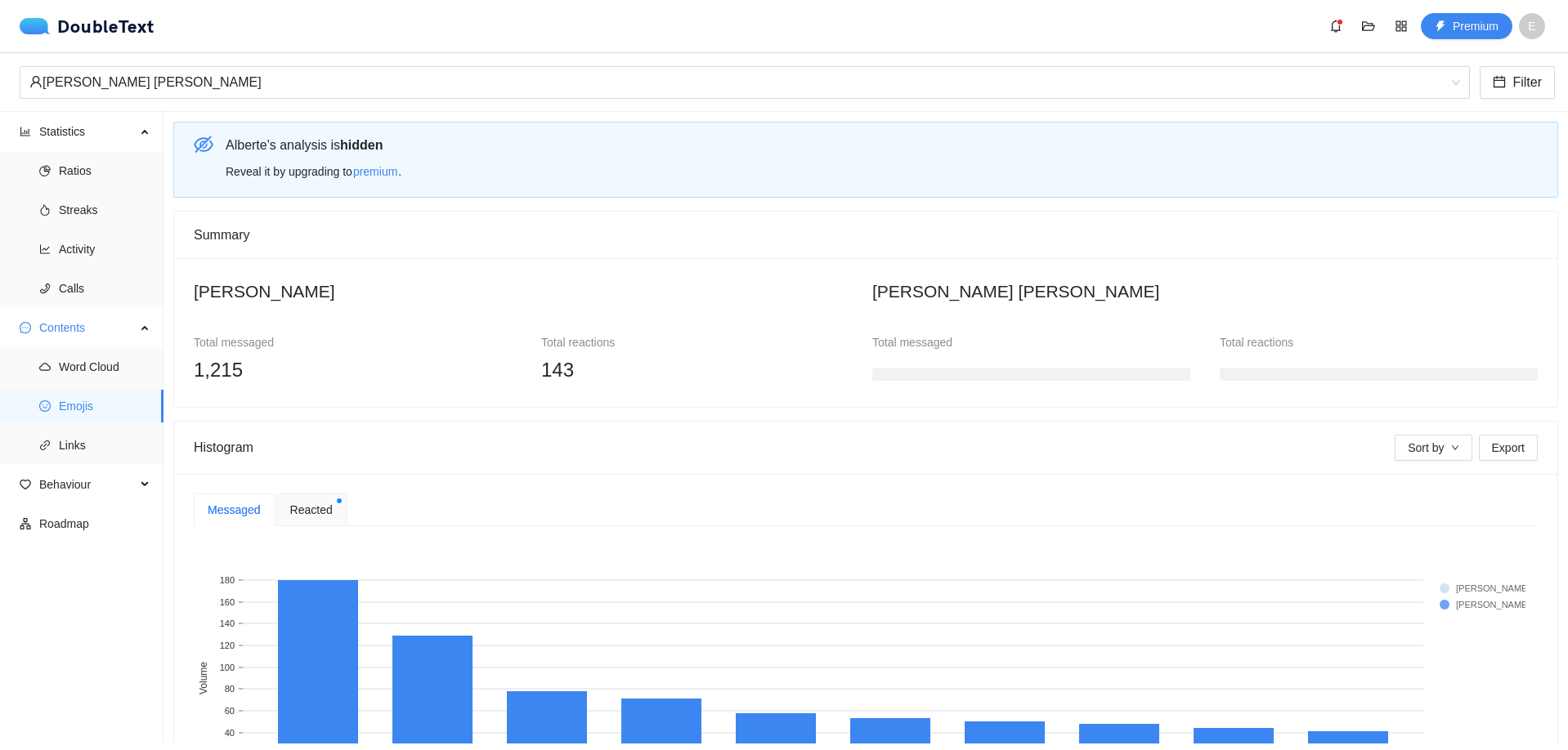 click on "[PERSON_NAME] [PERSON_NAME]" at bounding box center (1205, 291) 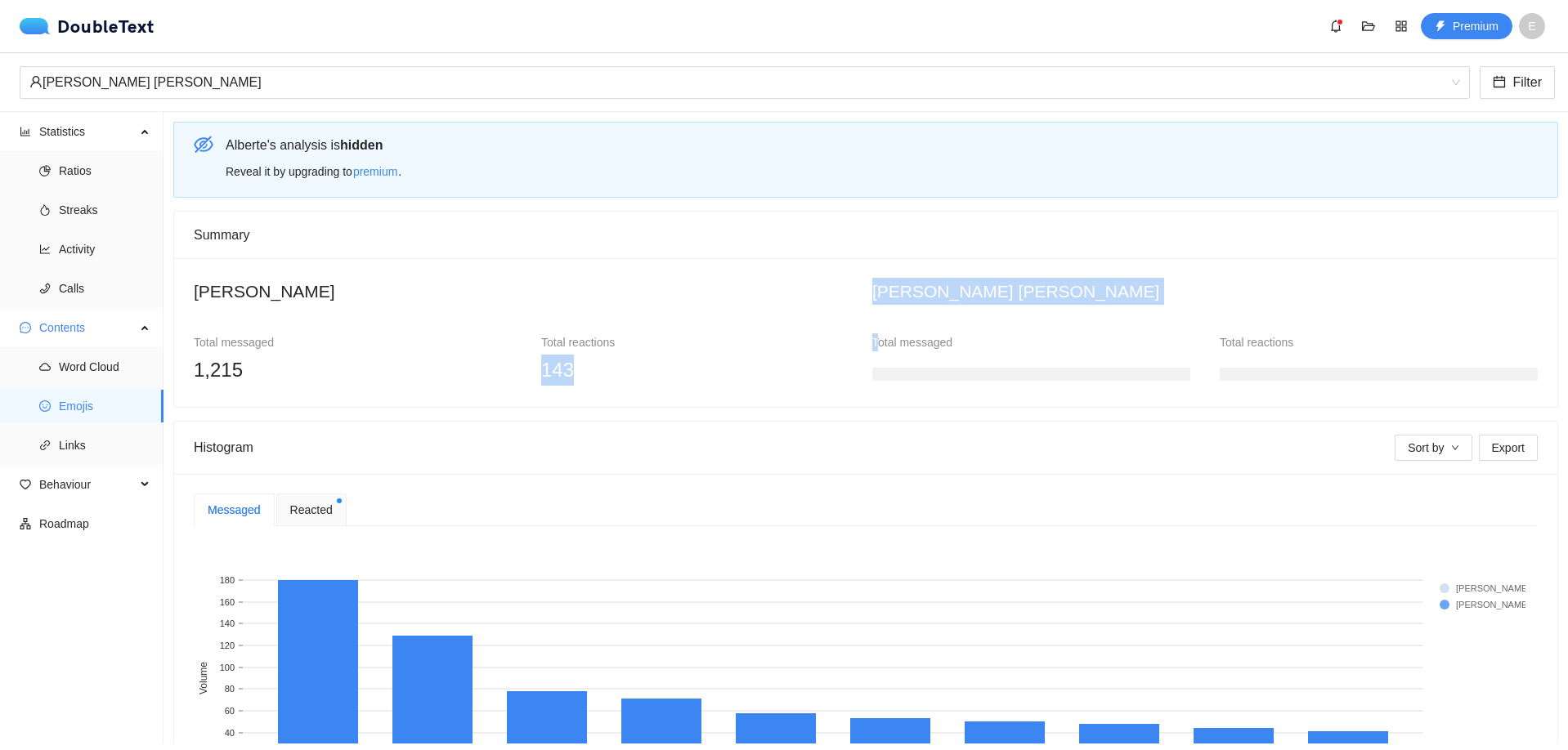 drag, startPoint x: 870, startPoint y: 335, endPoint x: 737, endPoint y: 297, distance: 138.32209 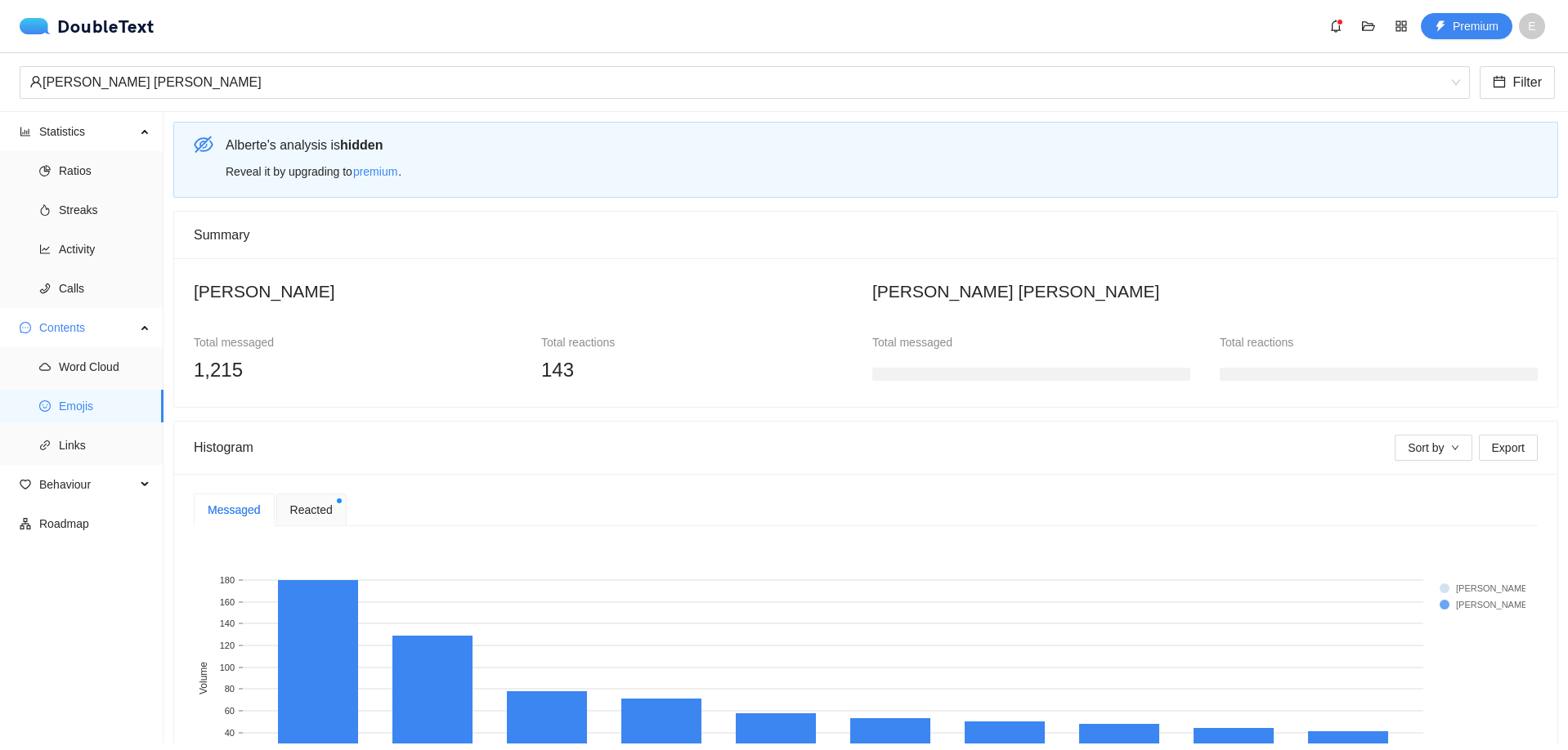 click on "Total reactions" at bounding box center (700, 342) 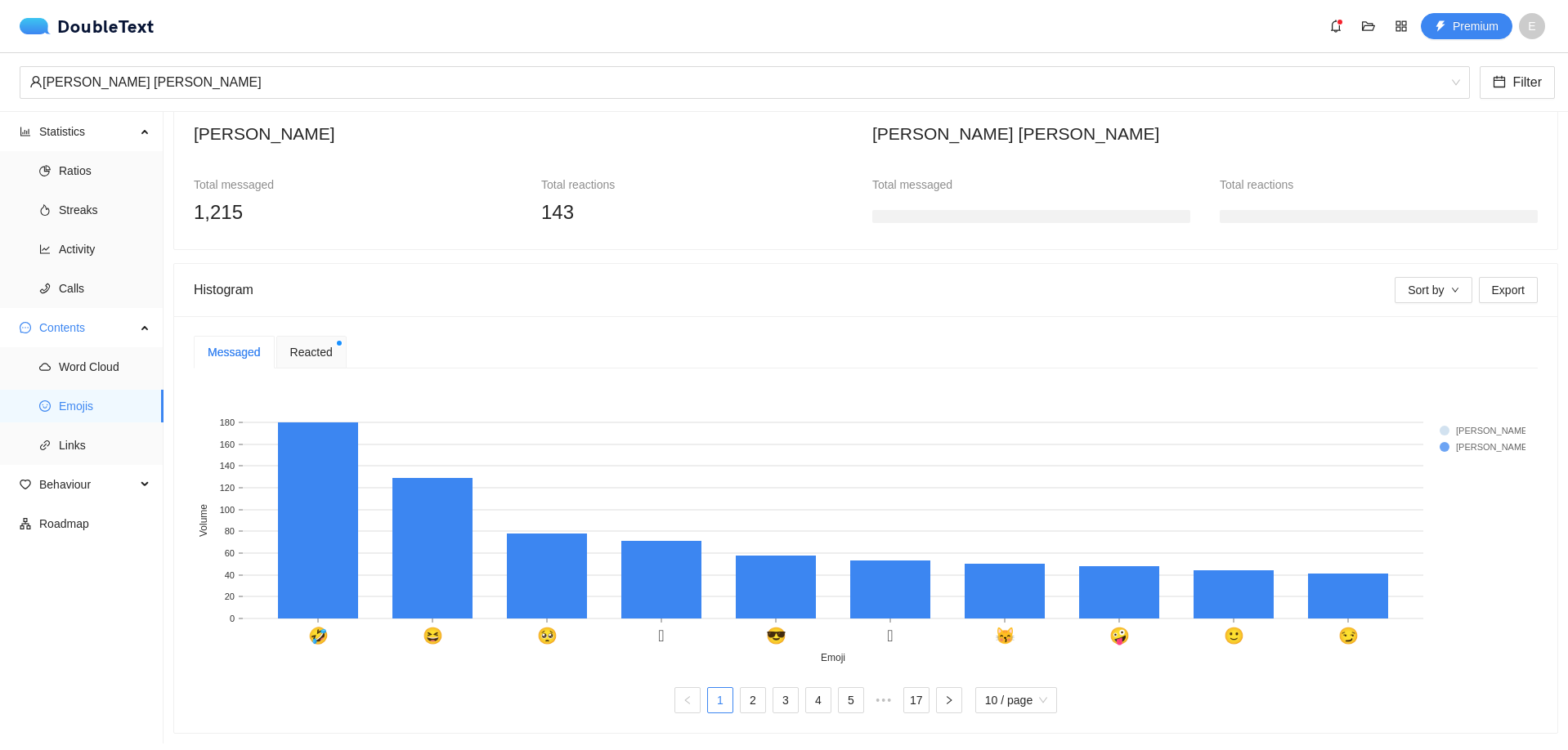 scroll, scrollTop: 163, scrollLeft: 0, axis: vertical 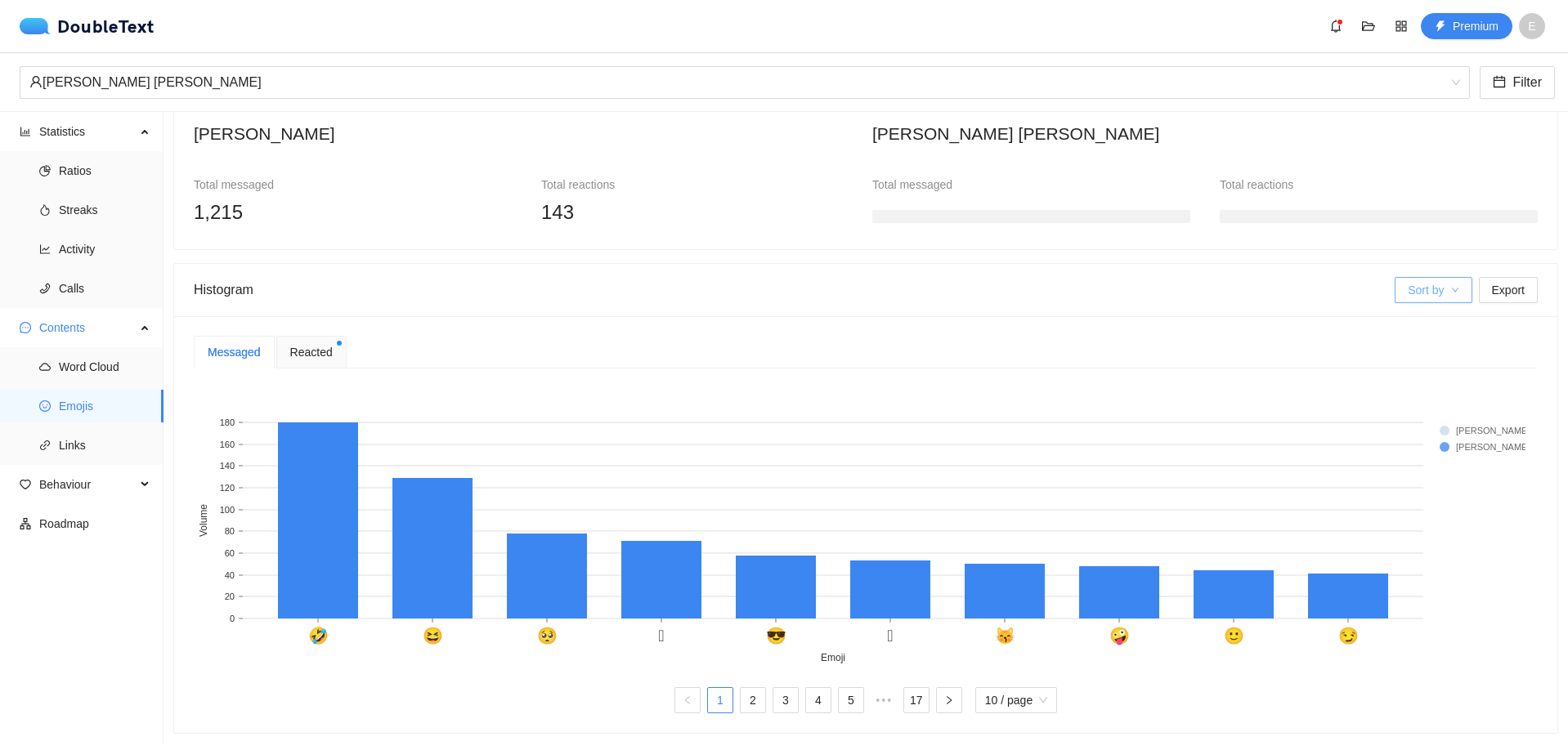 click on "Sort by" at bounding box center [1433, 290] 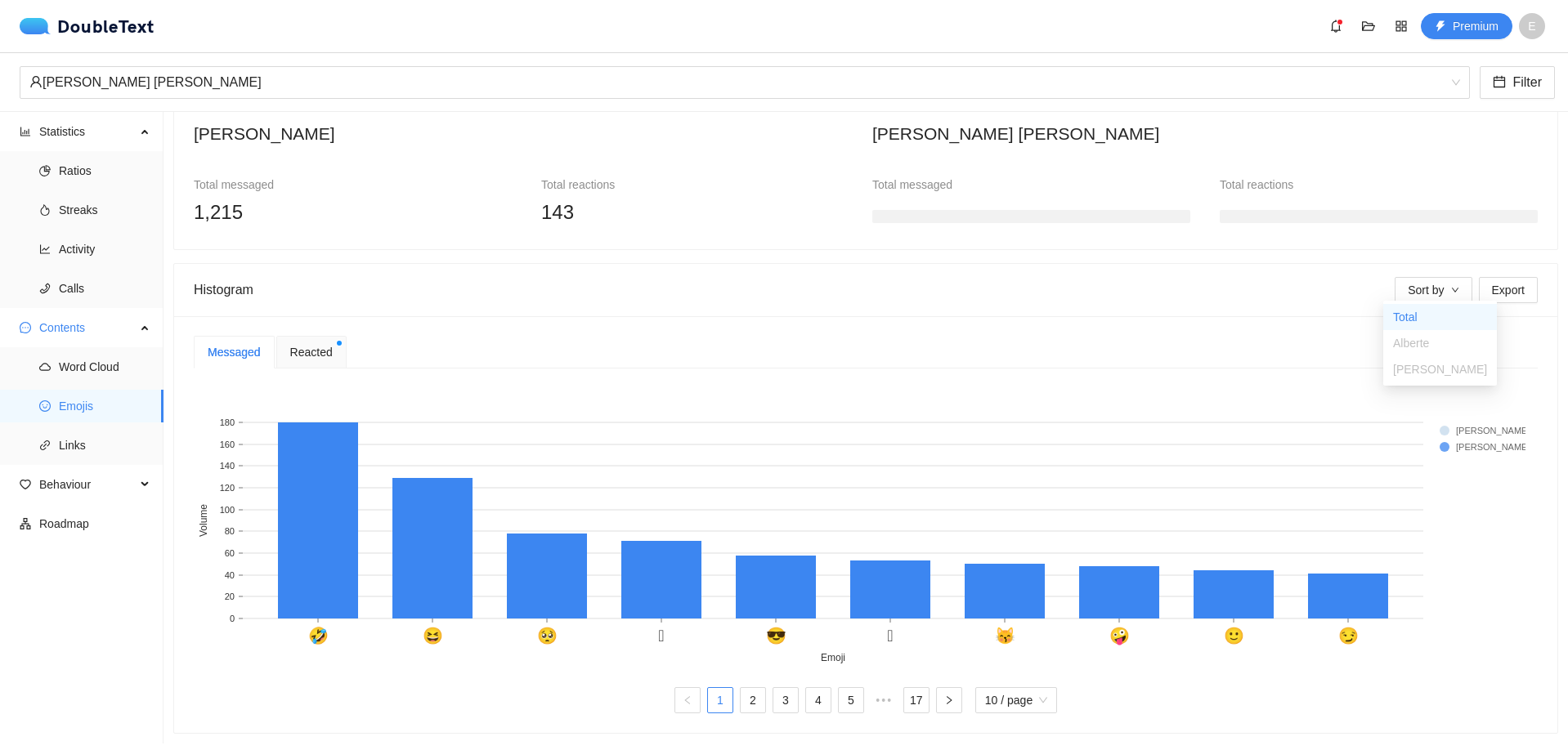 click on "Alberte" at bounding box center [1440, 343] 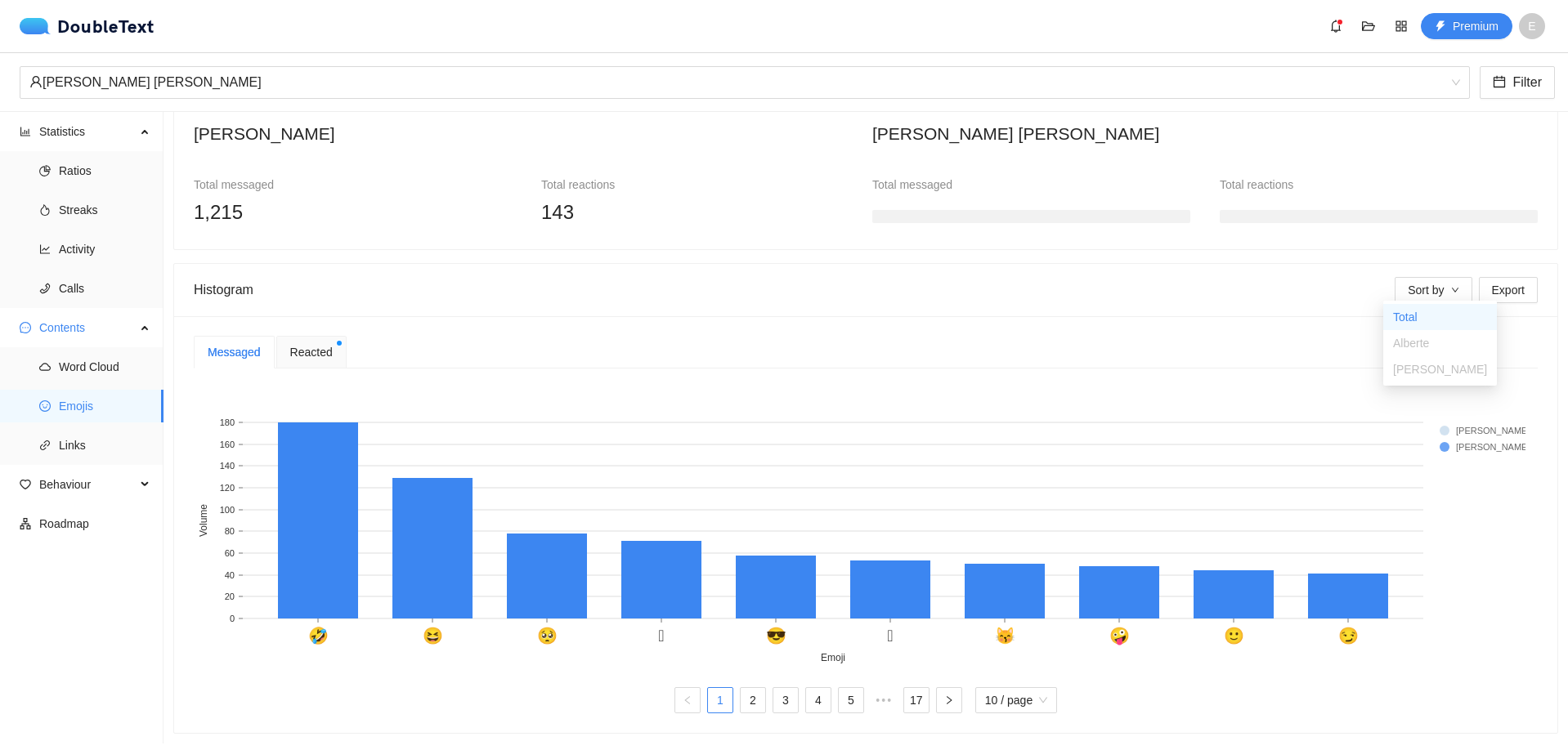 click on "Histogram" at bounding box center [794, 289] 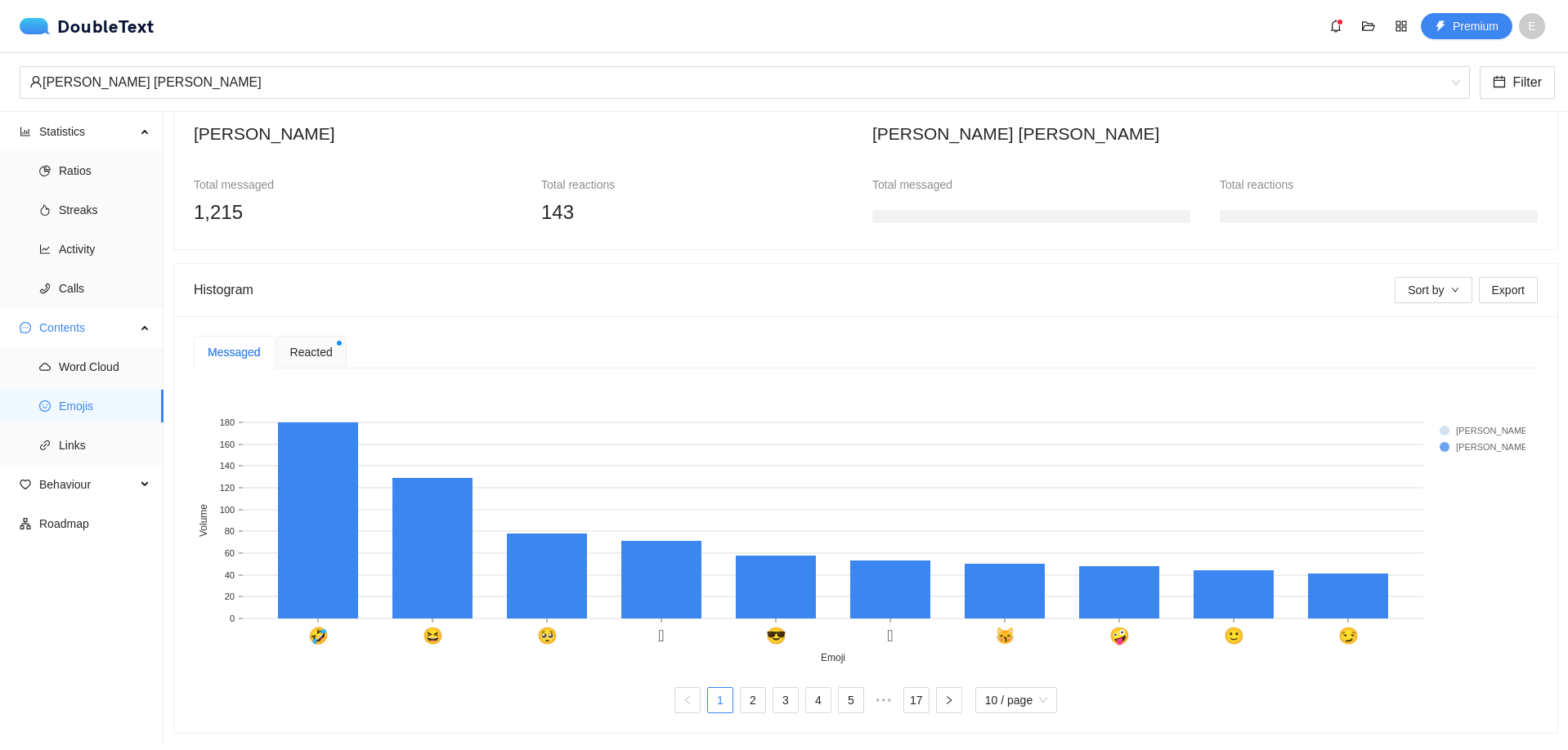 click on "Reacted" at bounding box center (311, 352) 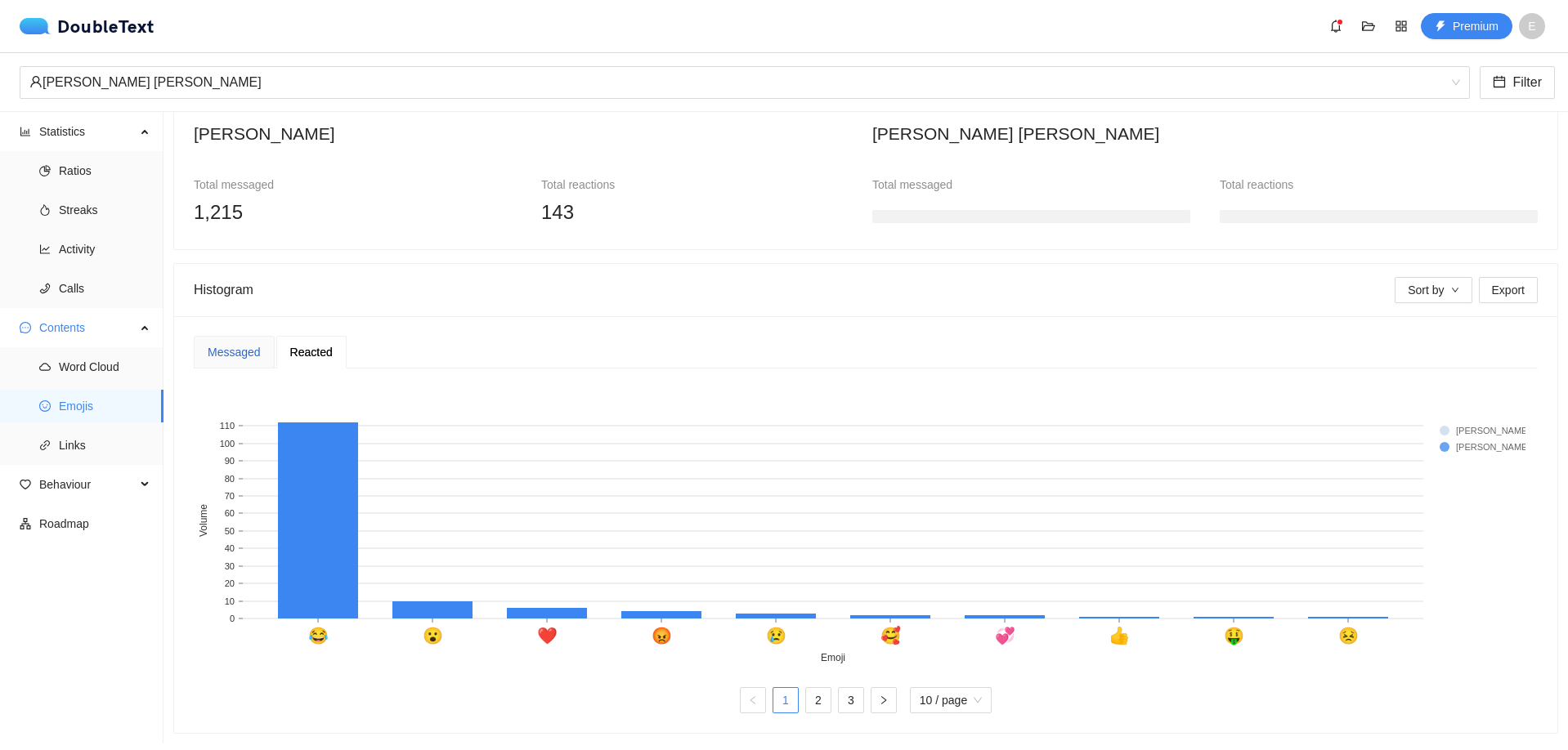 click on "Messaged" at bounding box center [234, 352] 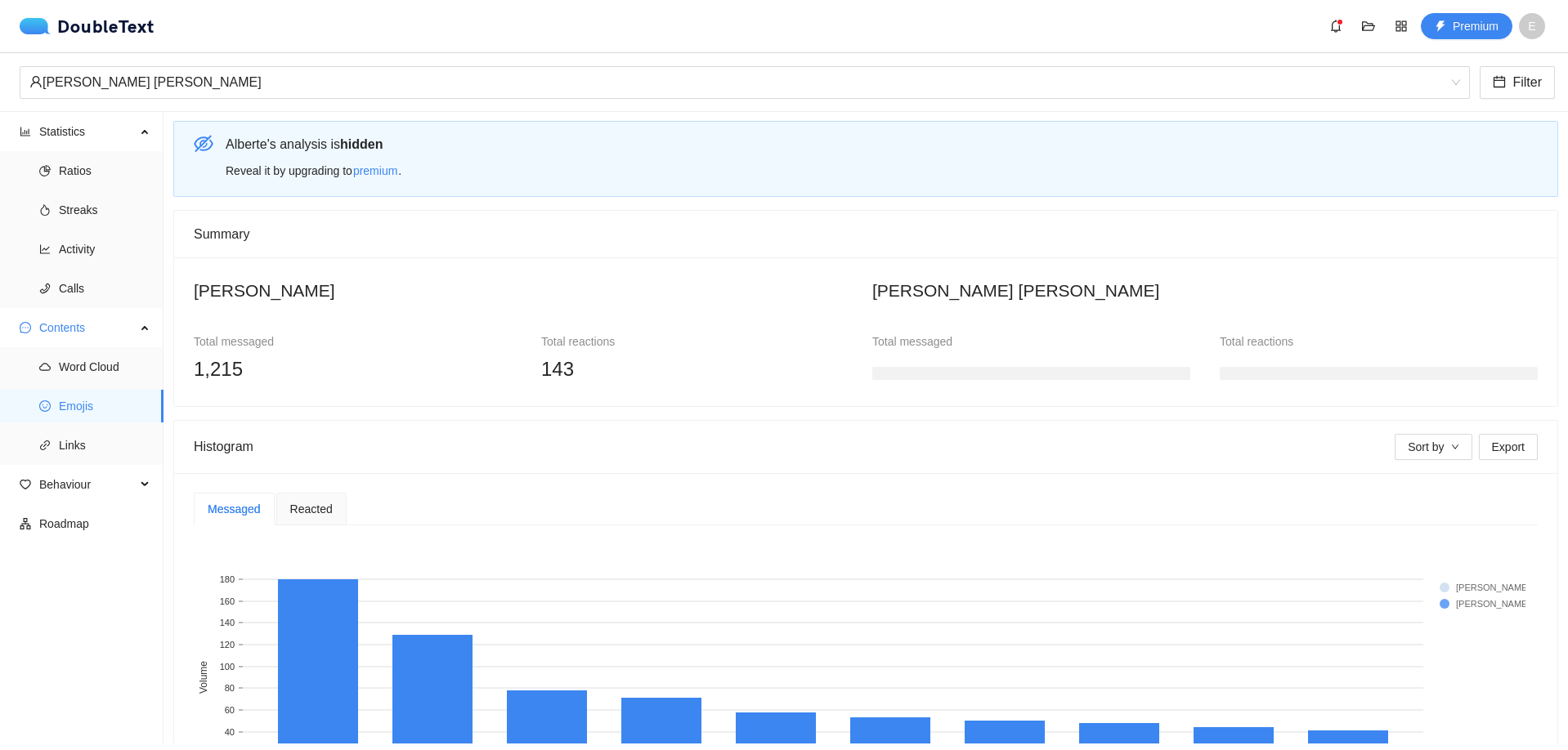 scroll, scrollTop: 0, scrollLeft: 0, axis: both 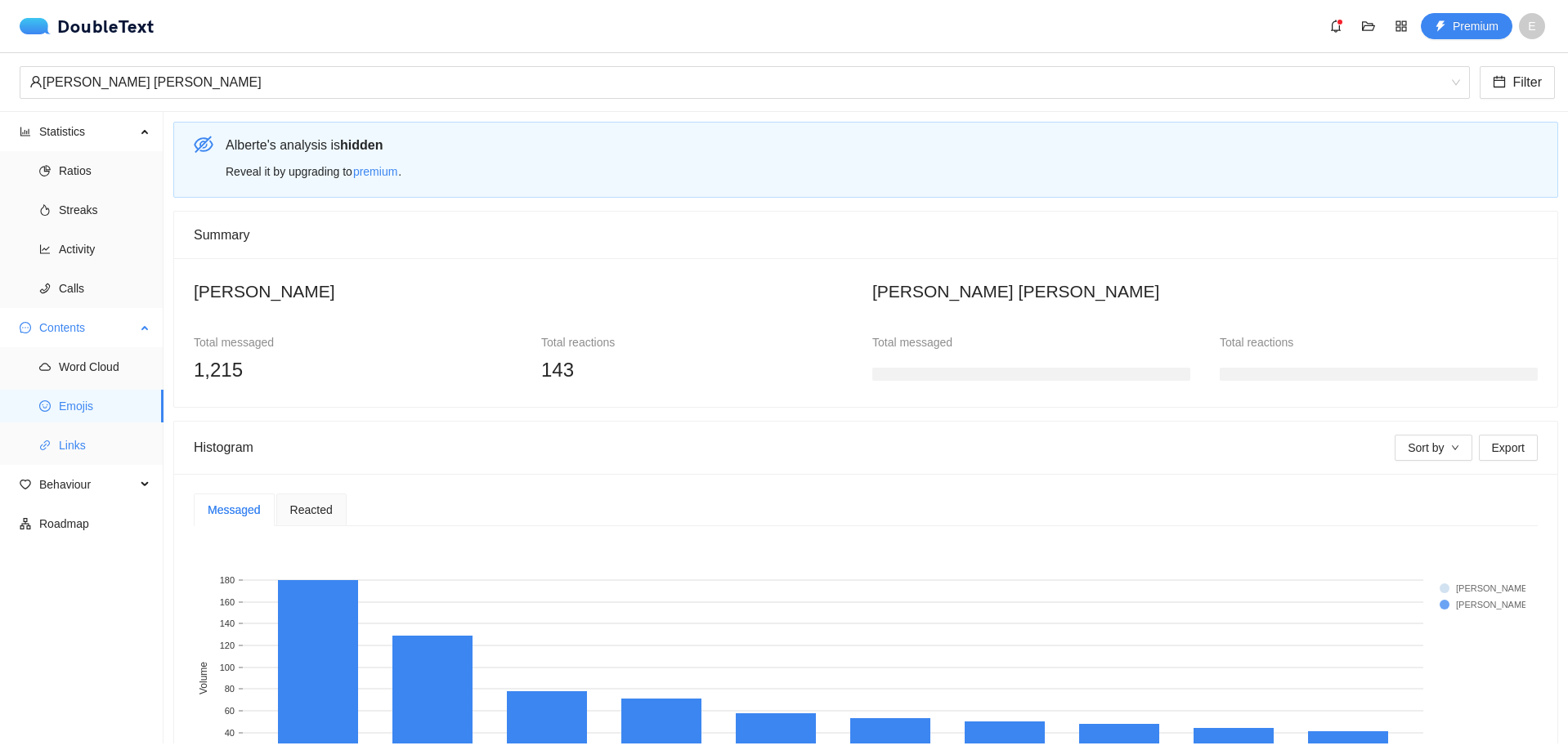 click on "Links" at bounding box center (105, 445) 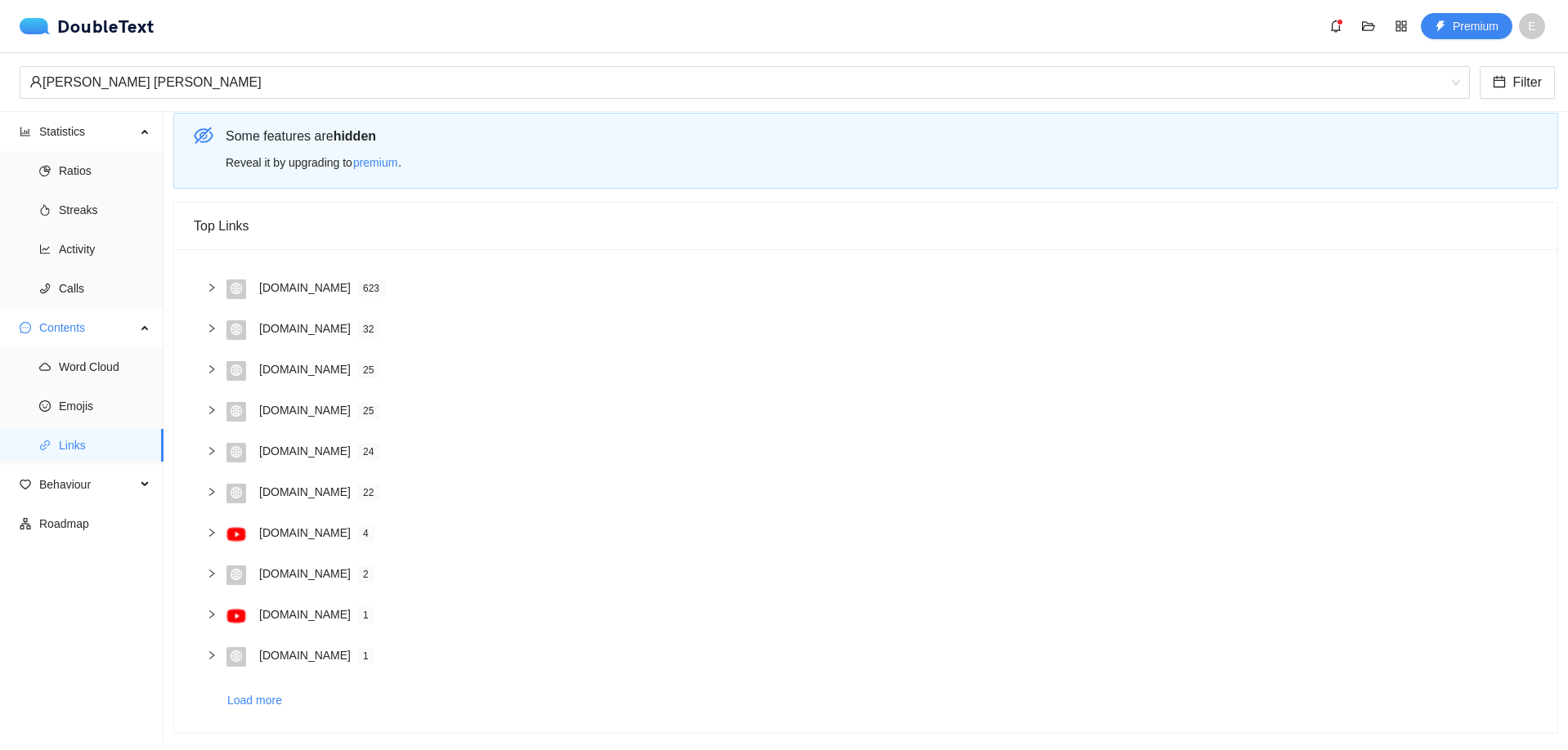 scroll, scrollTop: 21, scrollLeft: 0, axis: vertical 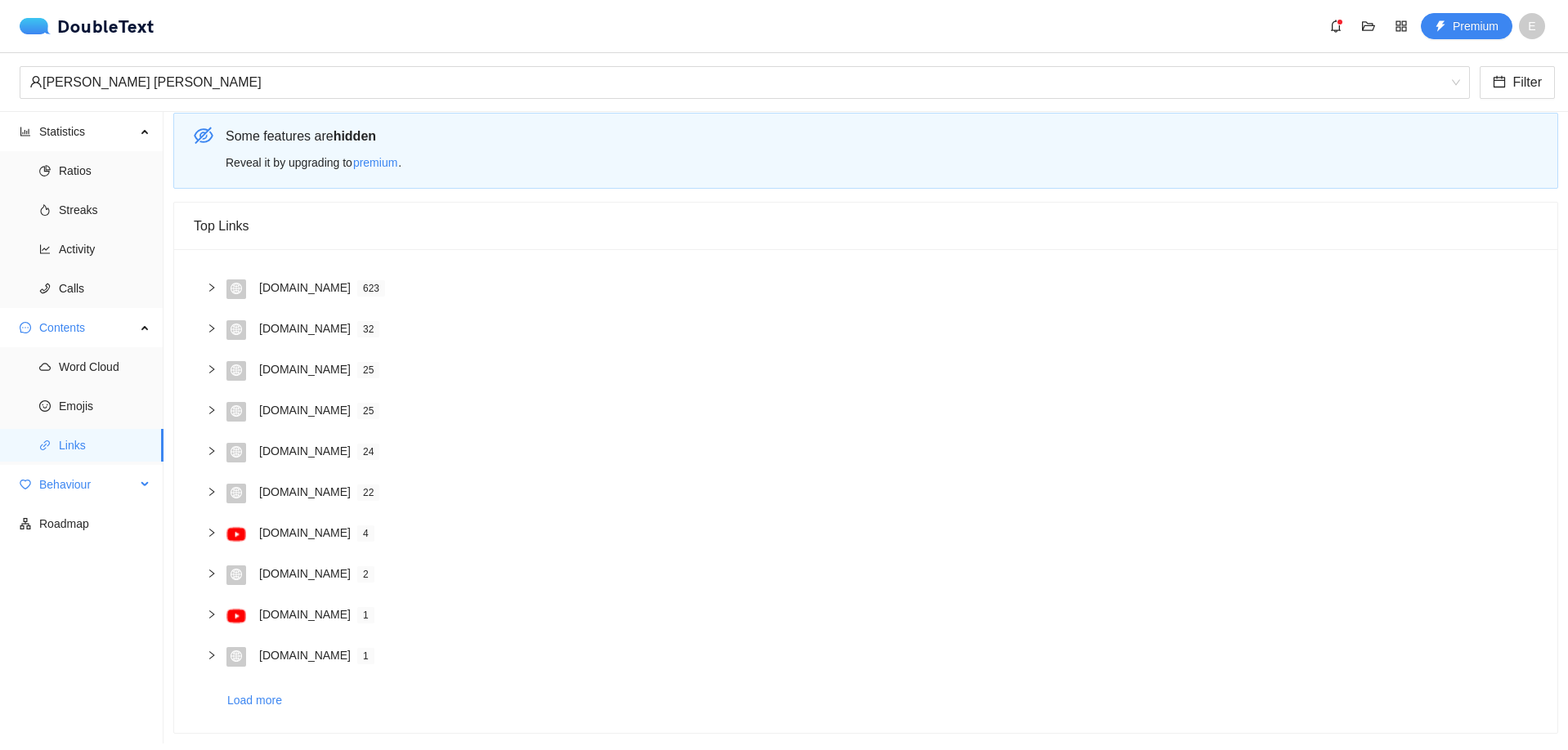click on "Behaviour" at bounding box center (87, 484) 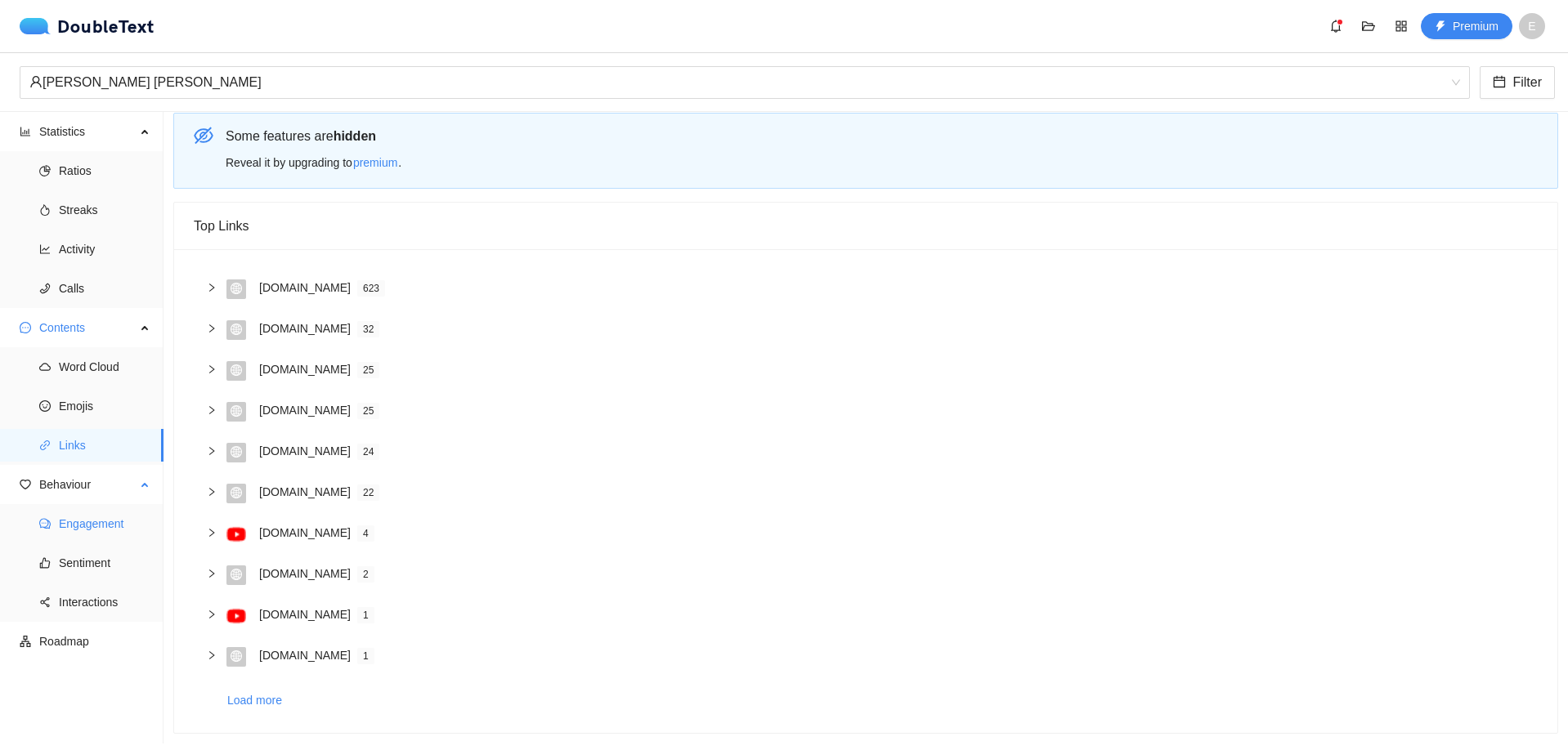 click on "Engagement" at bounding box center (105, 524) 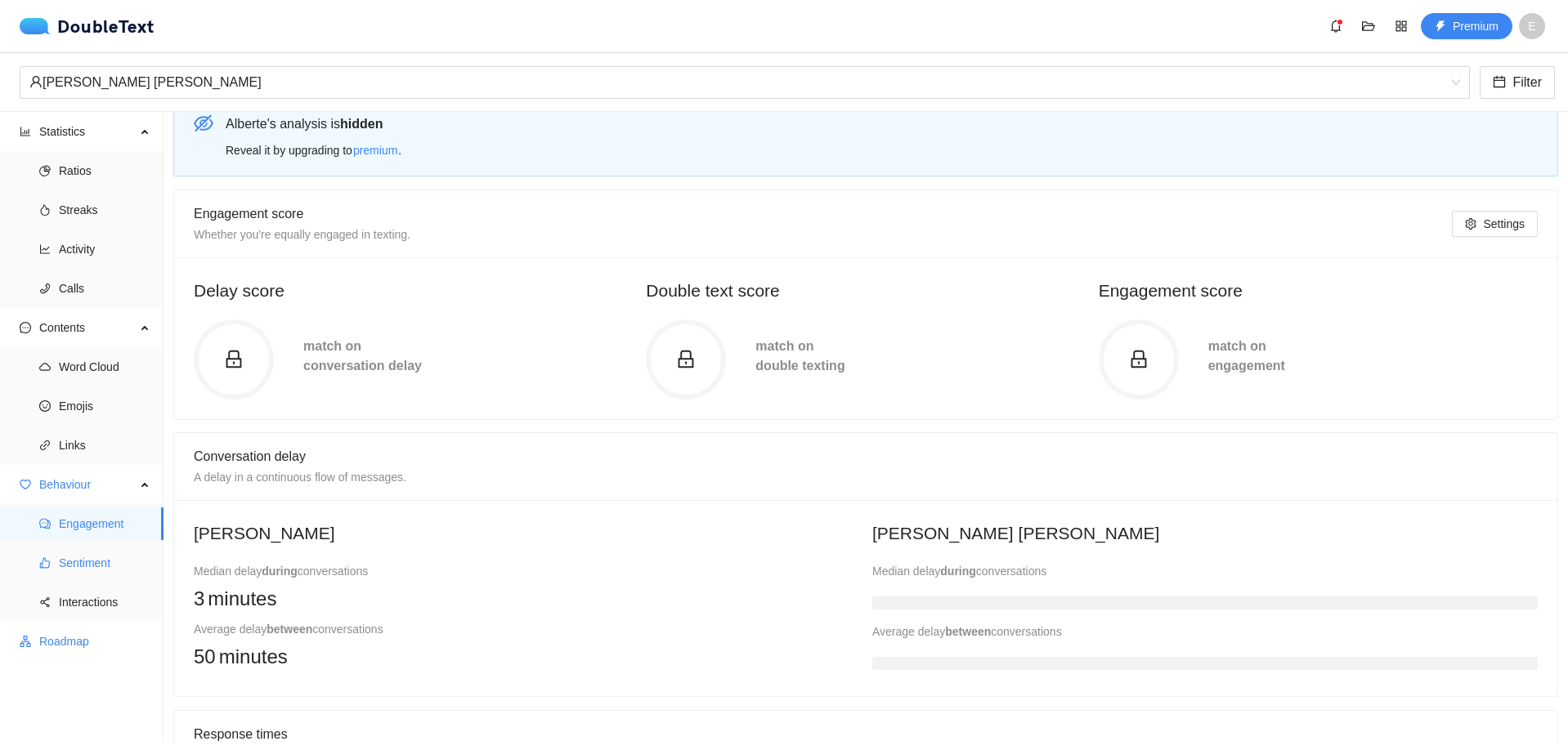drag, startPoint x: 105, startPoint y: 563, endPoint x: 110, endPoint y: 638, distance: 75.16648 